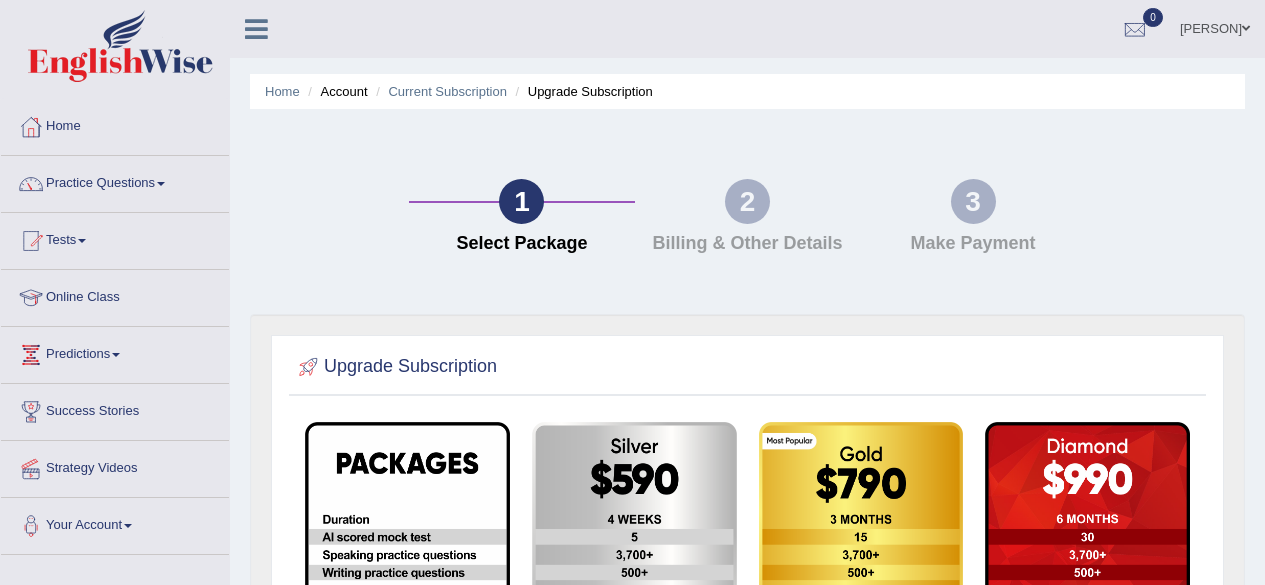 scroll, scrollTop: 0, scrollLeft: 0, axis: both 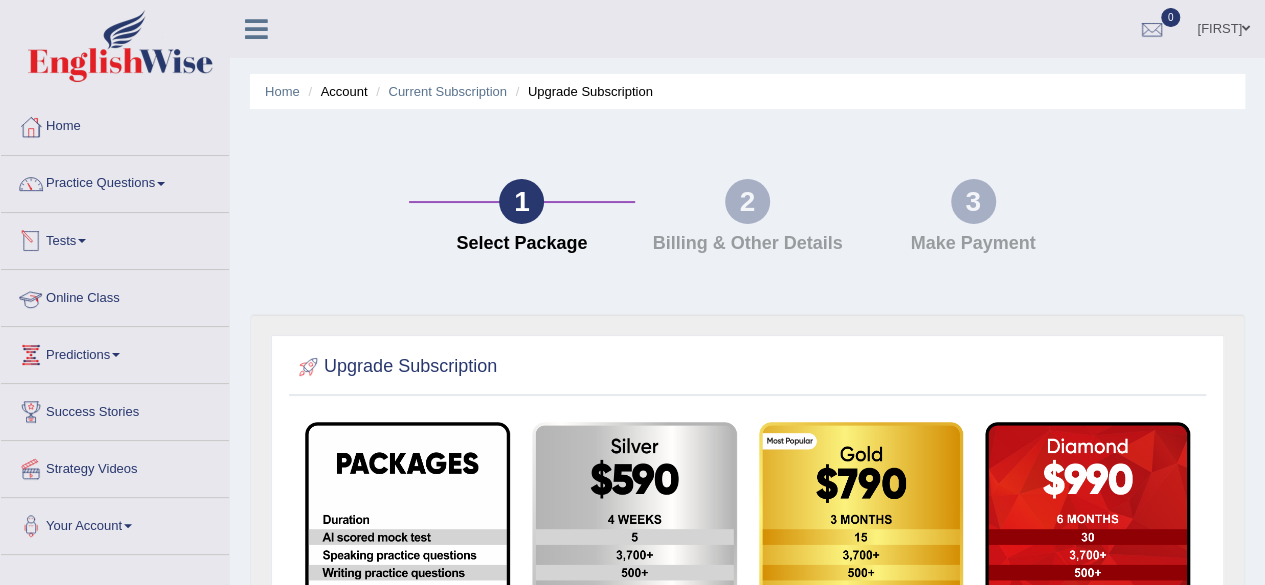 click on "Online Class" at bounding box center [115, 295] 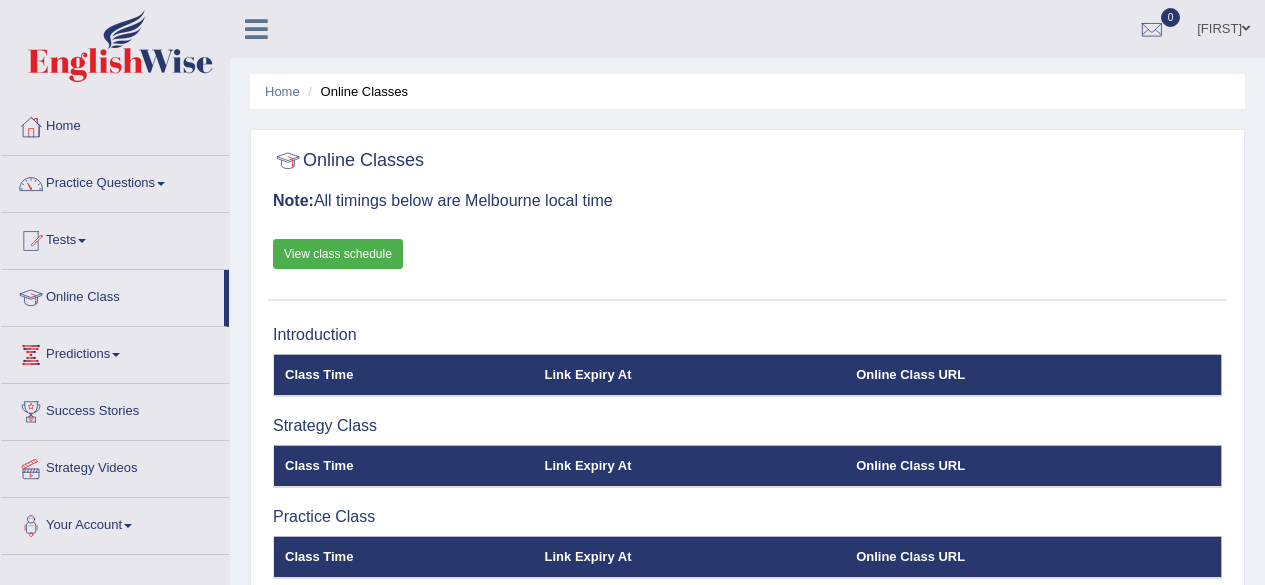 scroll, scrollTop: 0, scrollLeft: 0, axis: both 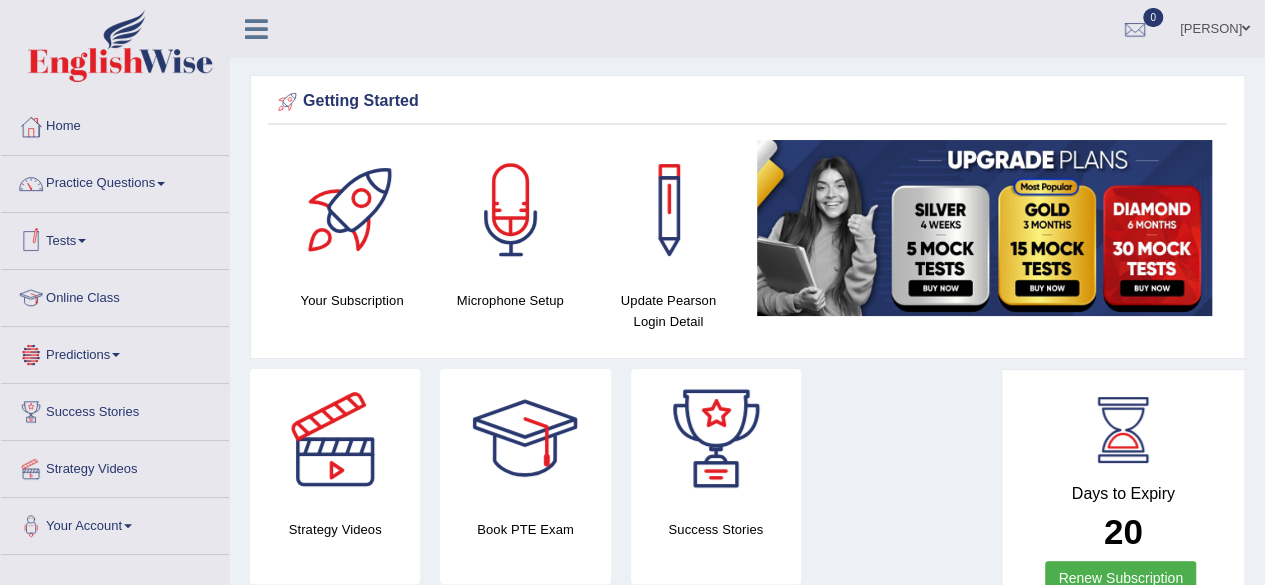 click on "Tests" at bounding box center [115, 238] 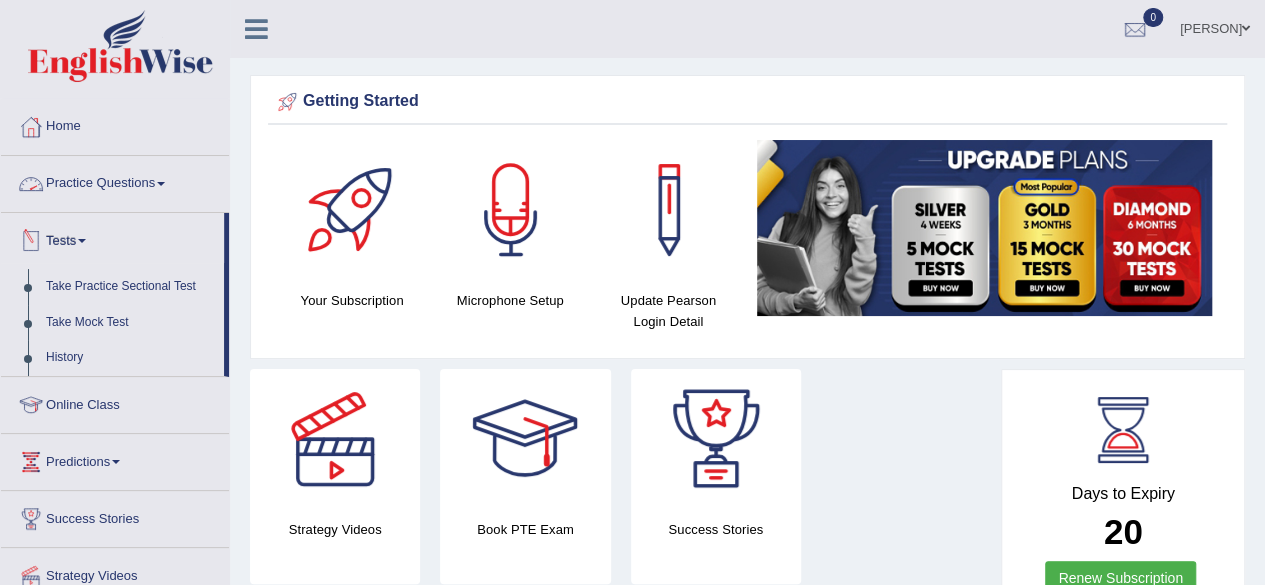 click on "Practice Questions" at bounding box center [115, 181] 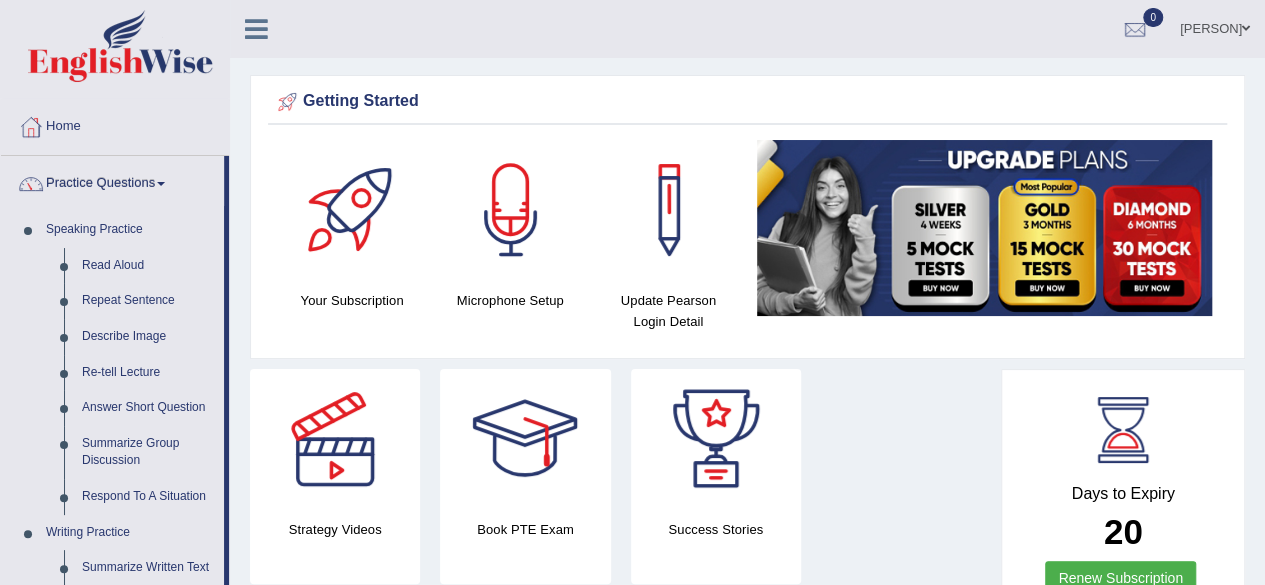 click on "Home" at bounding box center (115, 124) 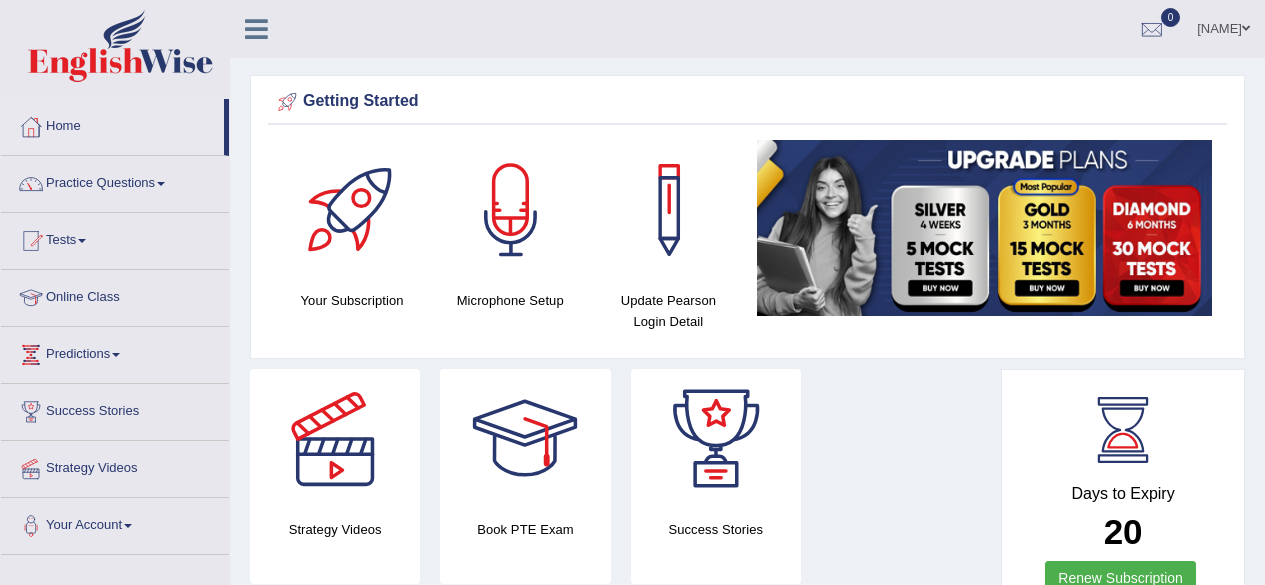 scroll, scrollTop: 0, scrollLeft: 0, axis: both 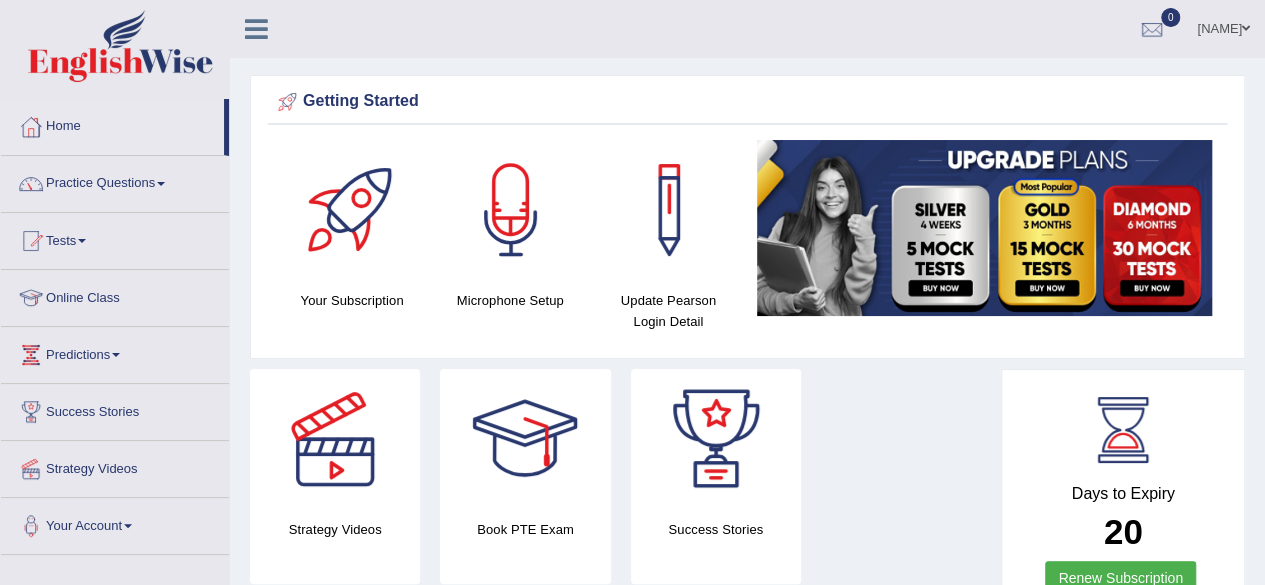 click on "Predictions" at bounding box center (115, 352) 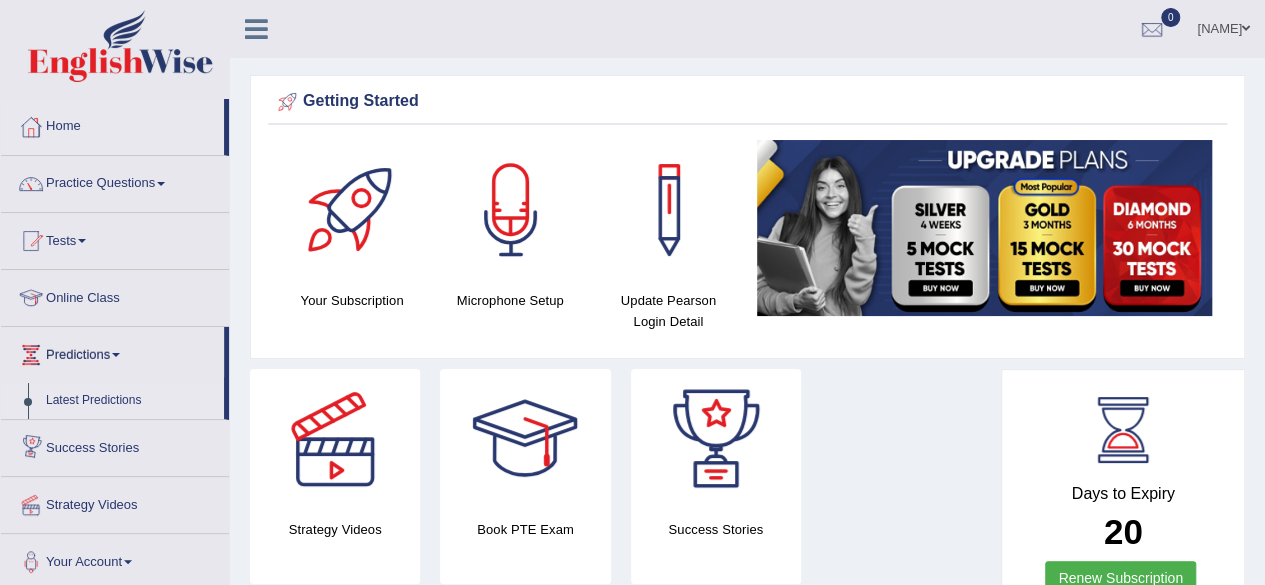 click on "Latest Predictions" at bounding box center (130, 401) 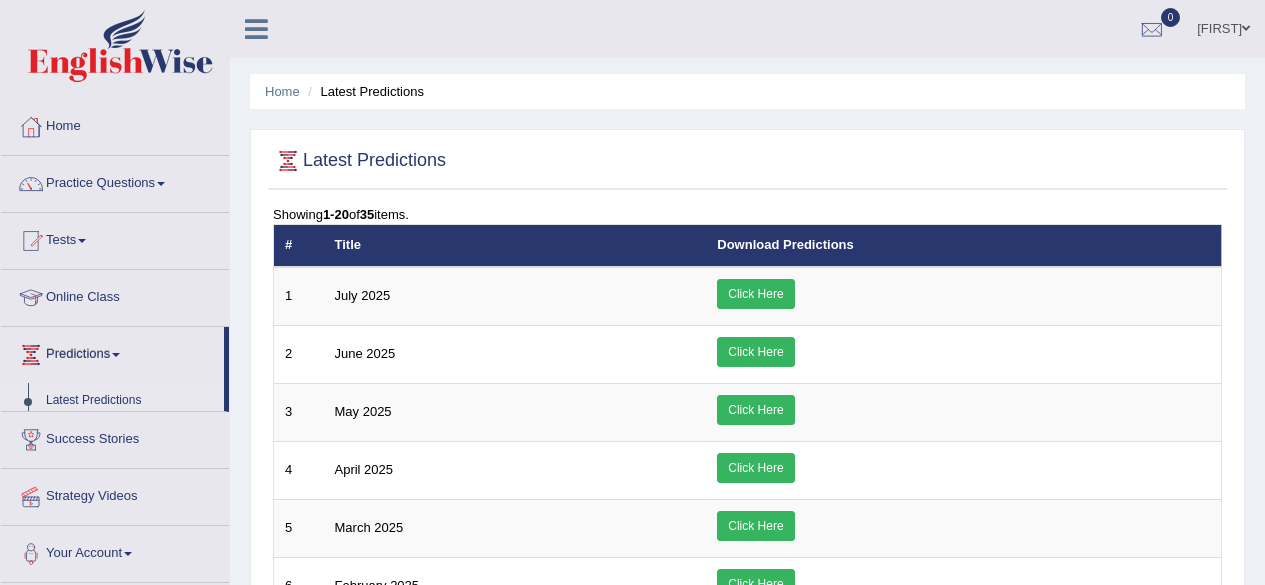 scroll, scrollTop: 0, scrollLeft: 0, axis: both 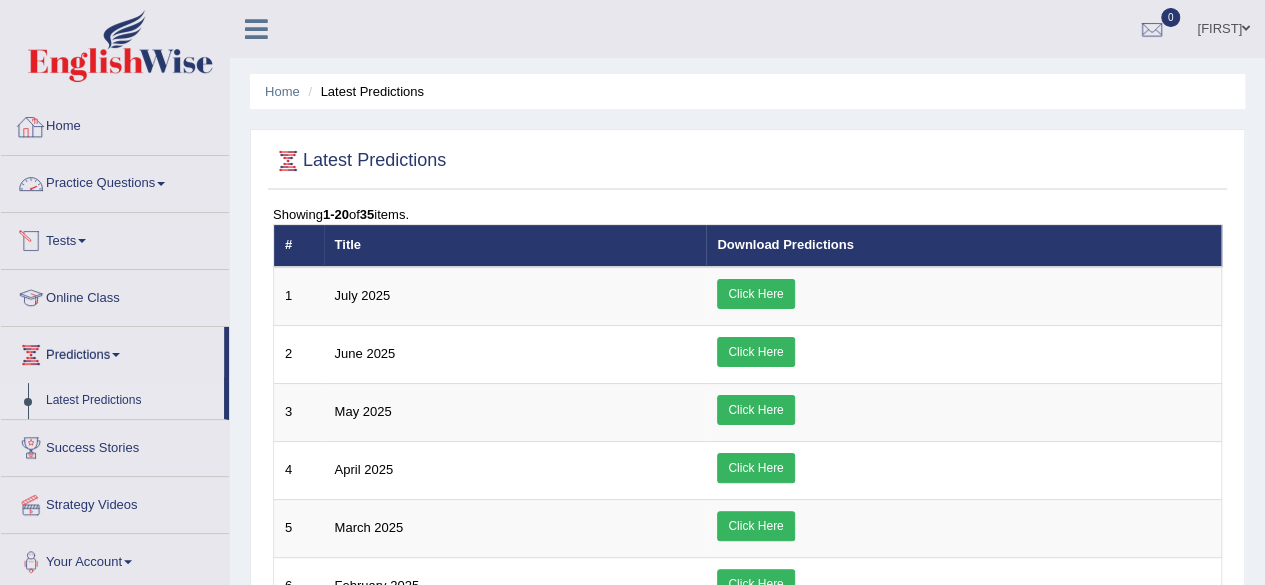 click on "Tests" at bounding box center [115, 238] 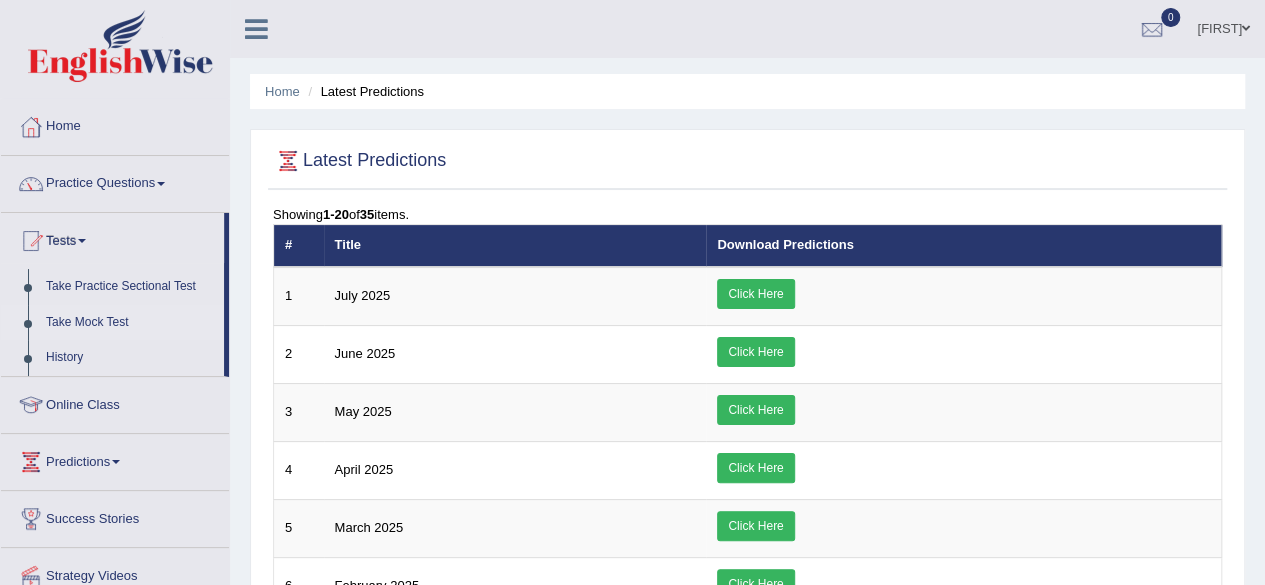 click on "Take Mock Test" at bounding box center [130, 323] 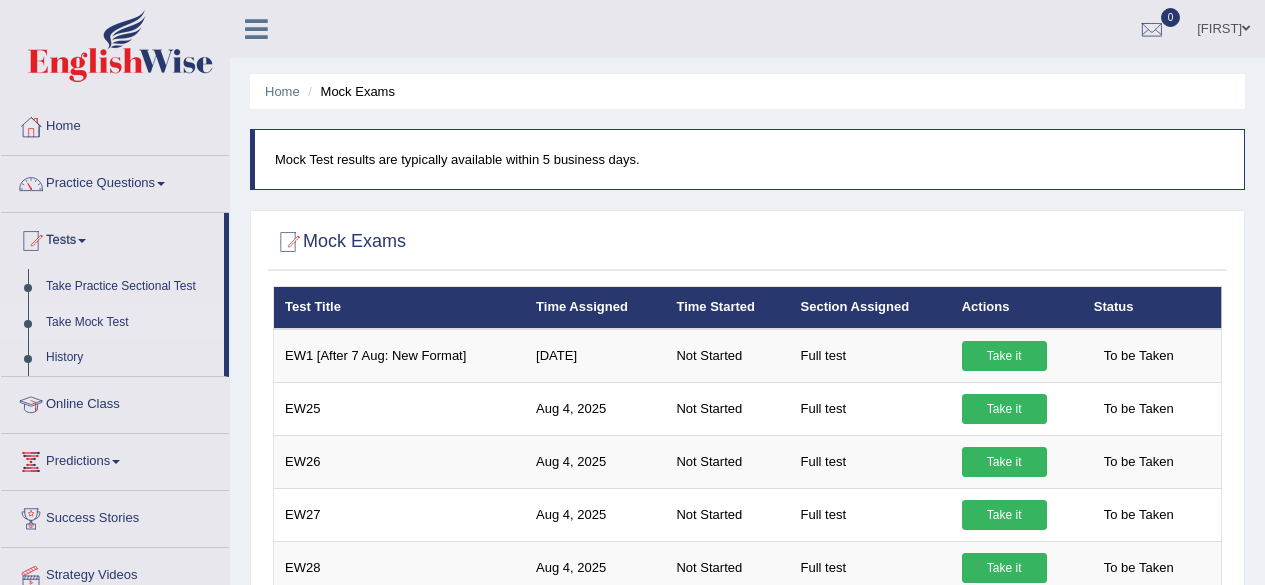 scroll, scrollTop: 0, scrollLeft: 0, axis: both 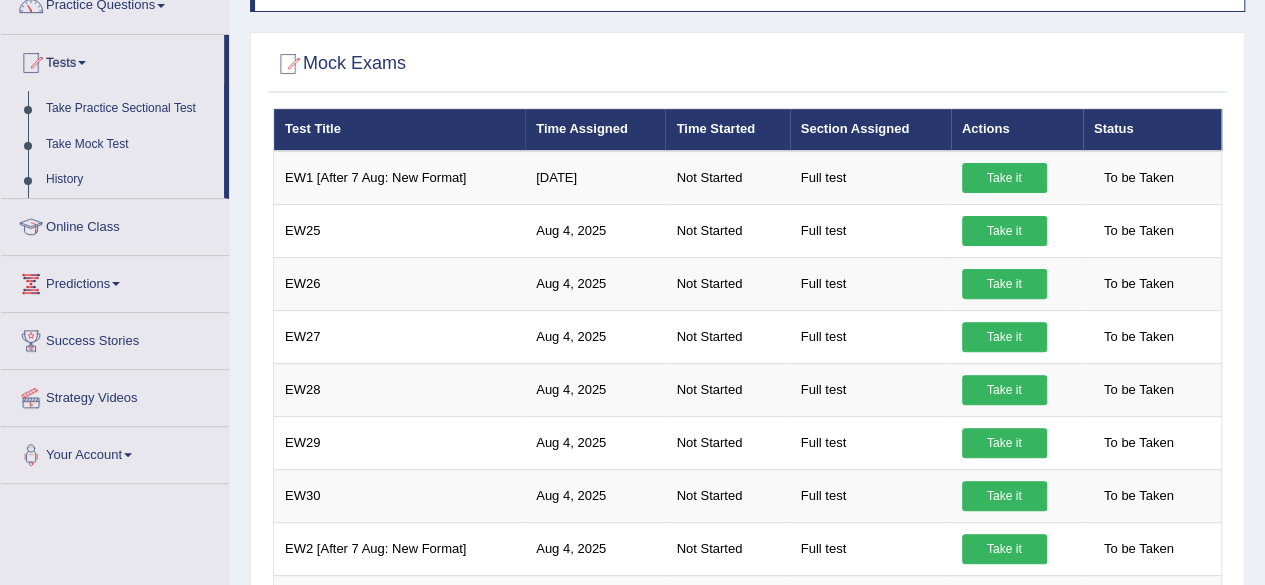 drag, startPoint x: 1279, startPoint y: 118, endPoint x: 1258, endPoint y: 194, distance: 78.84795 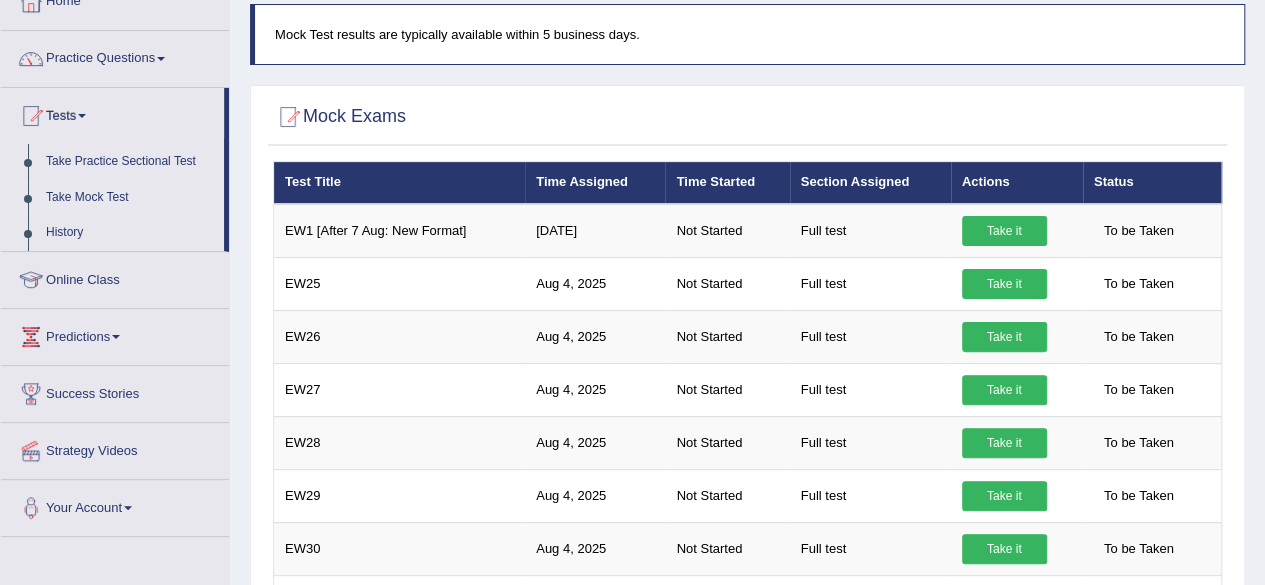 scroll, scrollTop: 120, scrollLeft: 0, axis: vertical 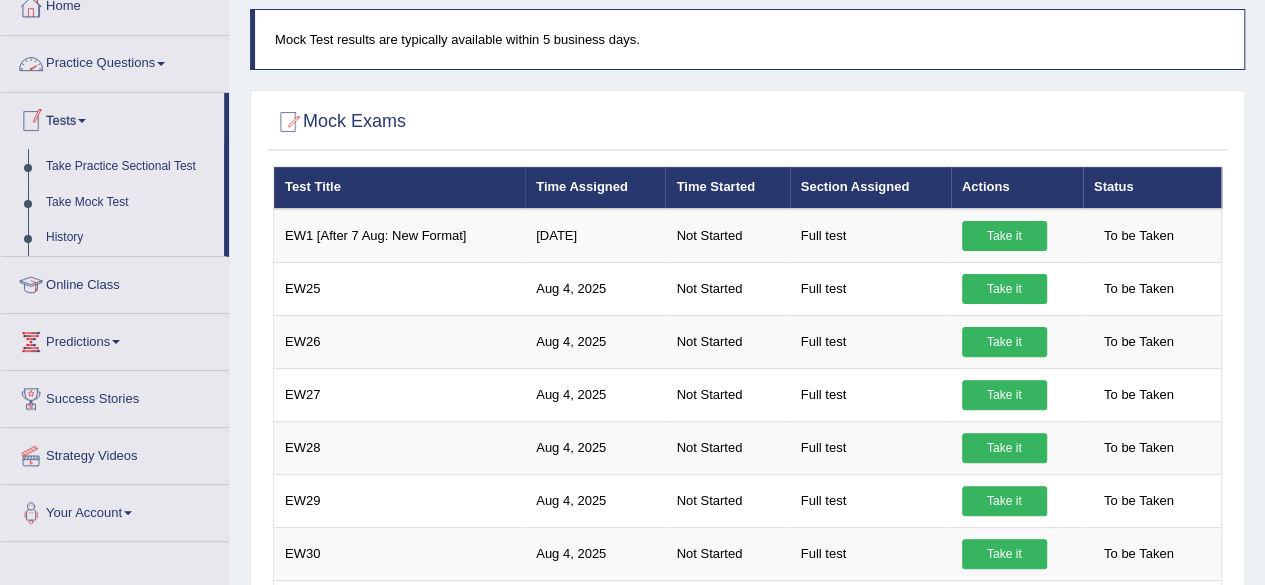 click on "Tests" at bounding box center [112, 118] 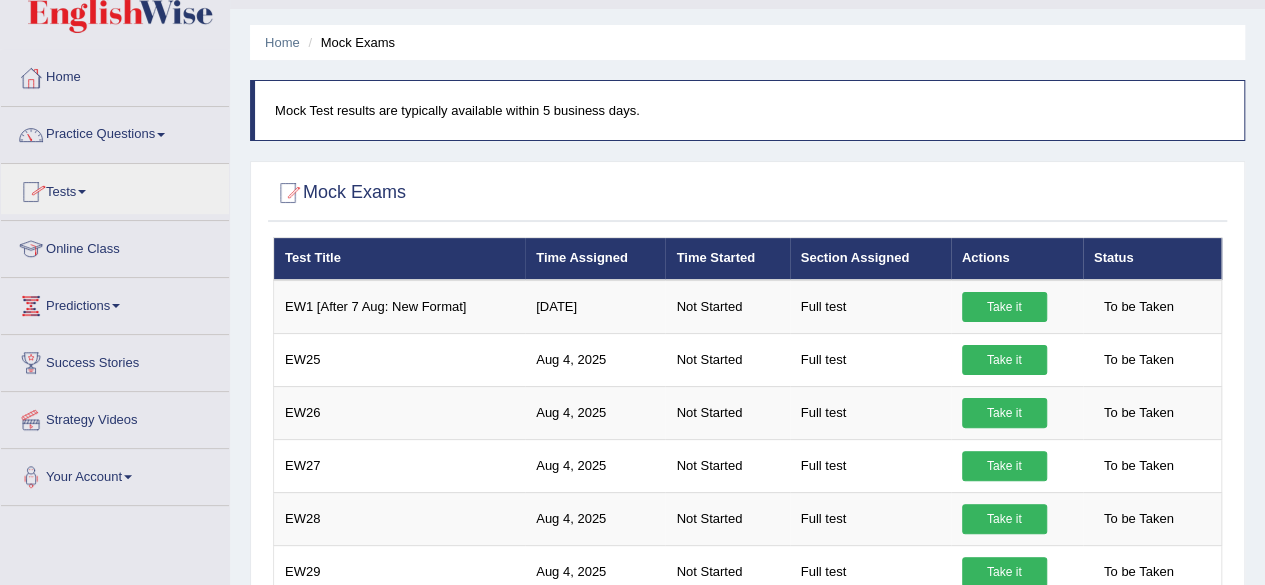 scroll, scrollTop: 0, scrollLeft: 0, axis: both 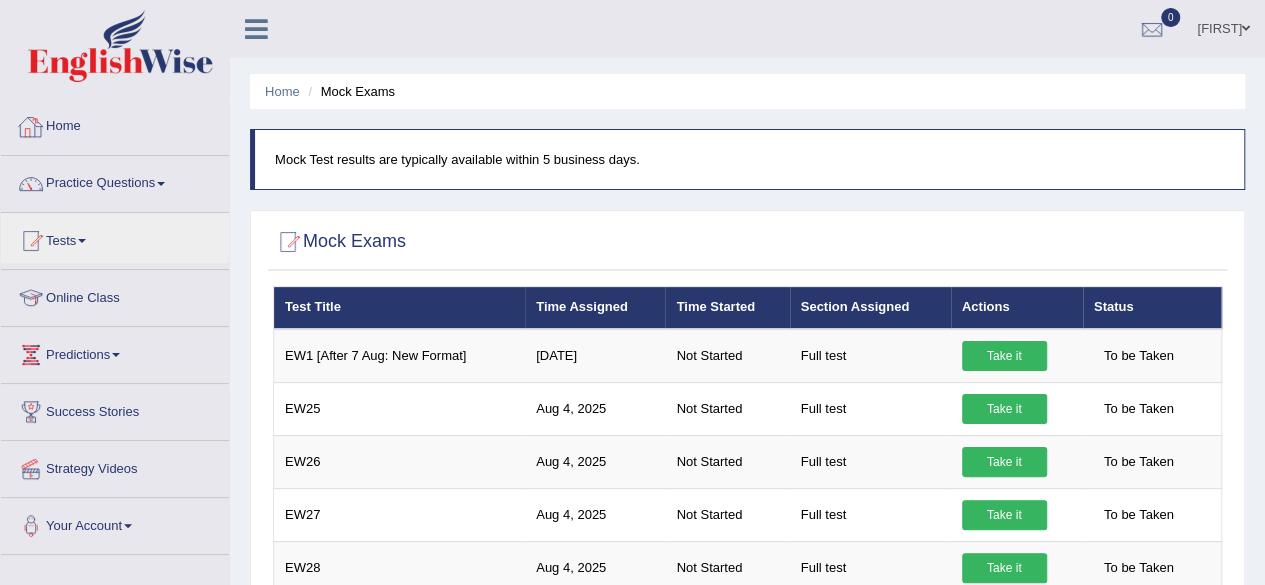 click on "Home" at bounding box center [115, 124] 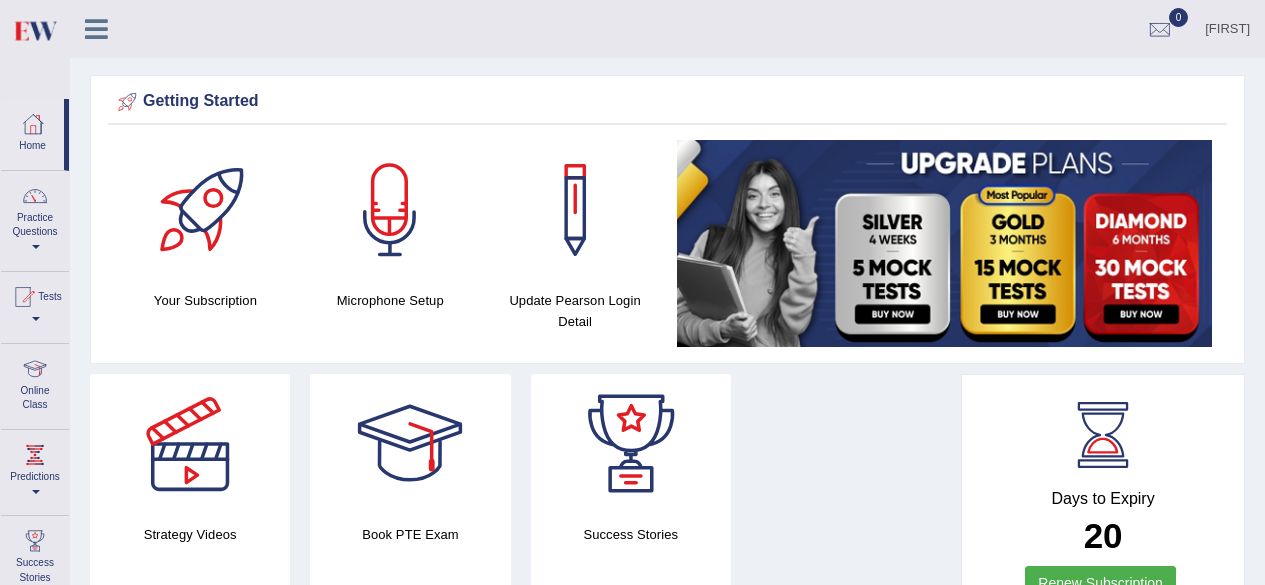 scroll, scrollTop: 0, scrollLeft: 0, axis: both 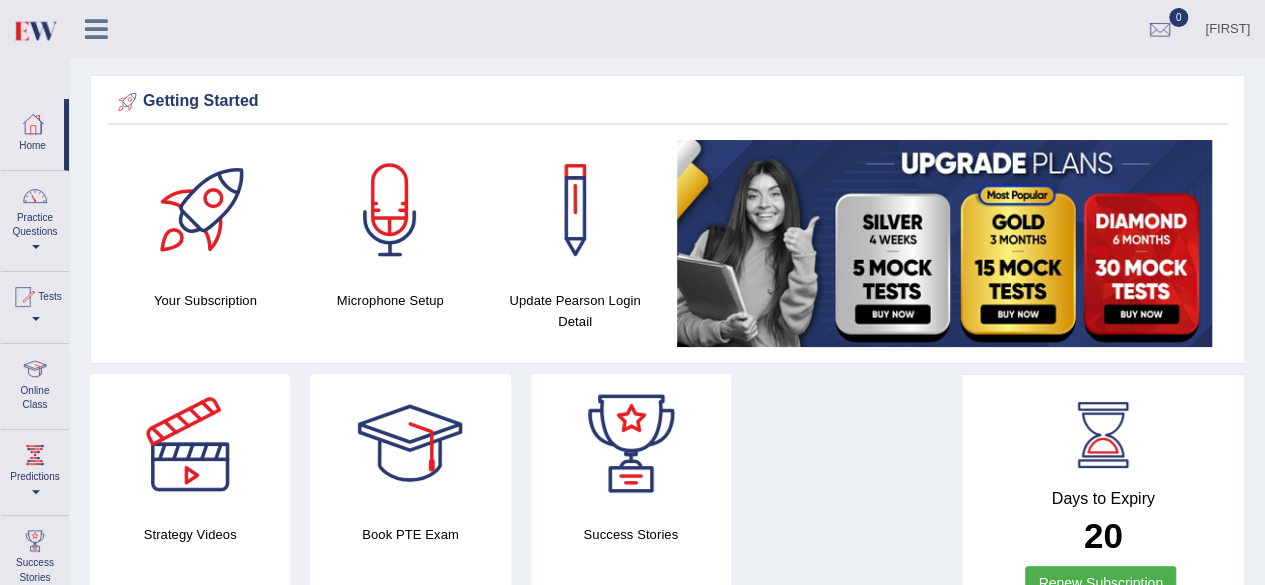 click on "Practice Questions" at bounding box center [35, 218] 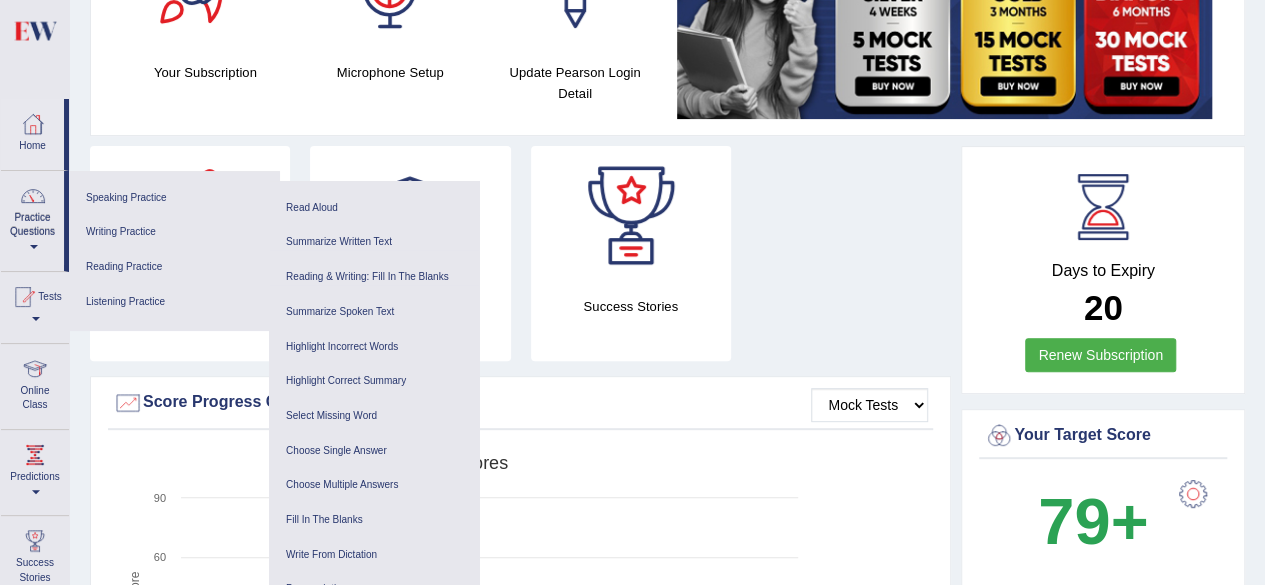 scroll, scrollTop: 229, scrollLeft: 0, axis: vertical 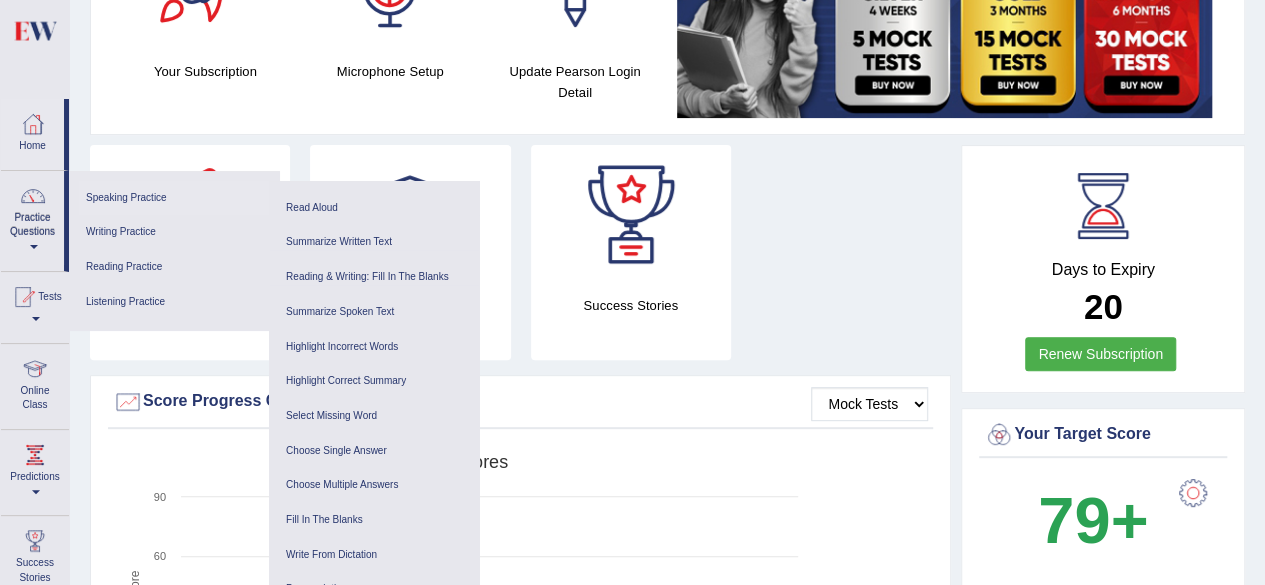 click on "Speaking Practice" at bounding box center [174, 198] 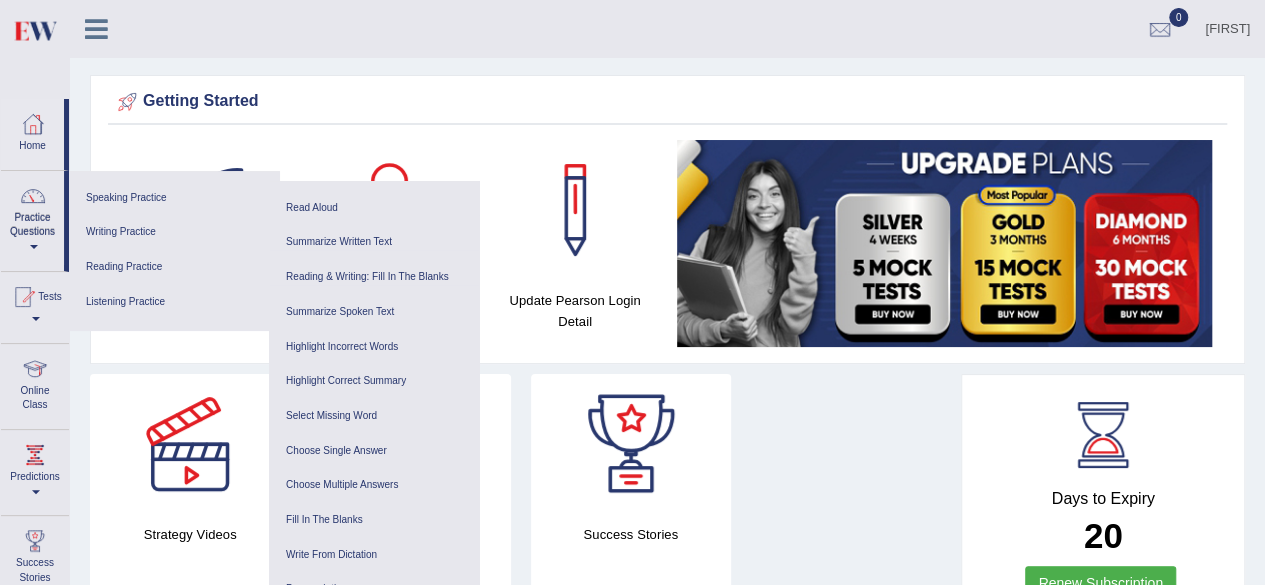 click at bounding box center (23, 297) 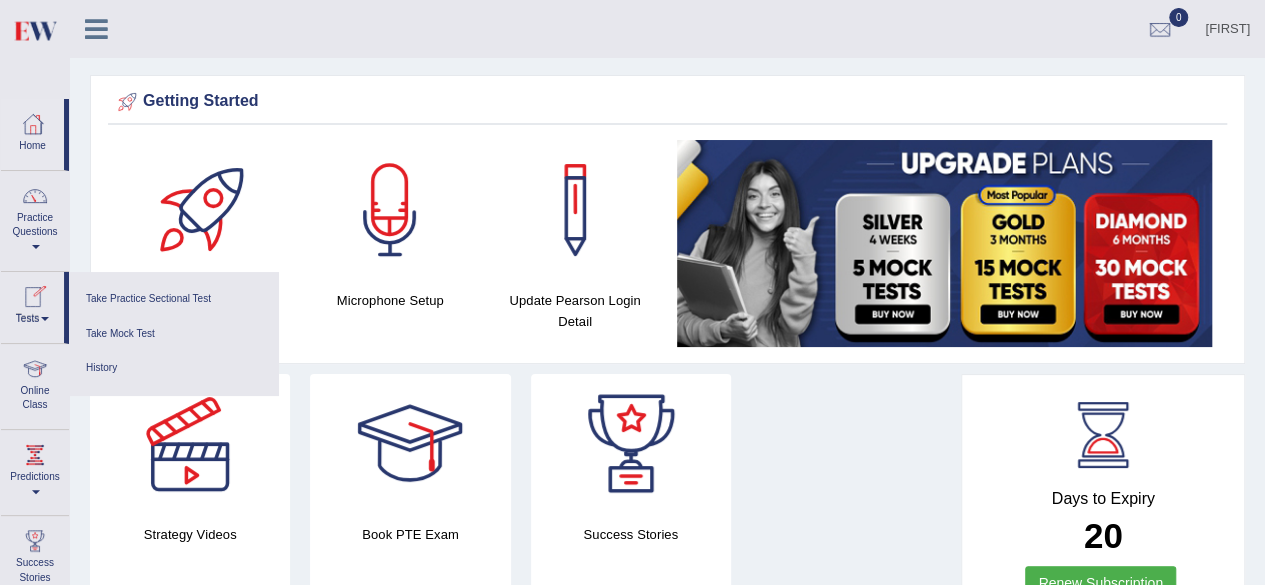 click at bounding box center [45, 319] 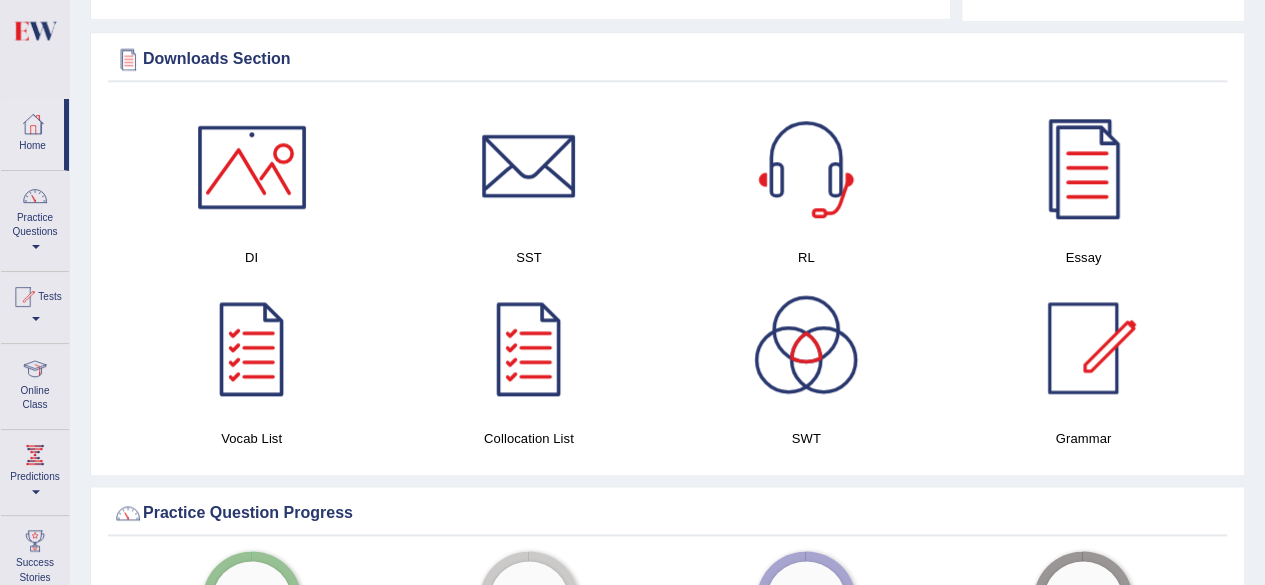 scroll, scrollTop: 985, scrollLeft: 0, axis: vertical 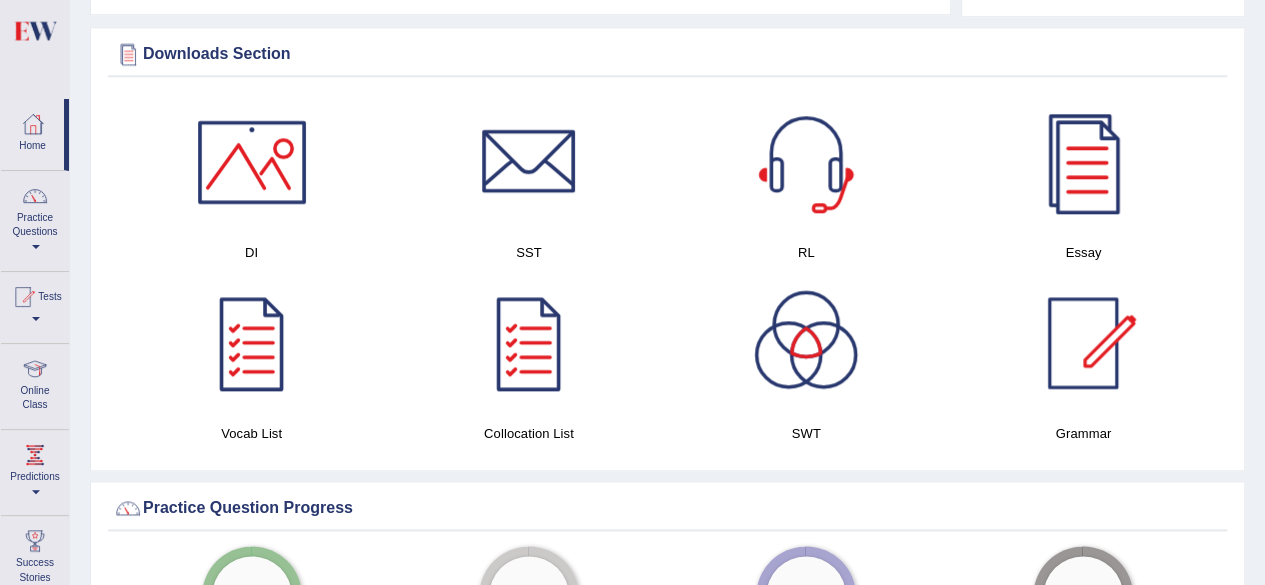click at bounding box center (252, 162) 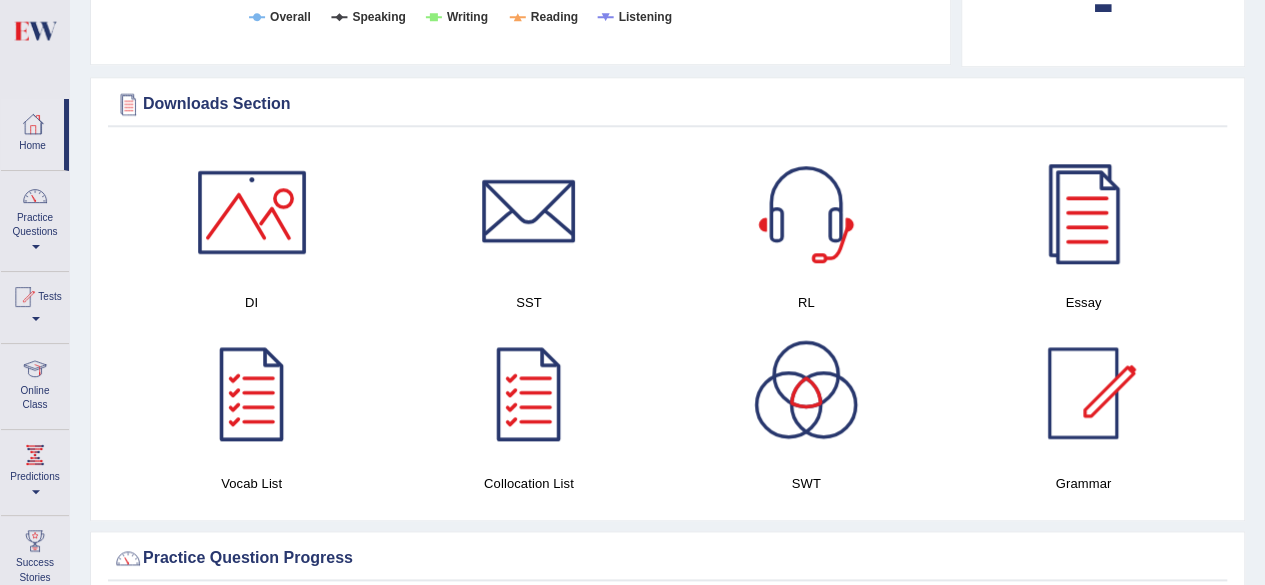 scroll, scrollTop: 936, scrollLeft: 0, axis: vertical 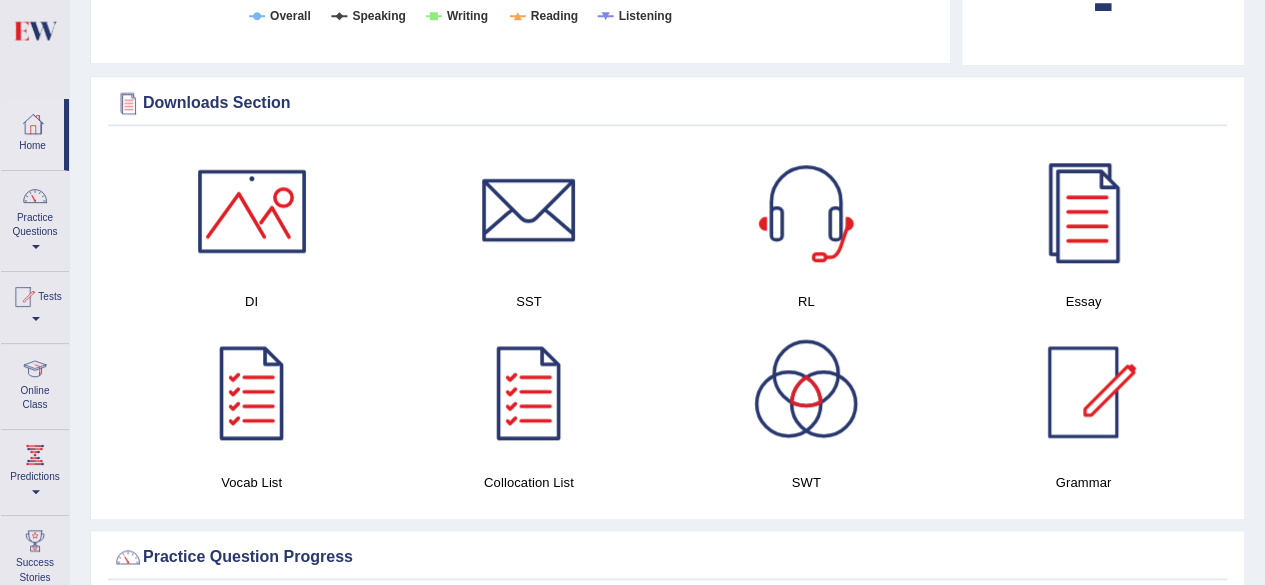 click at bounding box center [33, 124] 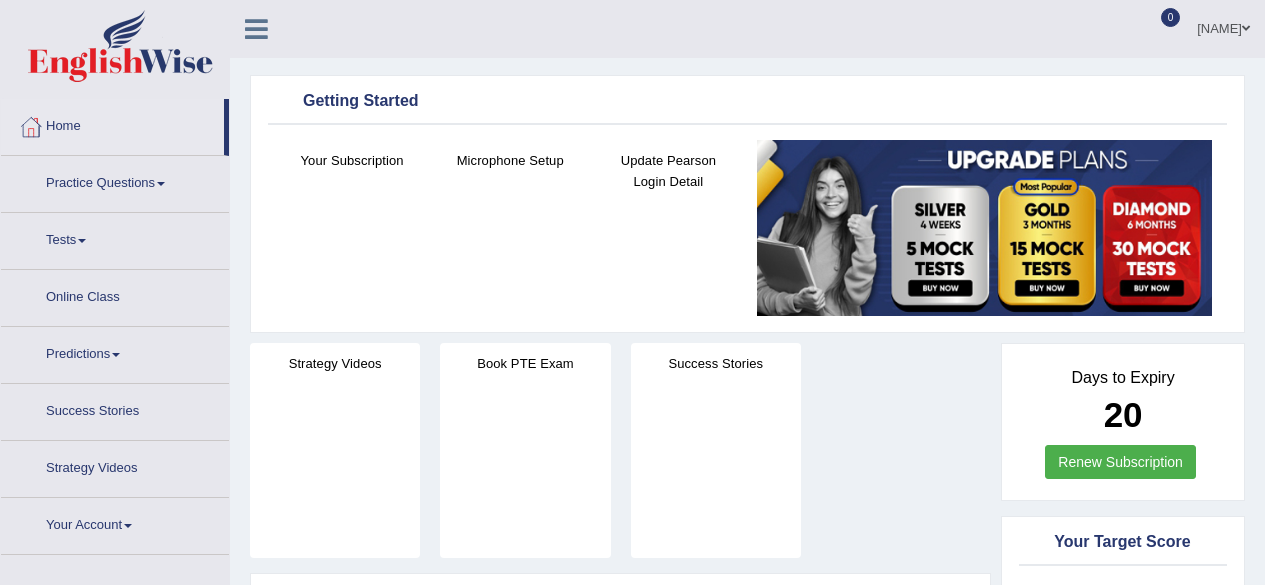 scroll, scrollTop: 0, scrollLeft: 0, axis: both 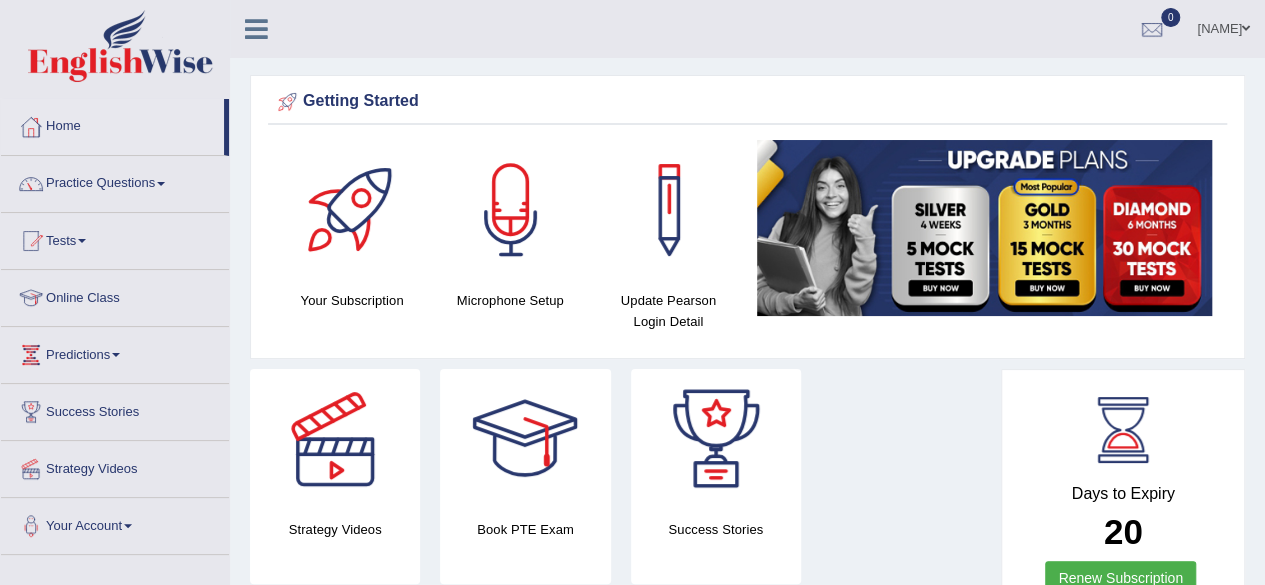 click on "Practice Questions" at bounding box center [115, 181] 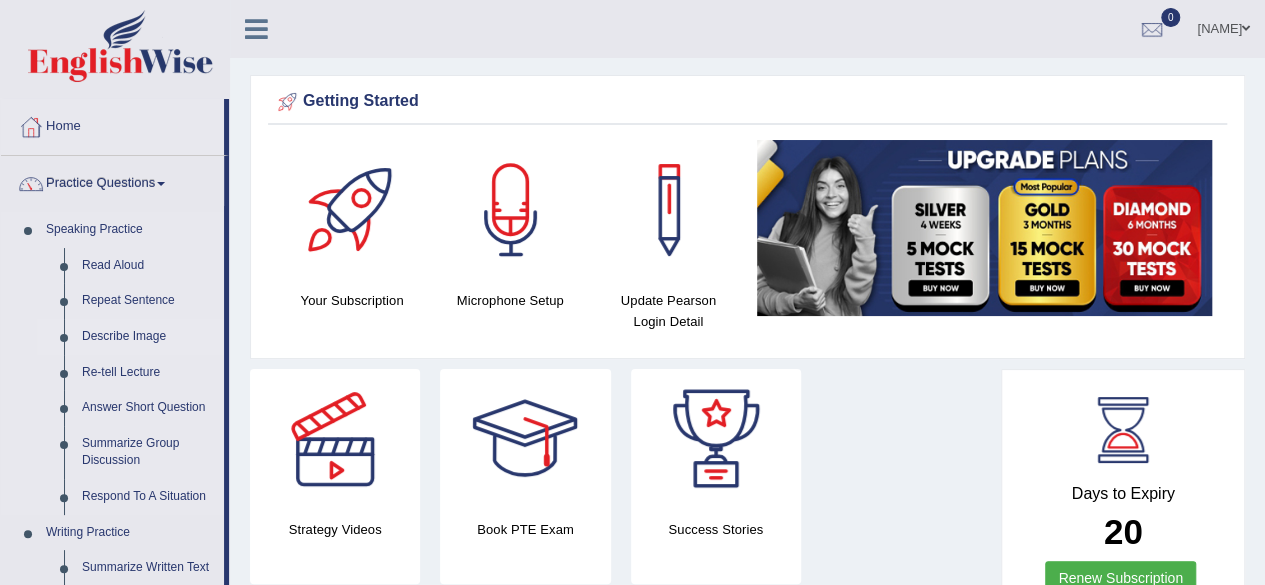 click on "Describe Image" at bounding box center (148, 337) 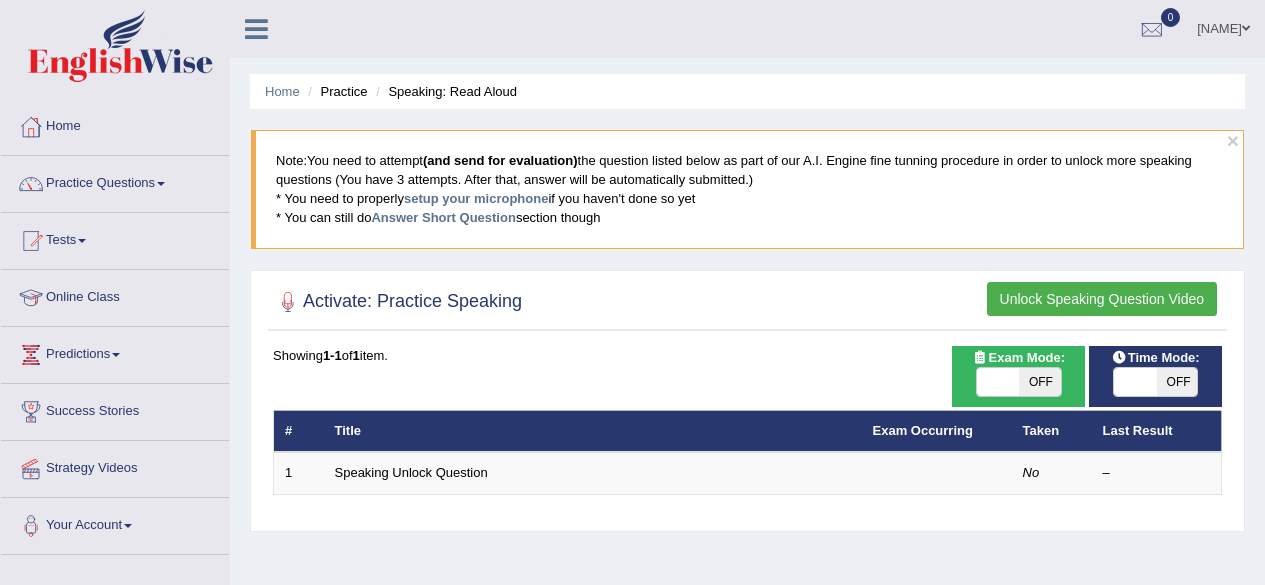 scroll, scrollTop: 0, scrollLeft: 0, axis: both 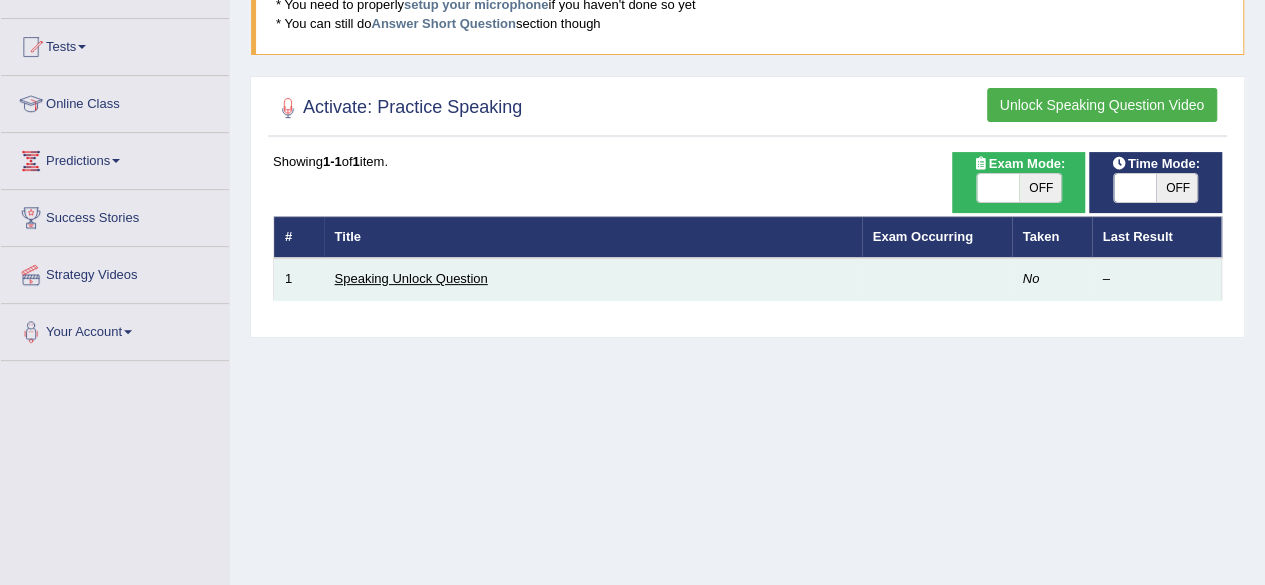 click on "Speaking Unlock Question" at bounding box center (411, 278) 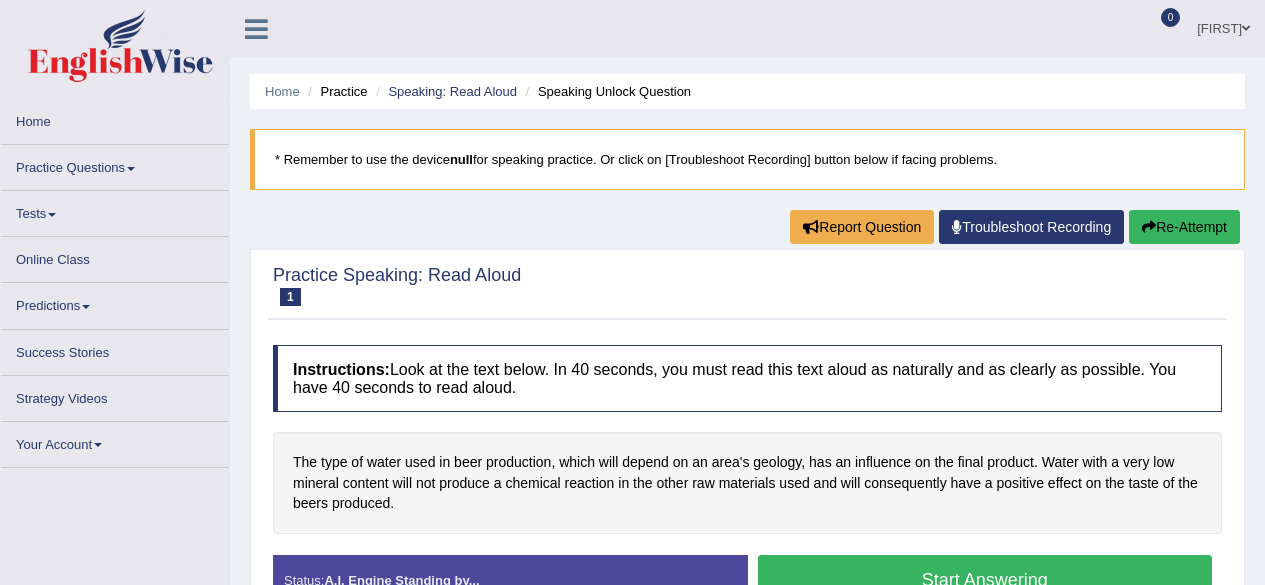 scroll, scrollTop: 0, scrollLeft: 0, axis: both 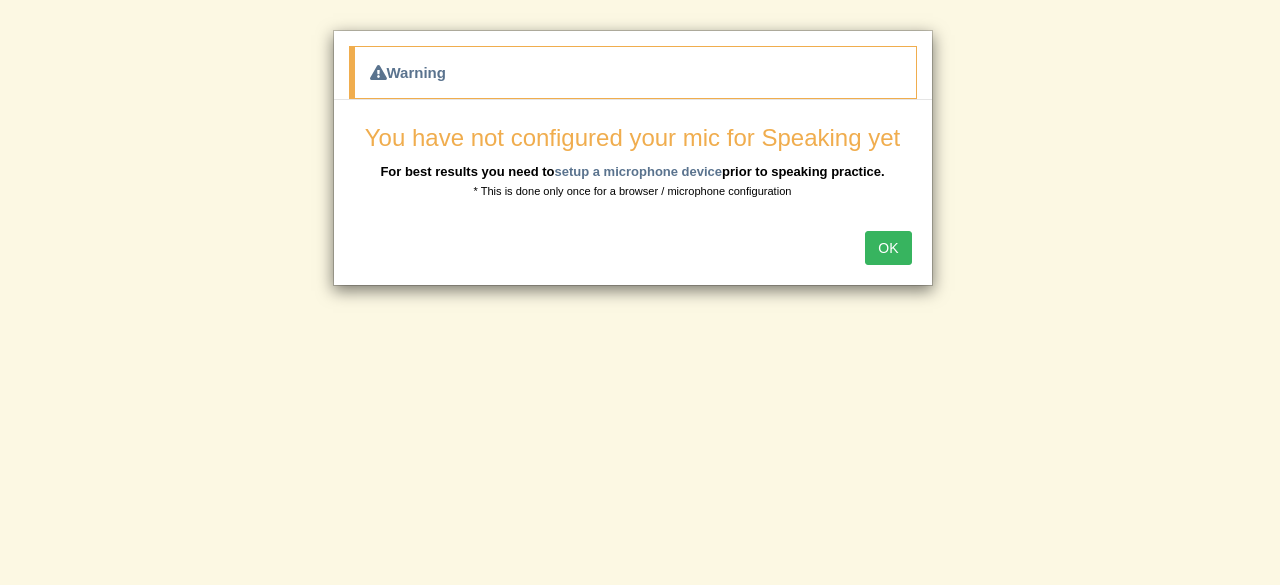 click on "OK" at bounding box center [888, 248] 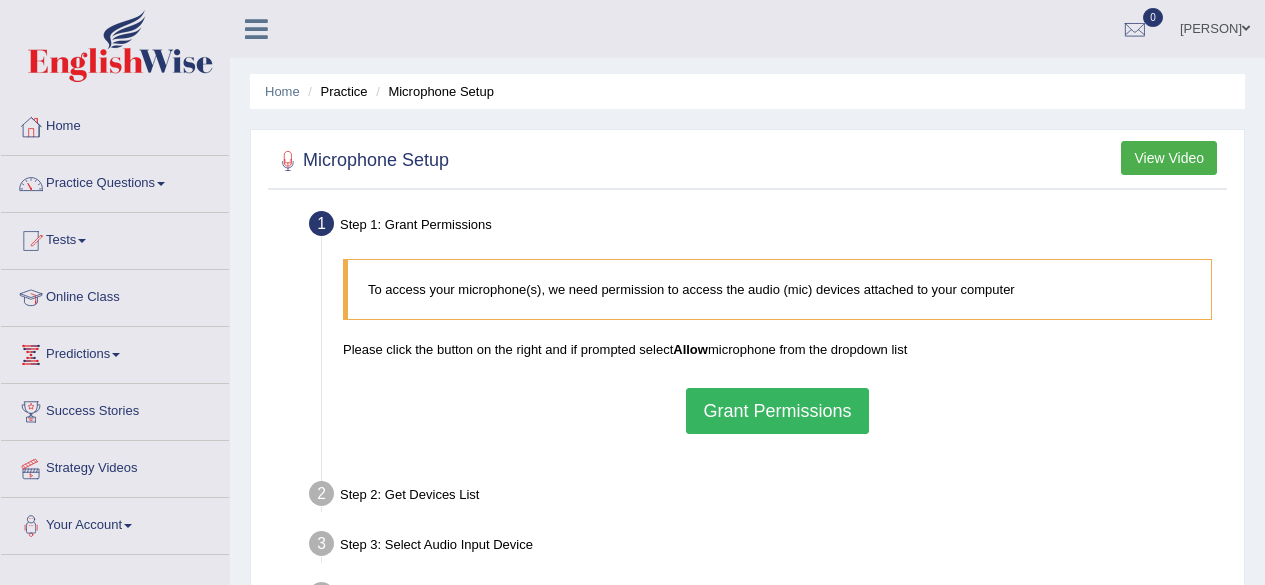 scroll, scrollTop: 0, scrollLeft: 0, axis: both 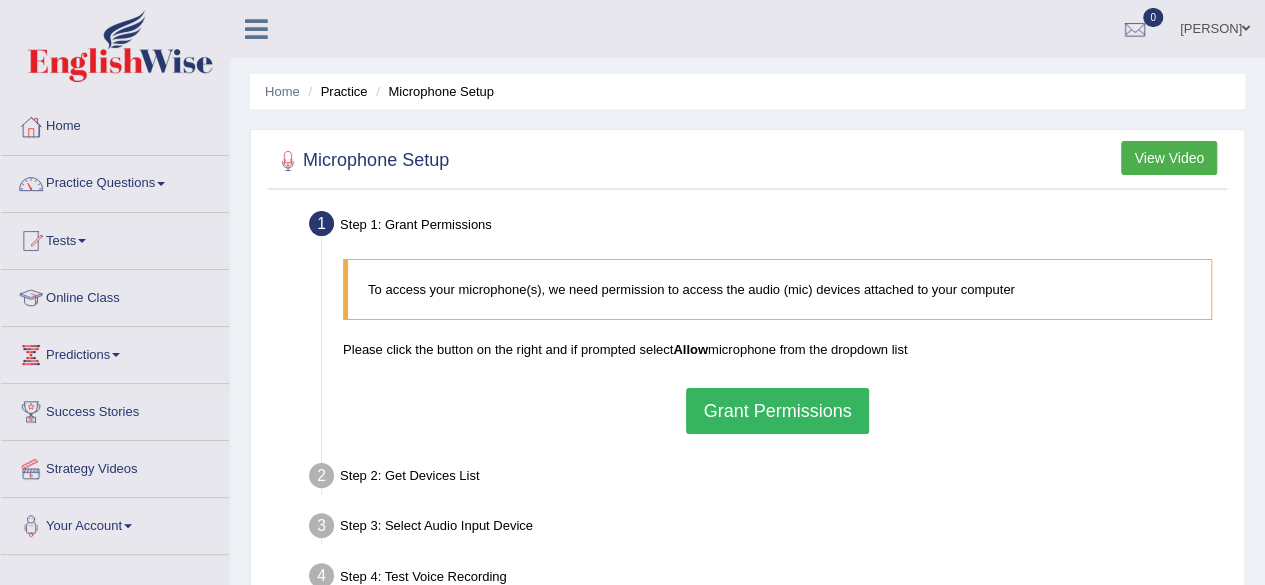 click on "Grant Permissions" at bounding box center [777, 411] 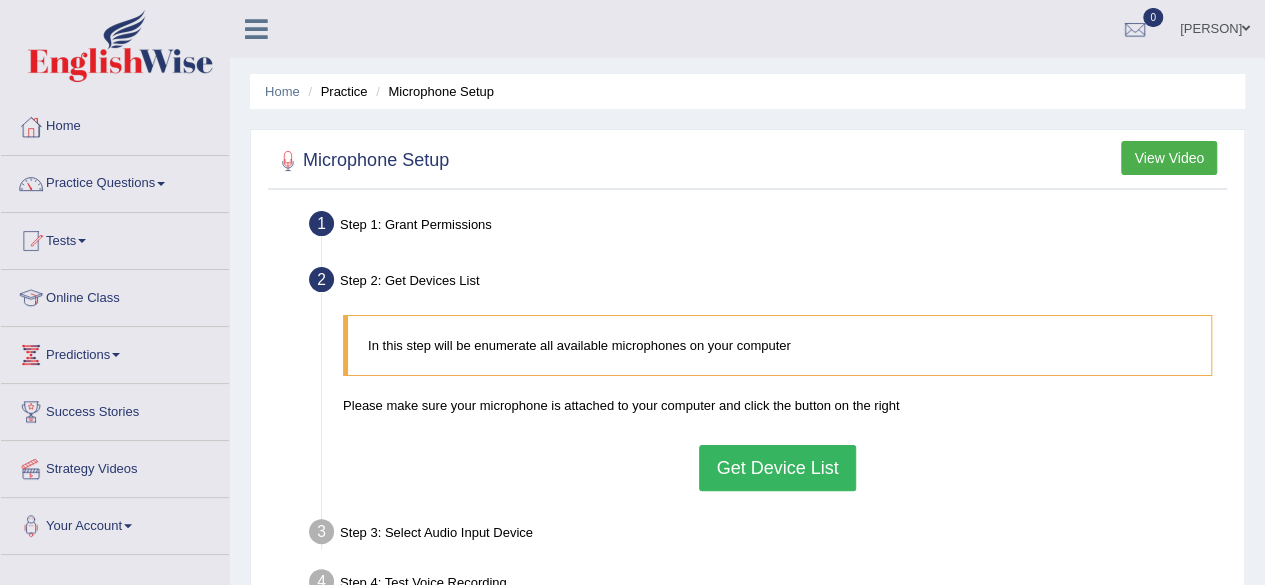 click on "Get Device List" at bounding box center [777, 468] 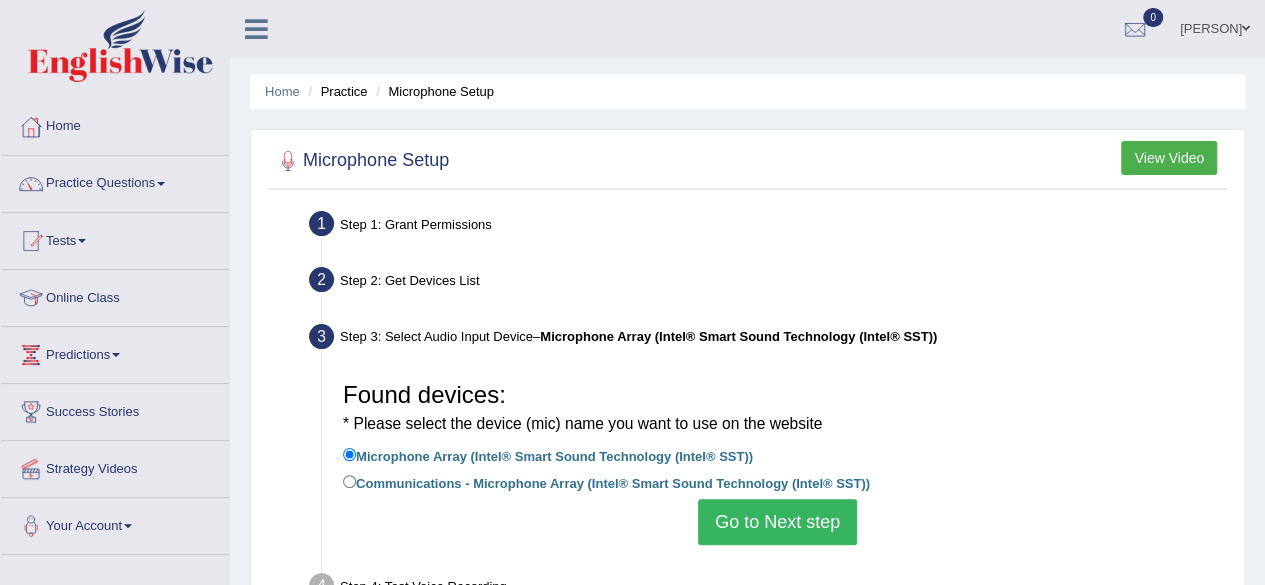 click on "Go to Next step" at bounding box center [777, 522] 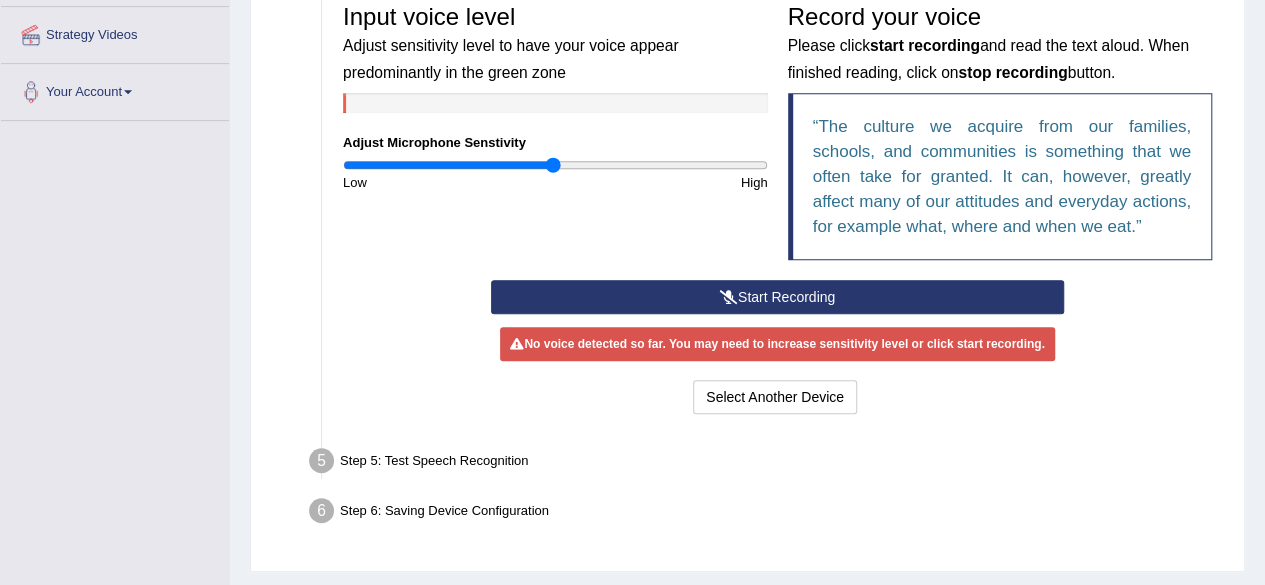 scroll, scrollTop: 435, scrollLeft: 0, axis: vertical 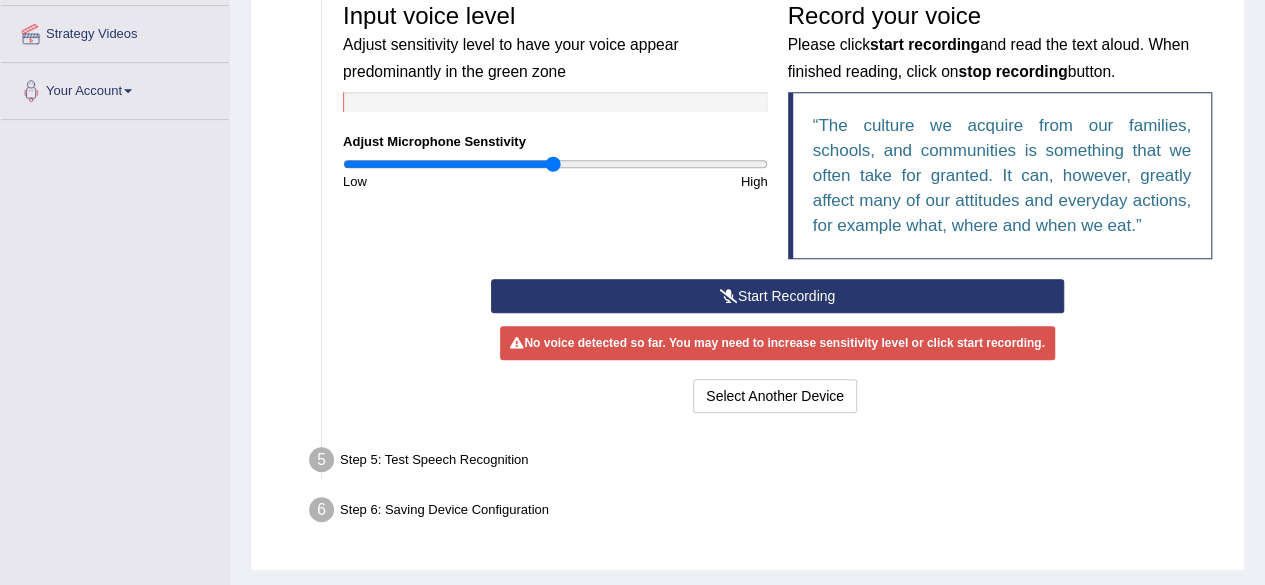 click on "Start Recording" at bounding box center [777, 296] 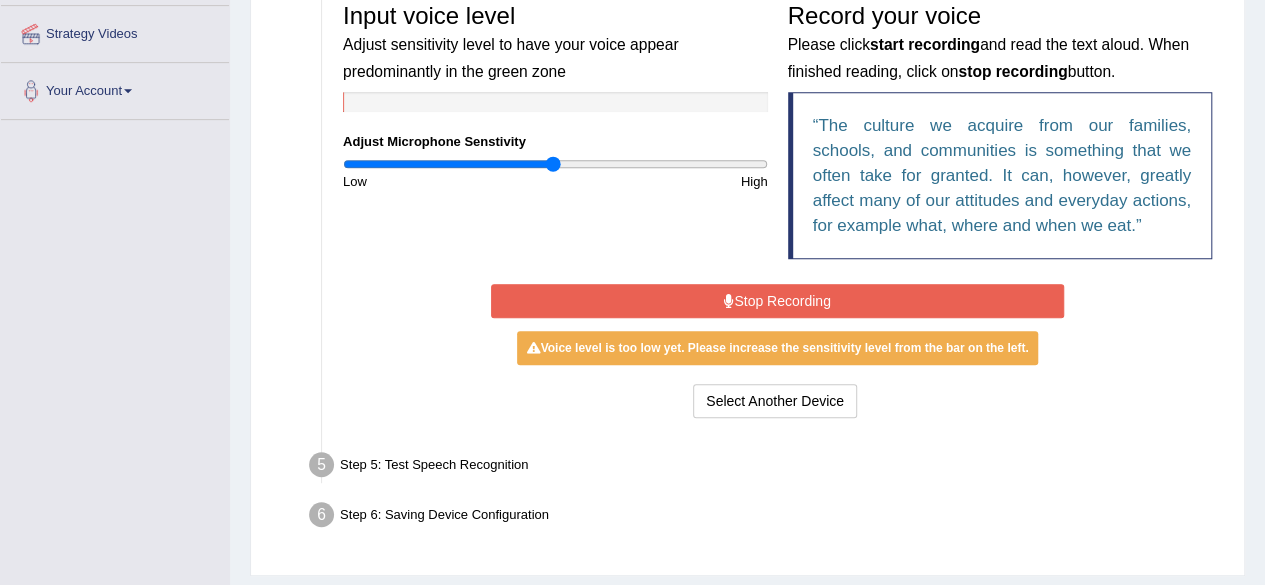 click at bounding box center (729, 301) 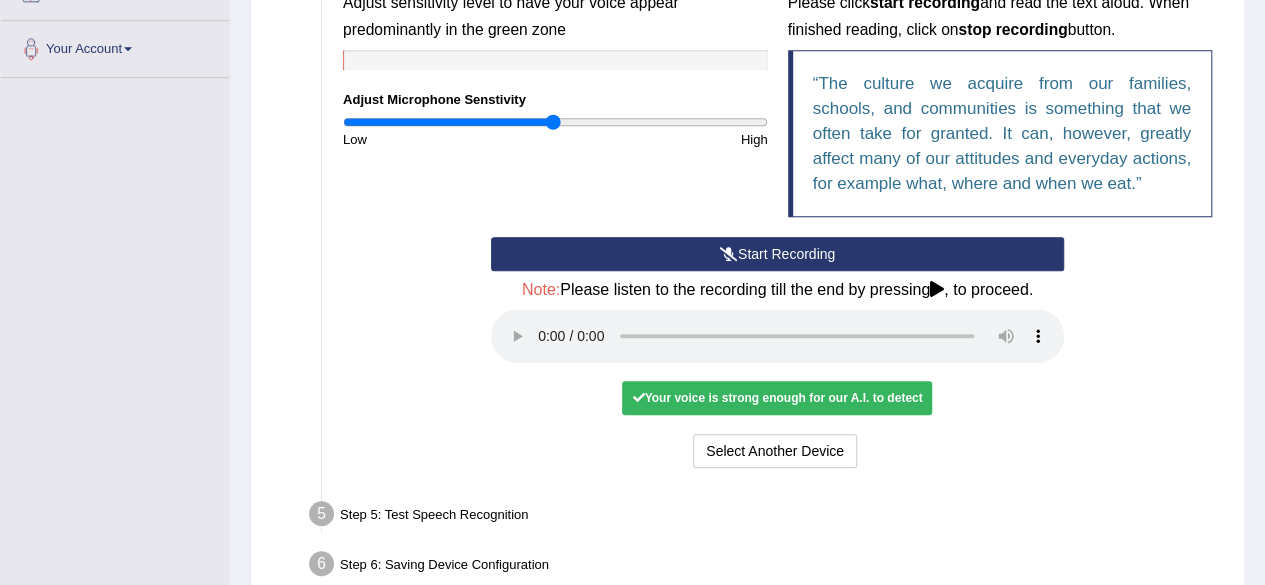 scroll, scrollTop: 480, scrollLeft: 0, axis: vertical 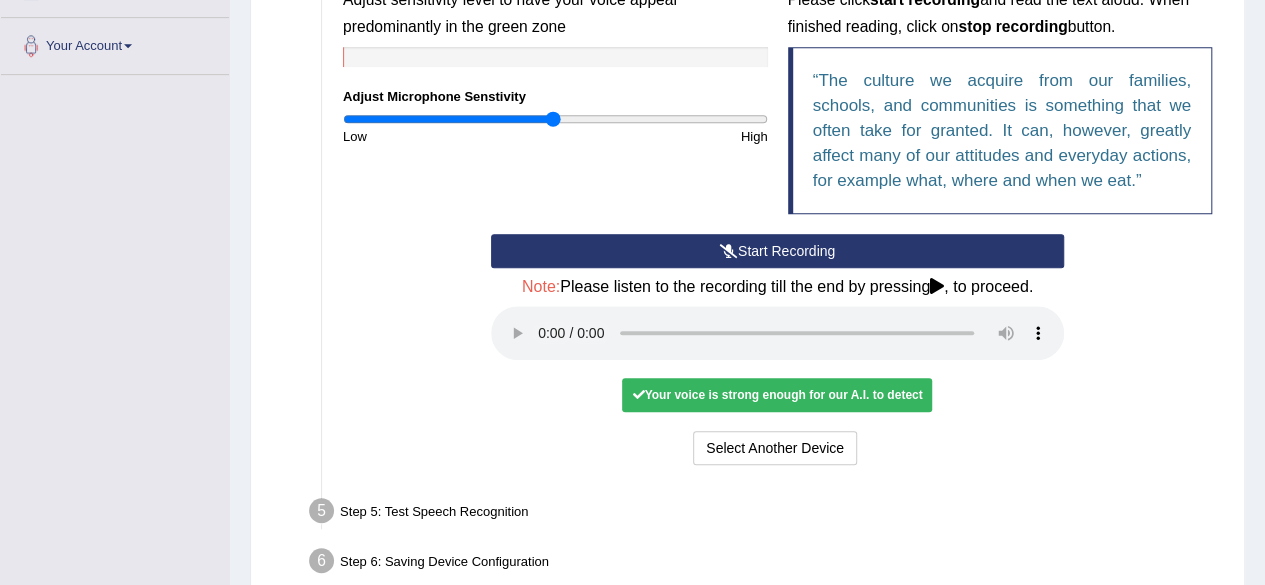 click at bounding box center [638, 395] 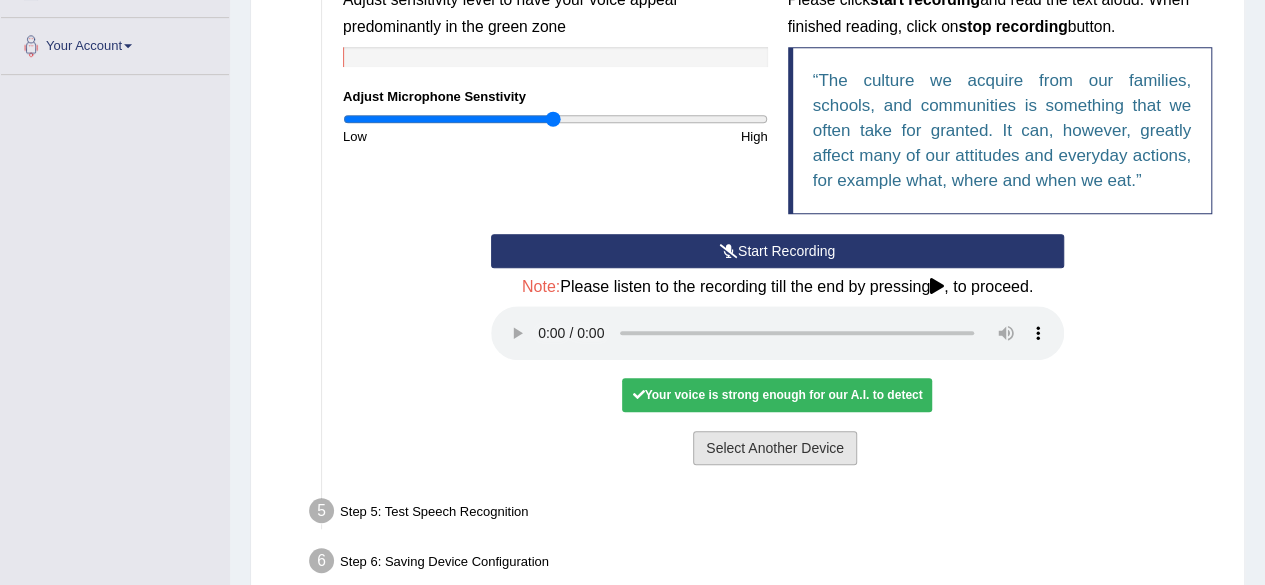 click on "Select Another Device" at bounding box center [775, 448] 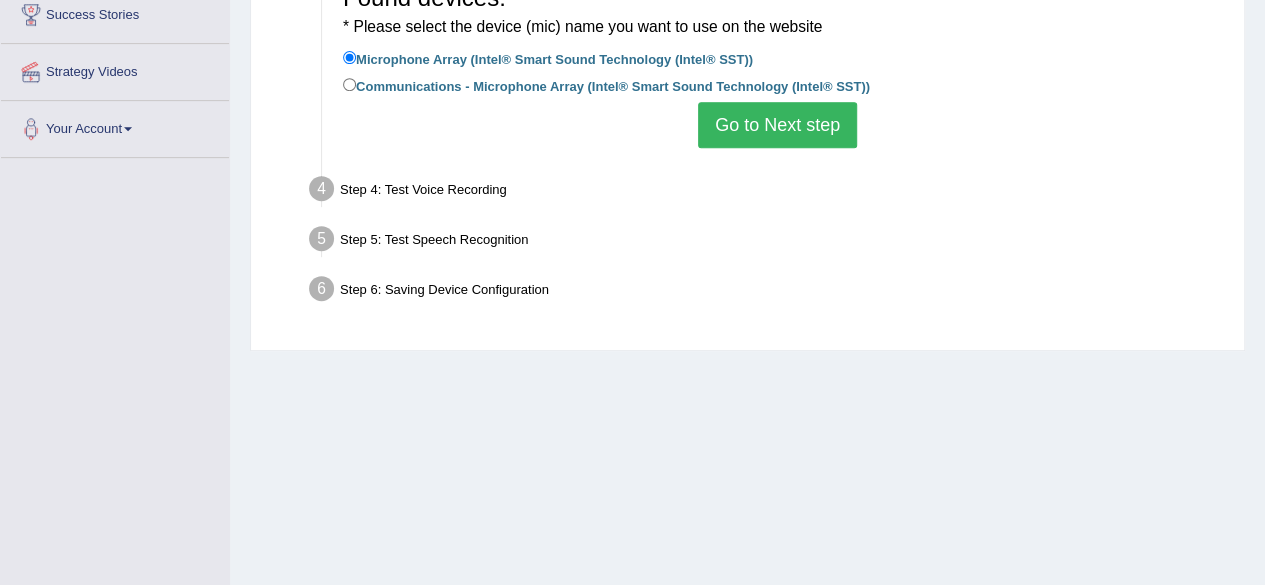 scroll, scrollTop: 362, scrollLeft: 0, axis: vertical 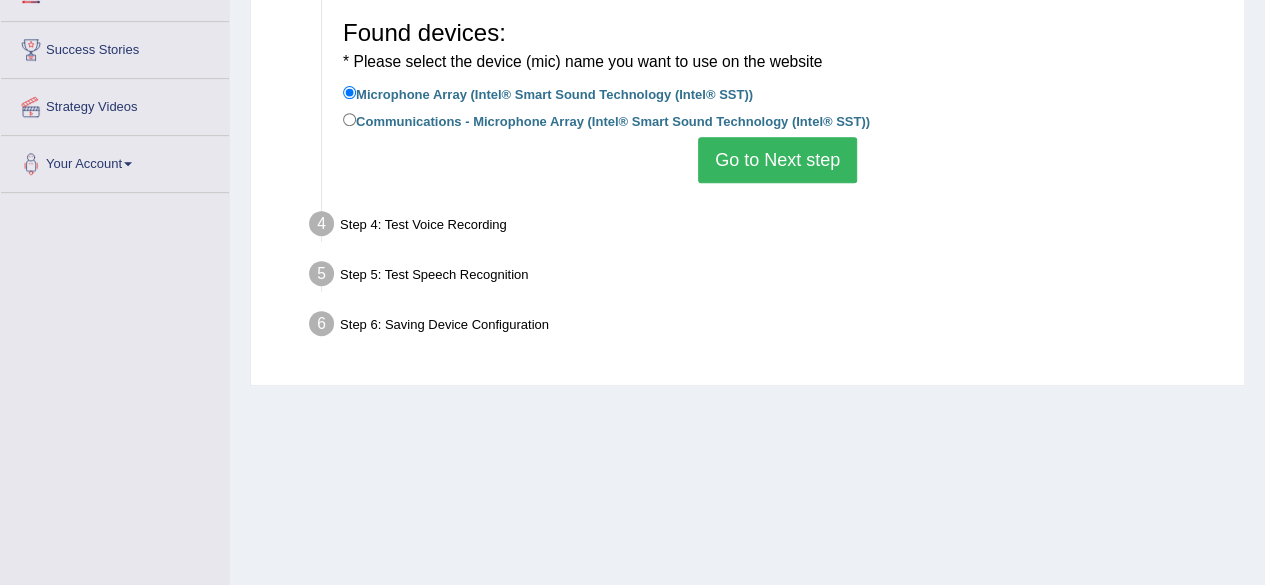 click on "Go to Next step" at bounding box center (777, 160) 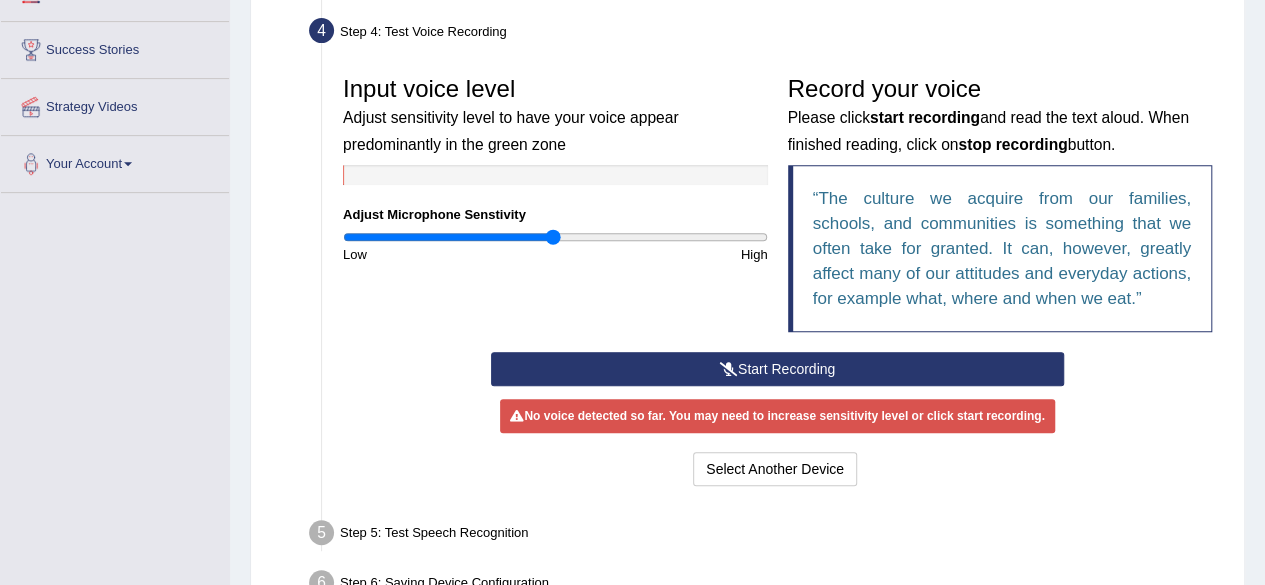 click on "Start Recording" at bounding box center (777, 369) 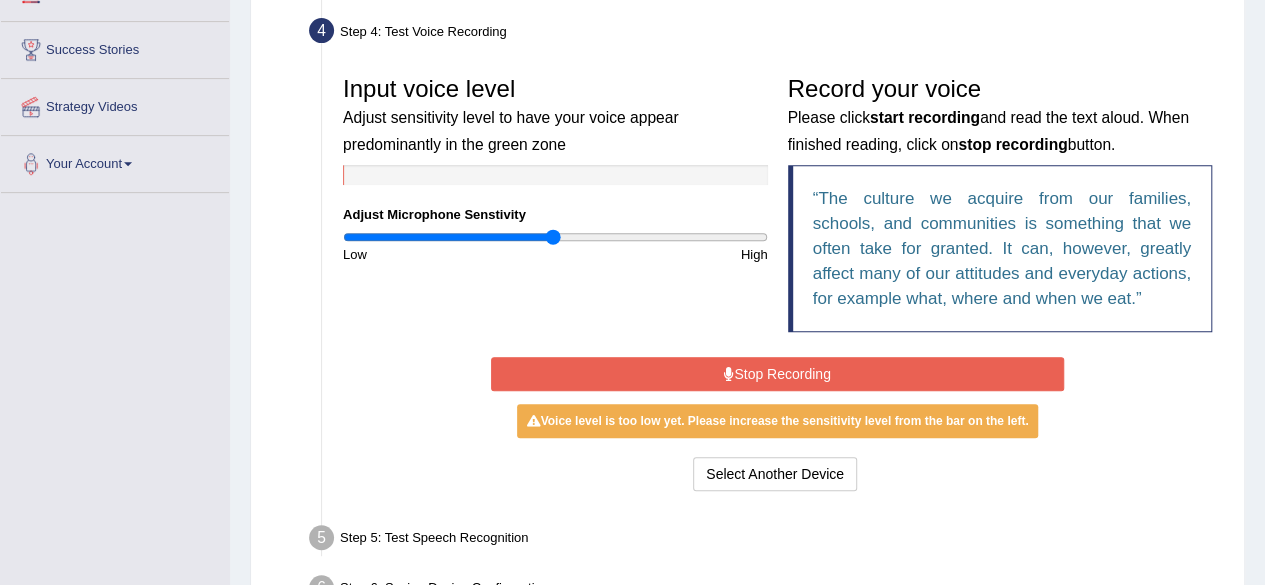 click on "Stop Recording" at bounding box center [777, 374] 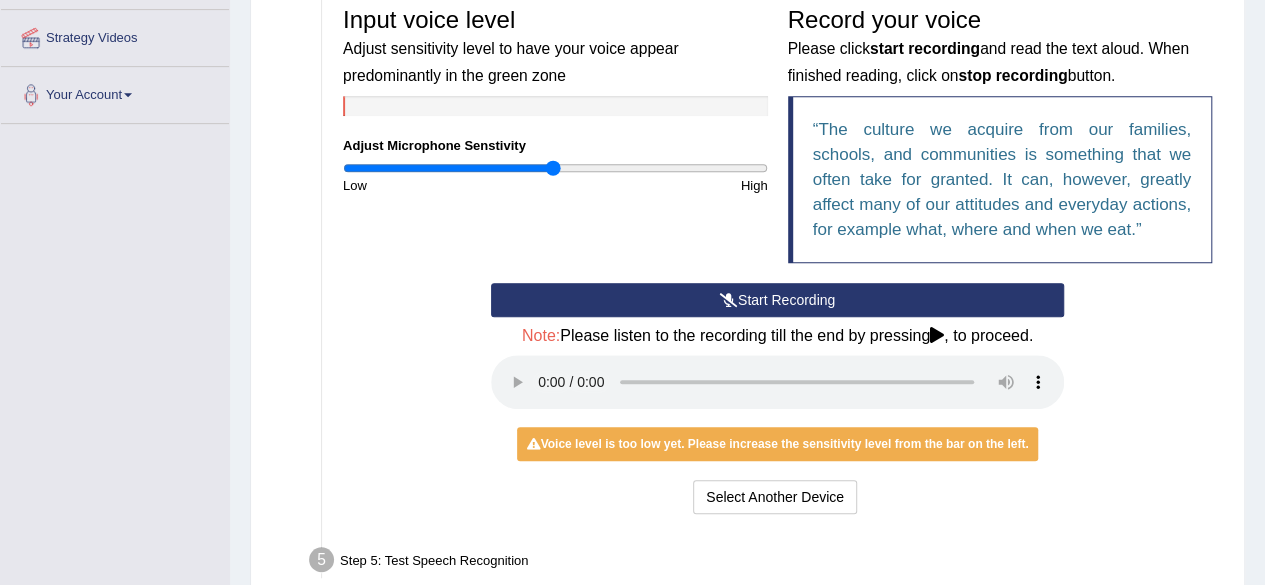 scroll, scrollTop: 430, scrollLeft: 0, axis: vertical 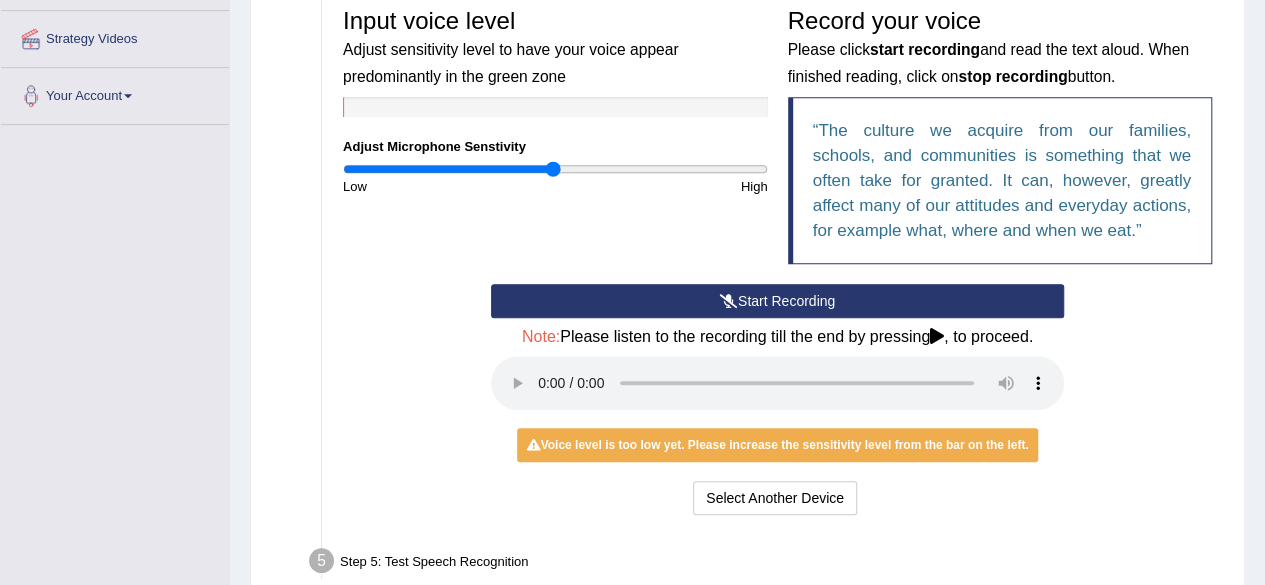 click on "Note:  Please listen to the recording till the end by pressing  , to proceed." at bounding box center [777, 337] 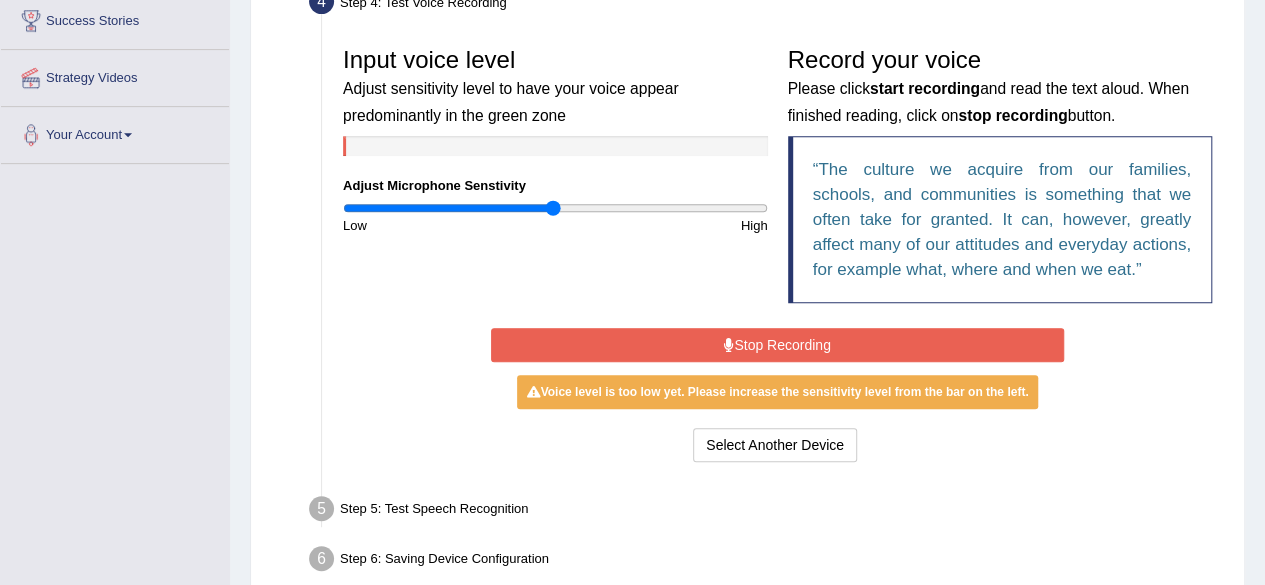 scroll, scrollTop: 387, scrollLeft: 0, axis: vertical 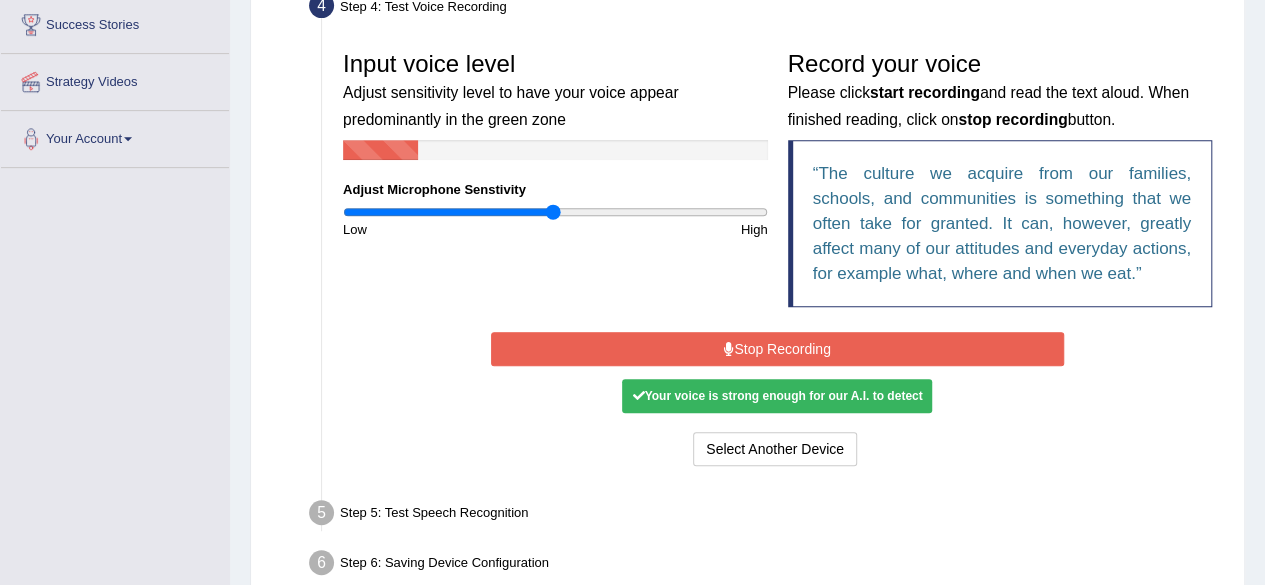 click on "Stop Recording" at bounding box center (777, 349) 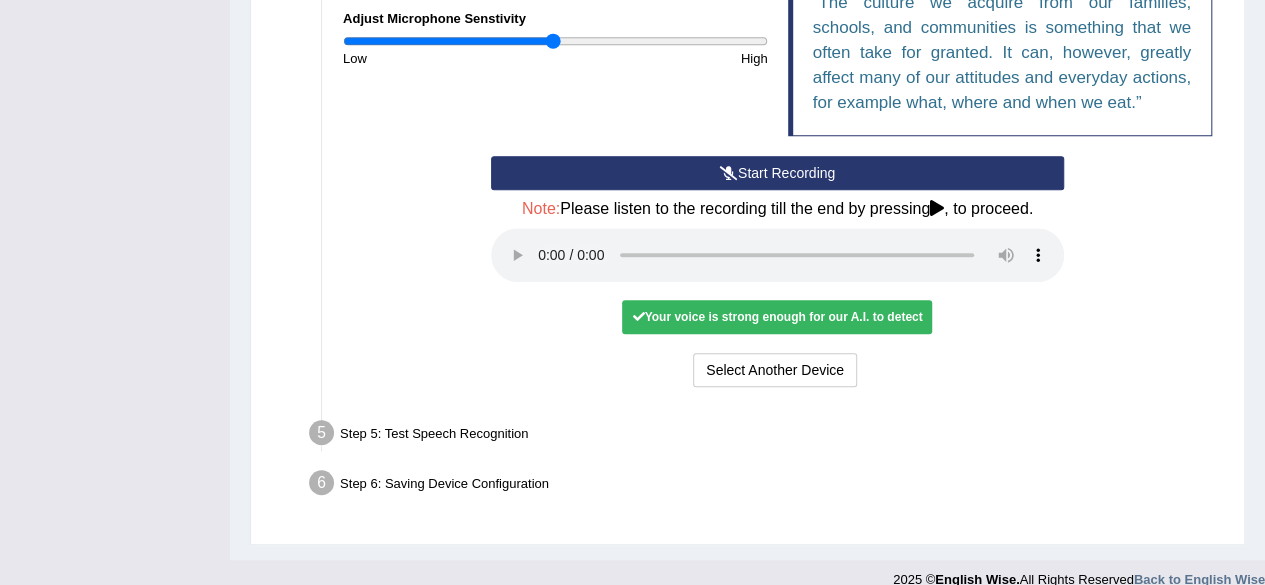 scroll, scrollTop: 605, scrollLeft: 0, axis: vertical 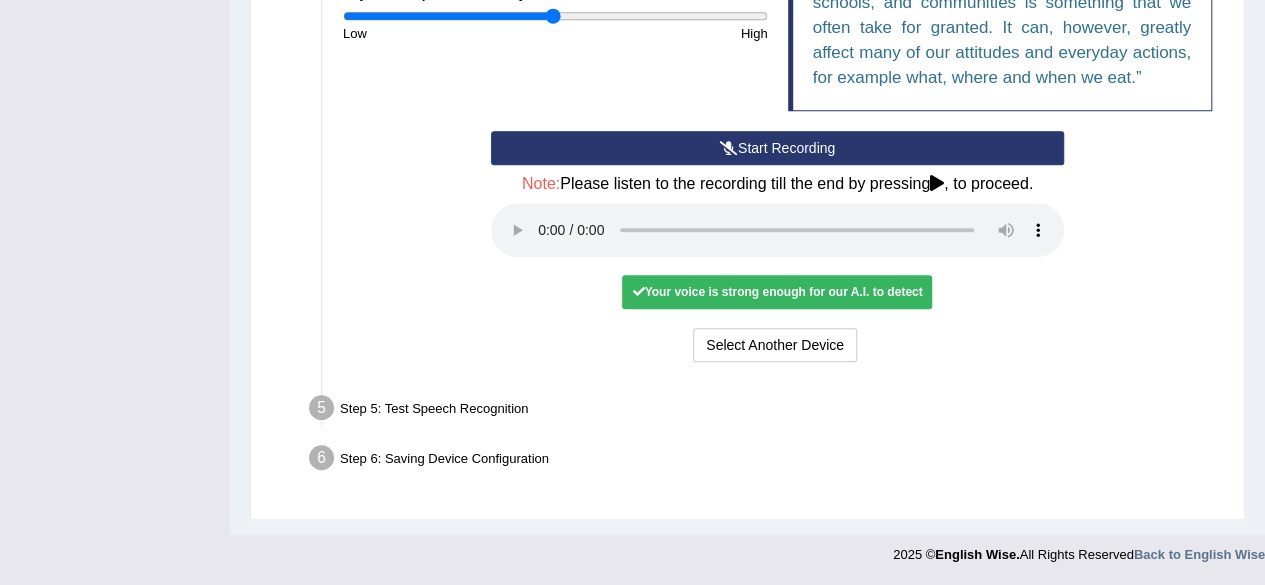 click on "Step 5: Test Speech Recognition" at bounding box center [767, 411] 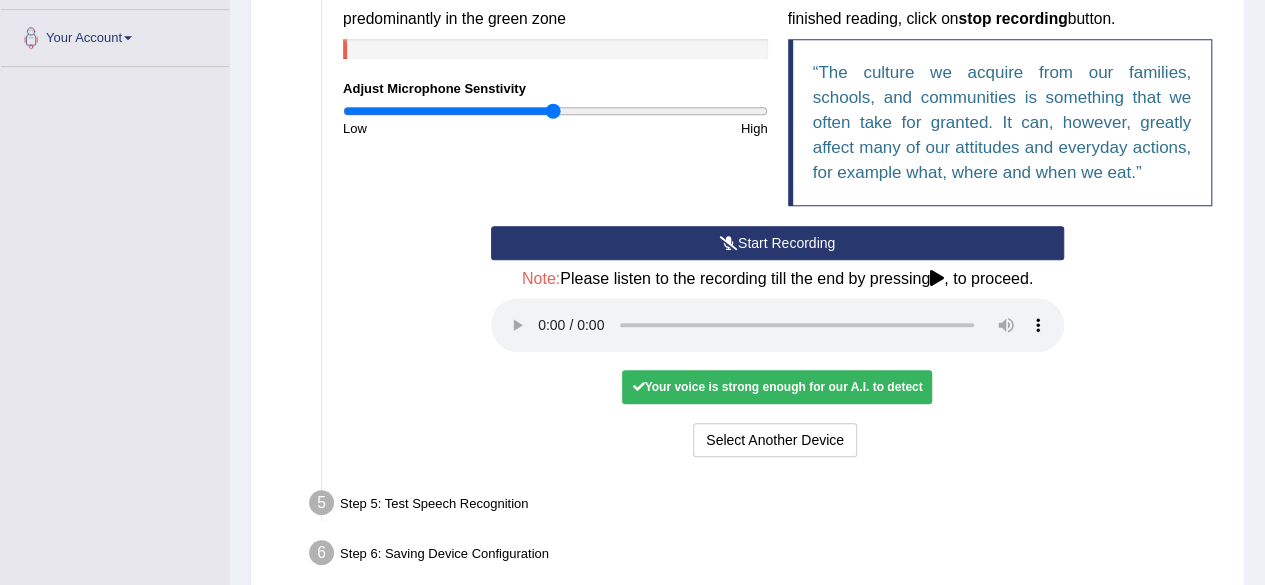 scroll, scrollTop: 490, scrollLeft: 0, axis: vertical 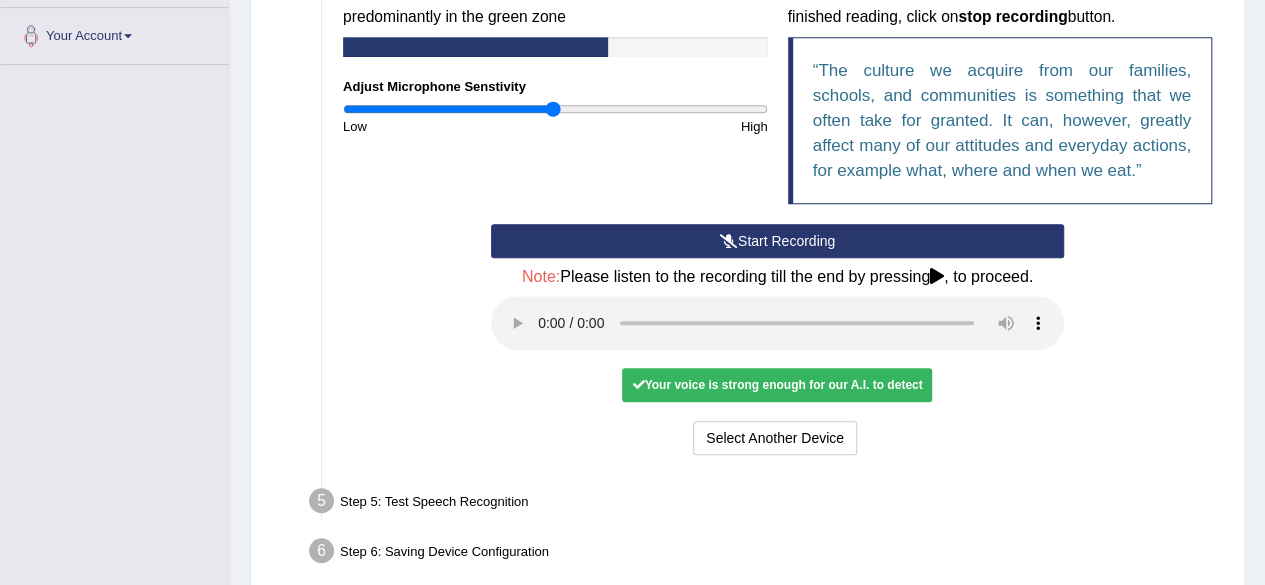 click on "Your voice is strong enough for our A.I. to detect" at bounding box center (777, 385) 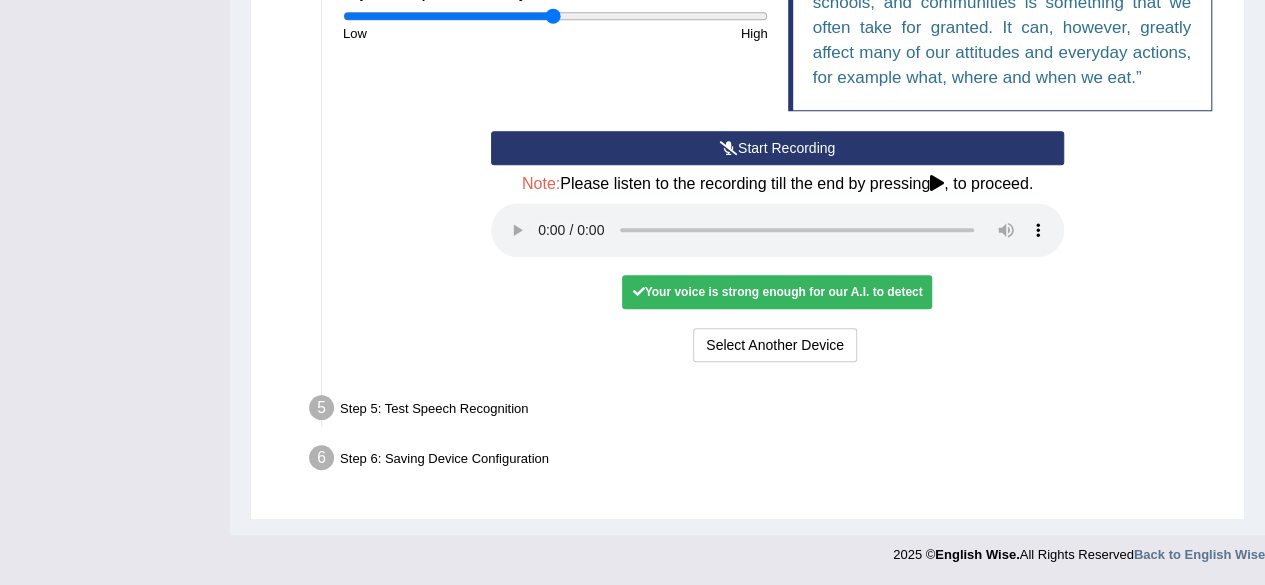 scroll, scrollTop: 605, scrollLeft: 0, axis: vertical 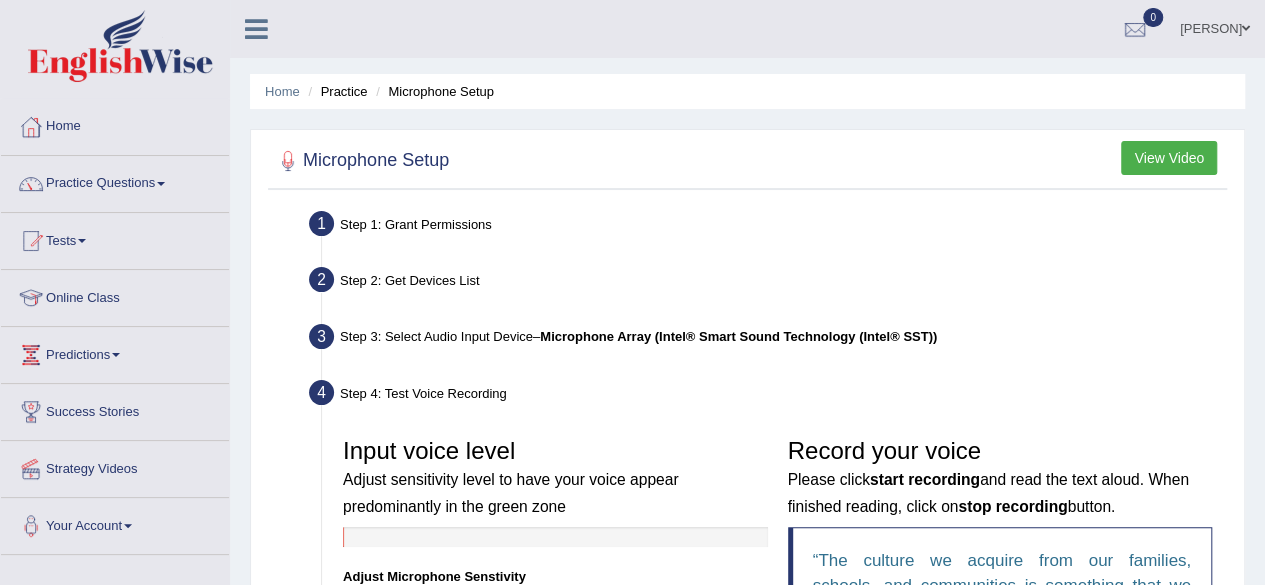 click on "Practice Questions" at bounding box center [115, 181] 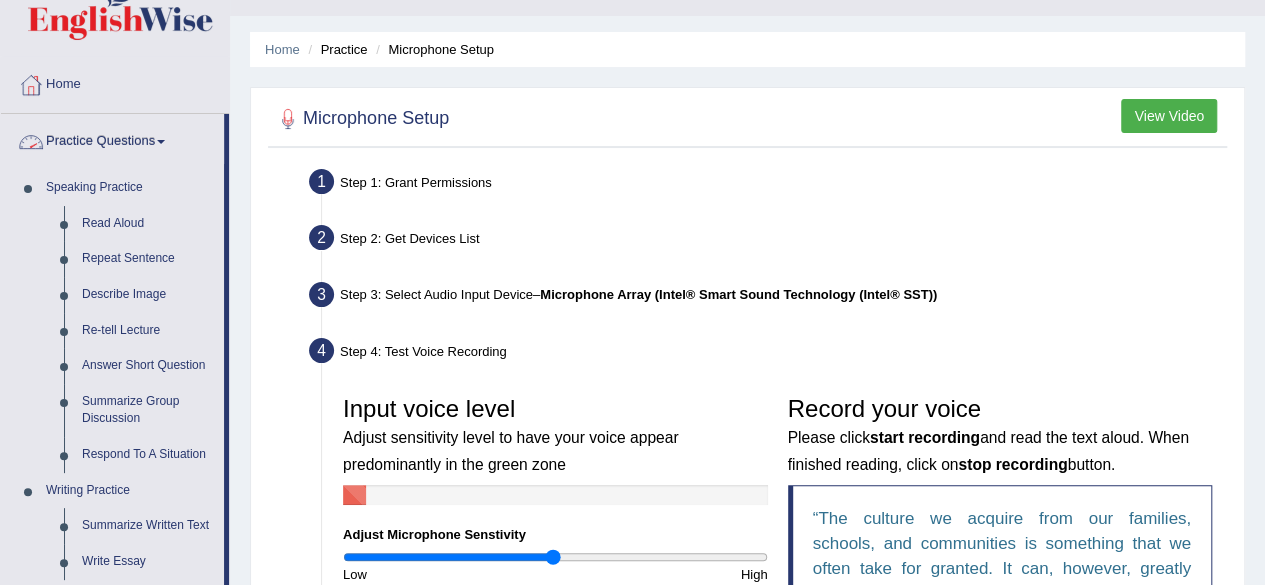 scroll, scrollTop: 66, scrollLeft: 0, axis: vertical 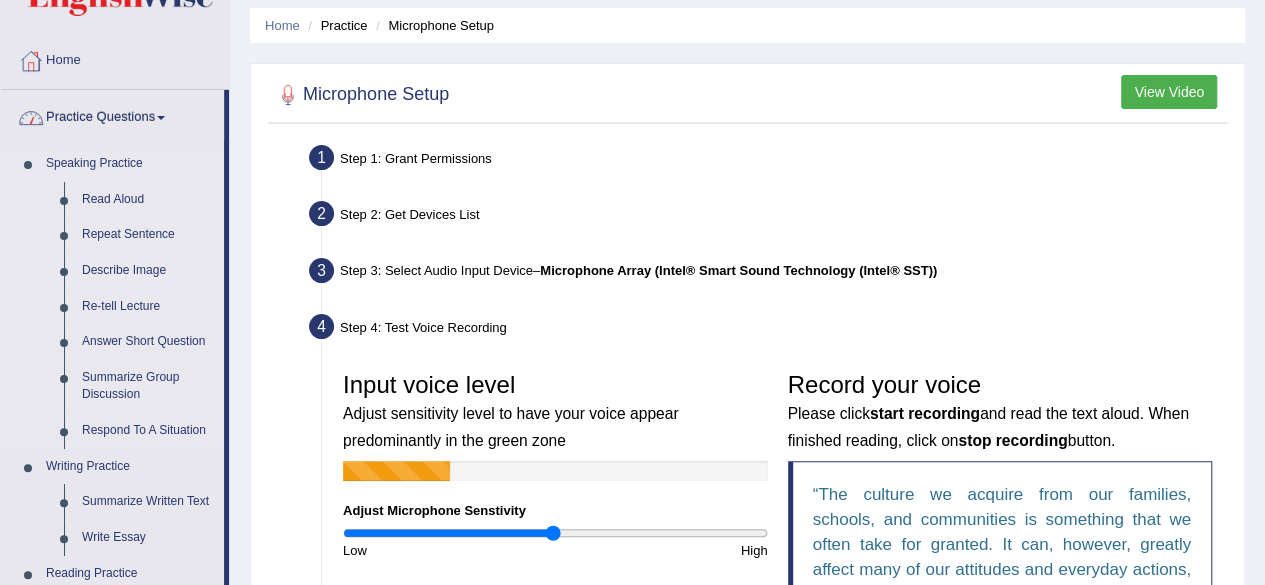 click on "Describe Image" at bounding box center (148, 271) 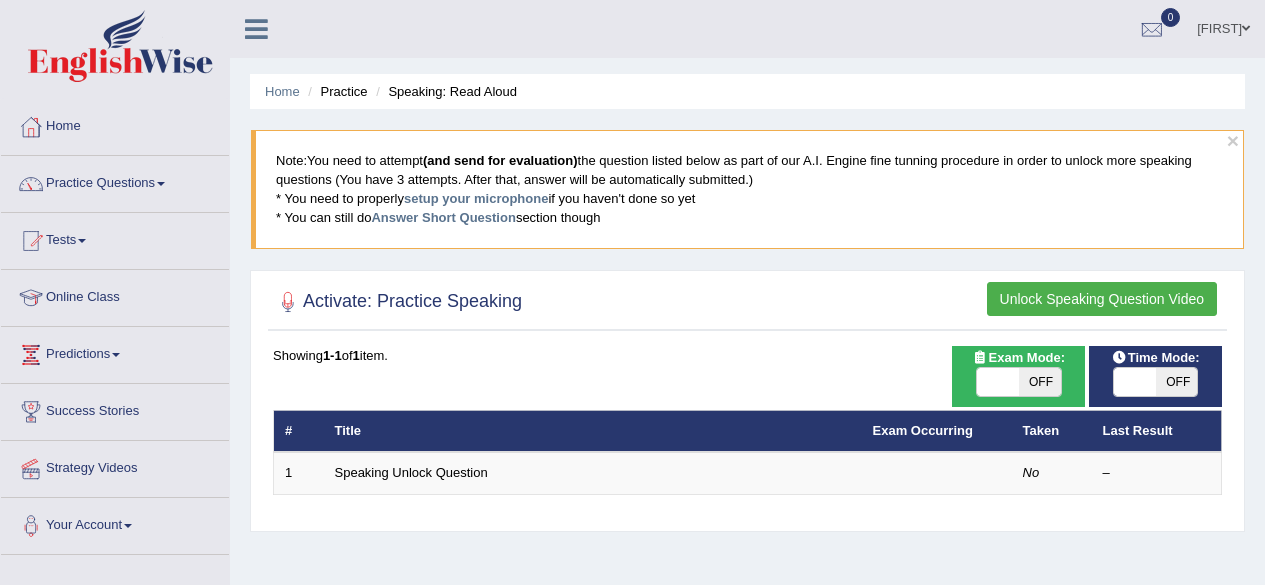 scroll, scrollTop: 246, scrollLeft: 0, axis: vertical 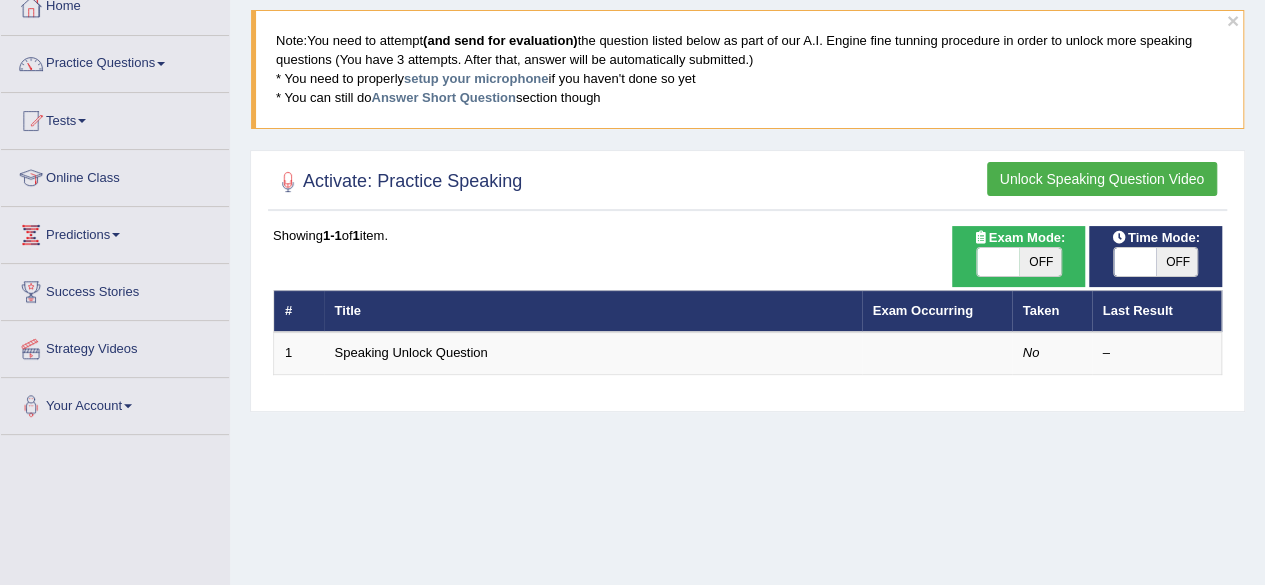 click on "Practice Questions" at bounding box center [115, 61] 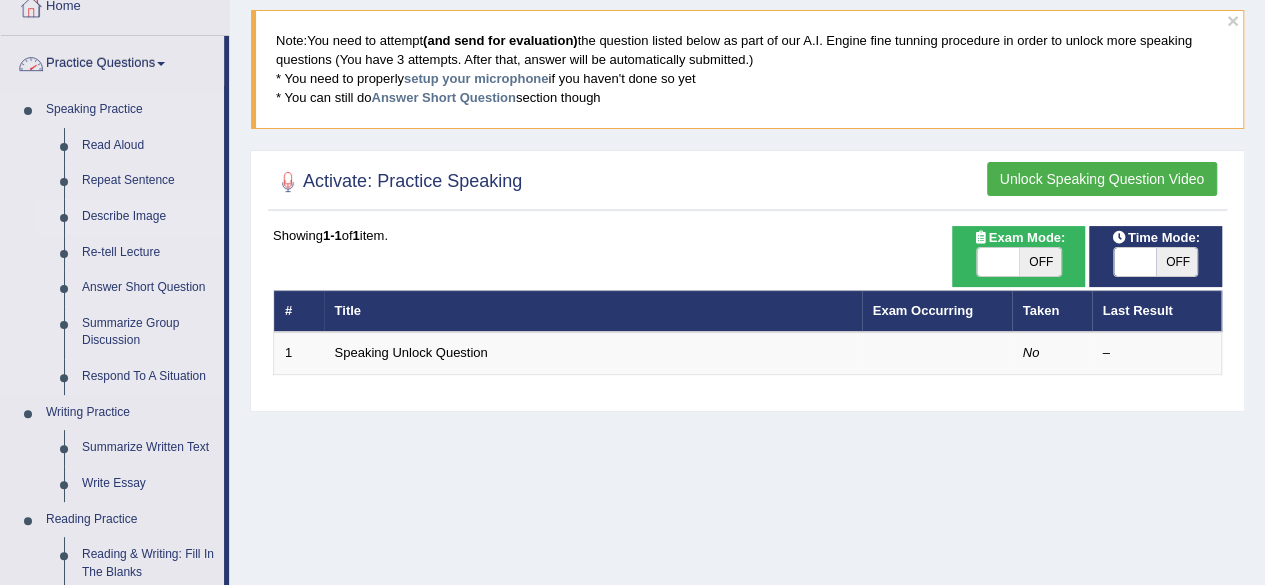 click on "Describe Image" at bounding box center (148, 217) 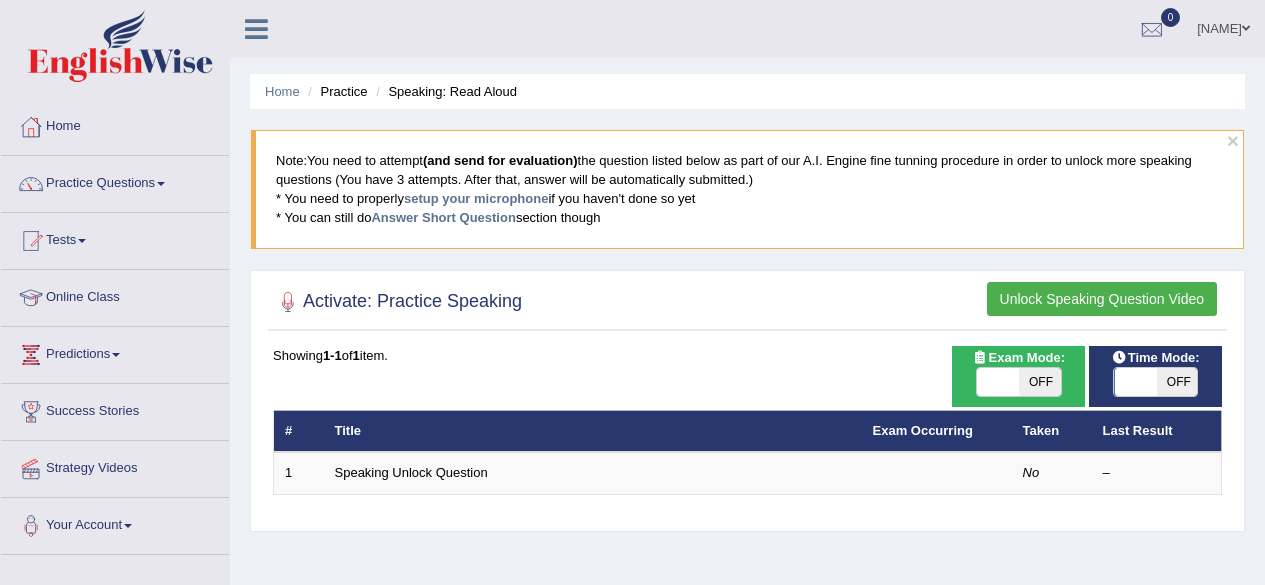scroll, scrollTop: 0, scrollLeft: 0, axis: both 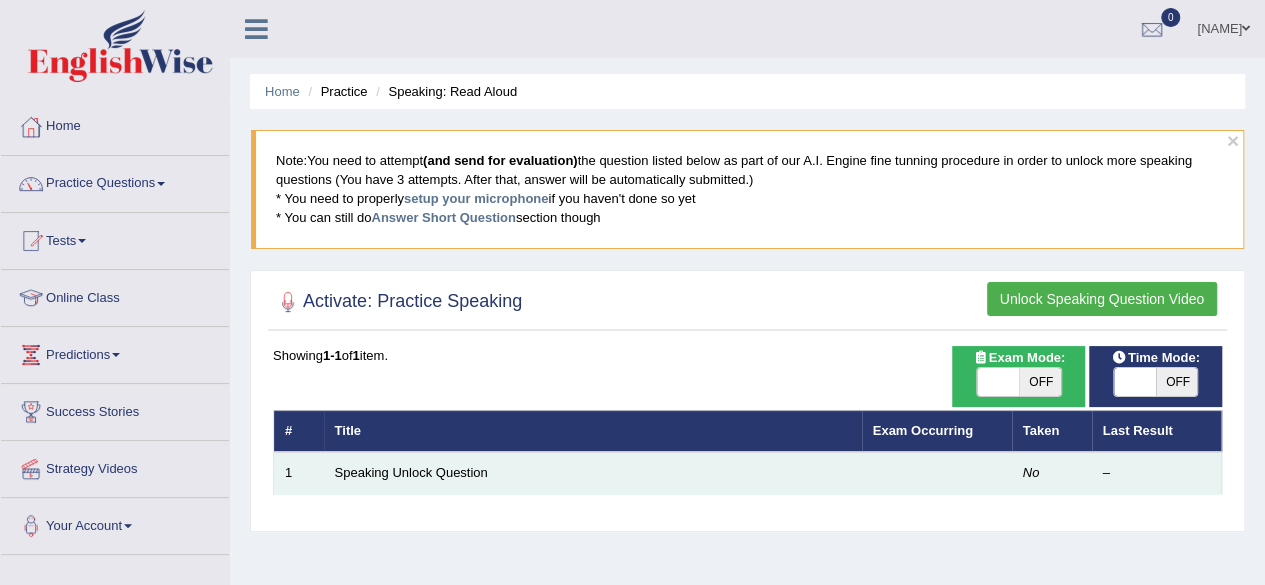 click at bounding box center [937, 473] 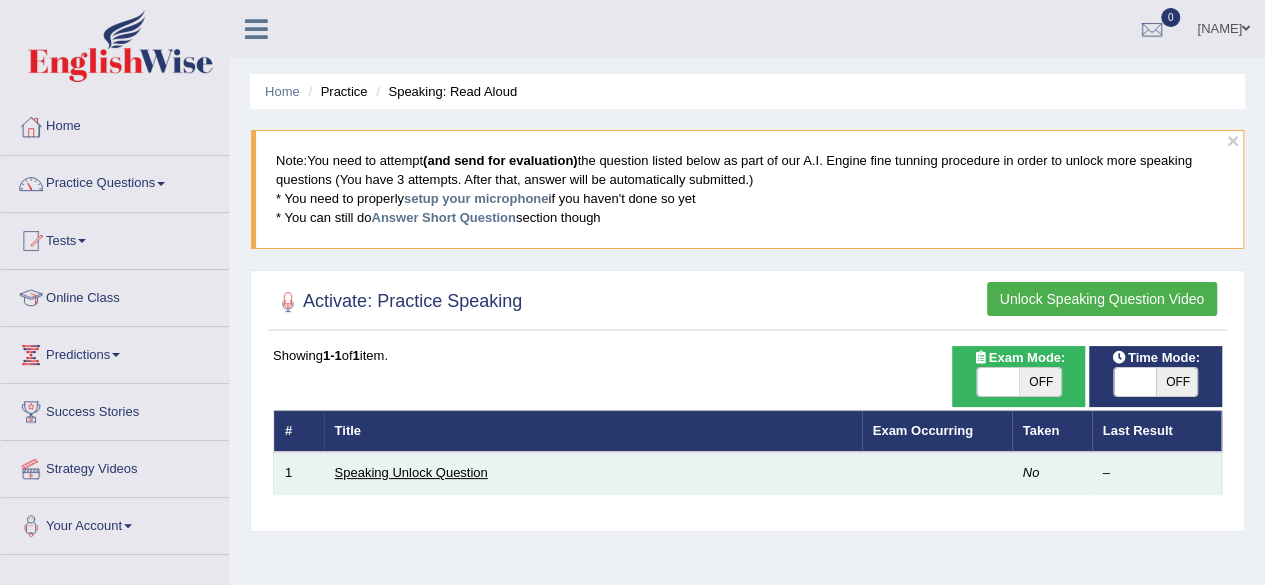 click on "Speaking Unlock Question" at bounding box center [411, 472] 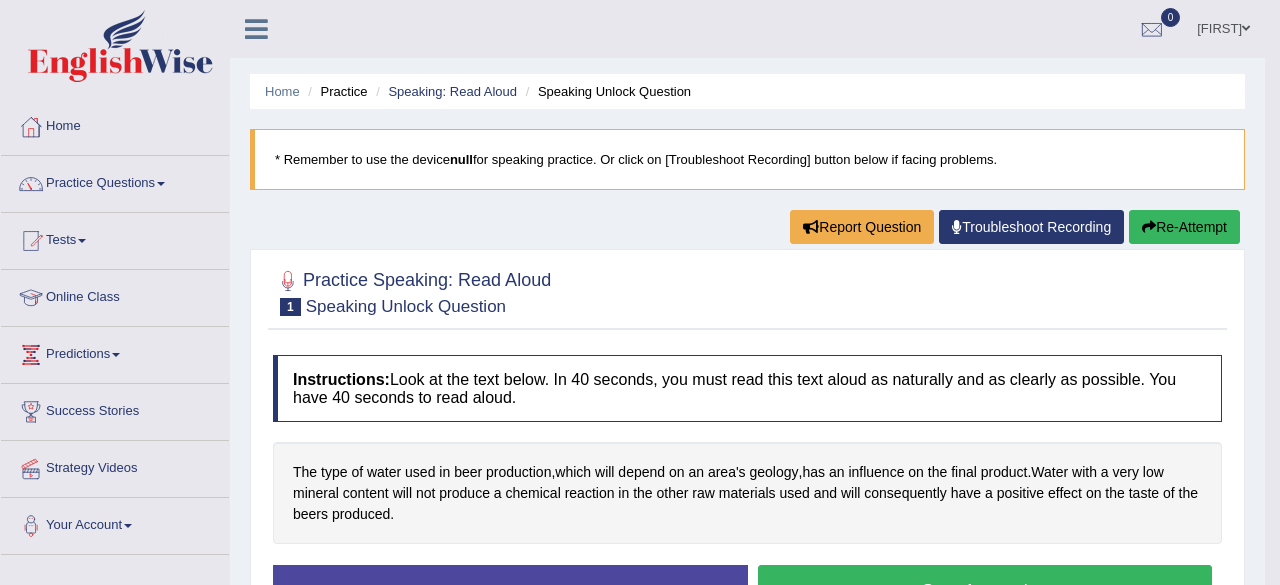 scroll, scrollTop: 65, scrollLeft: 0, axis: vertical 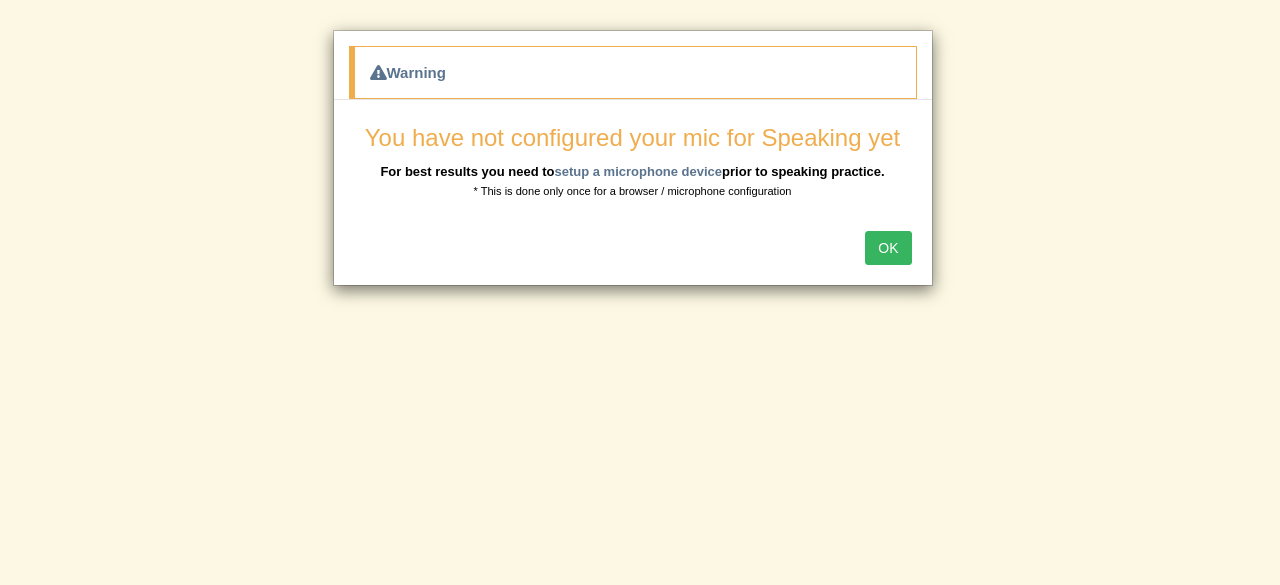 click on "OK" at bounding box center [888, 248] 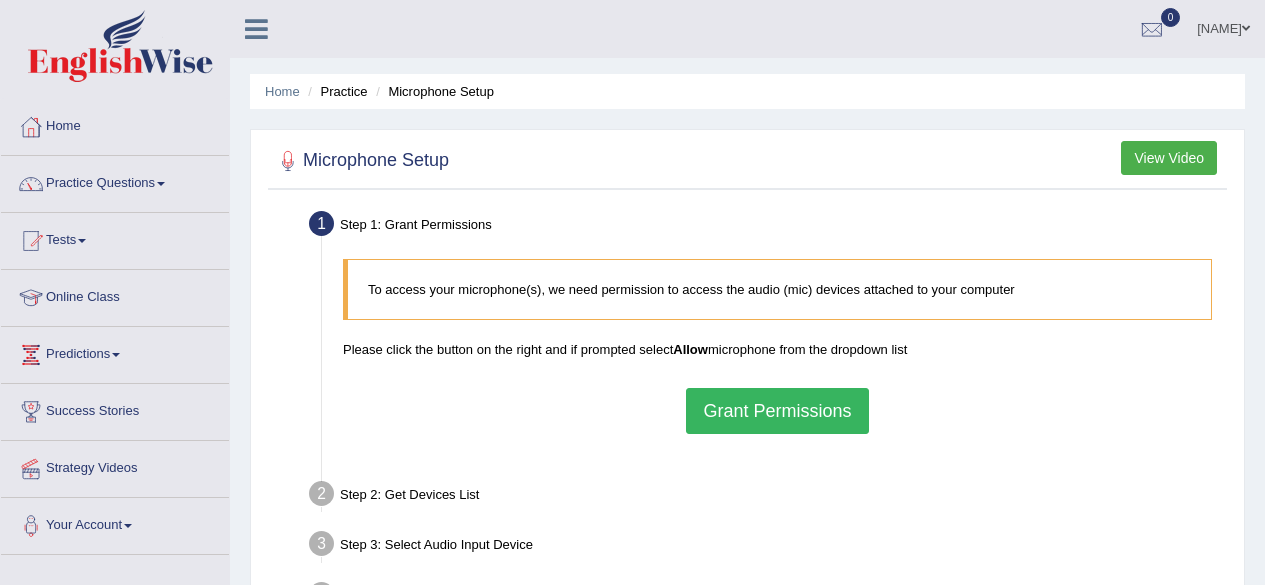 scroll, scrollTop: 80, scrollLeft: 0, axis: vertical 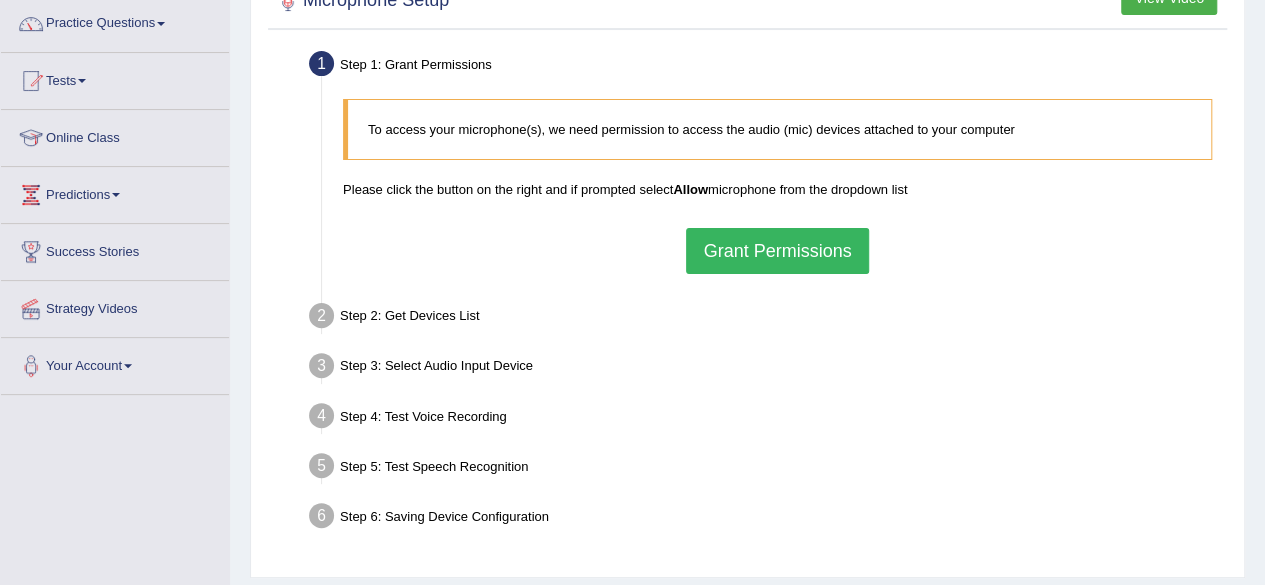 click on "Grant Permissions" at bounding box center (777, 251) 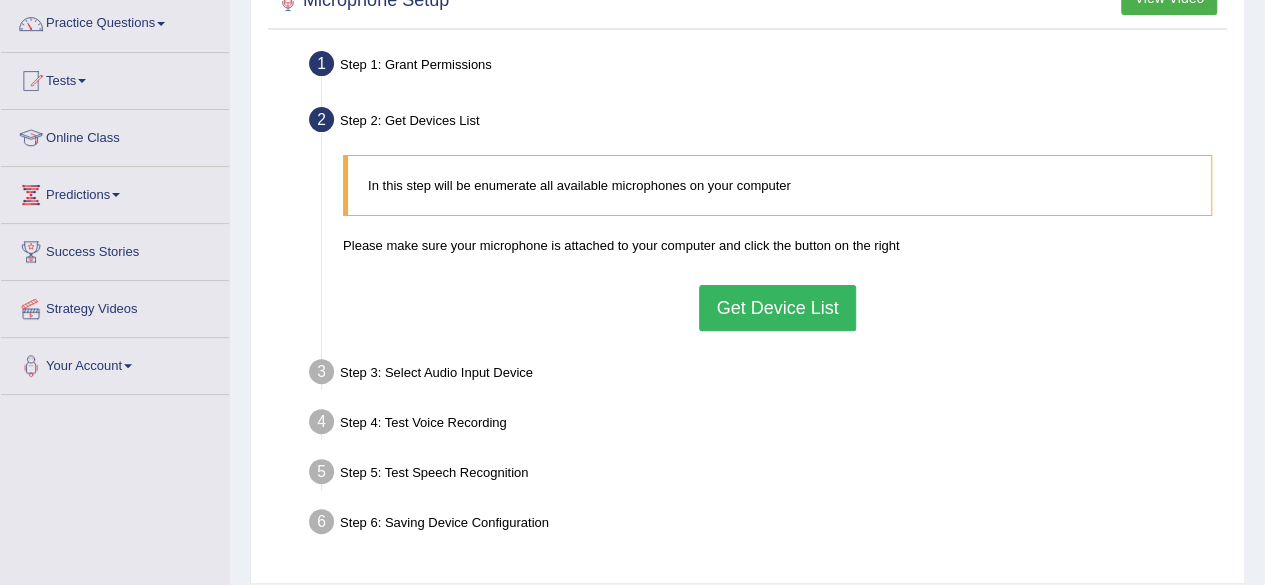 click on "Get Device List" at bounding box center [777, 308] 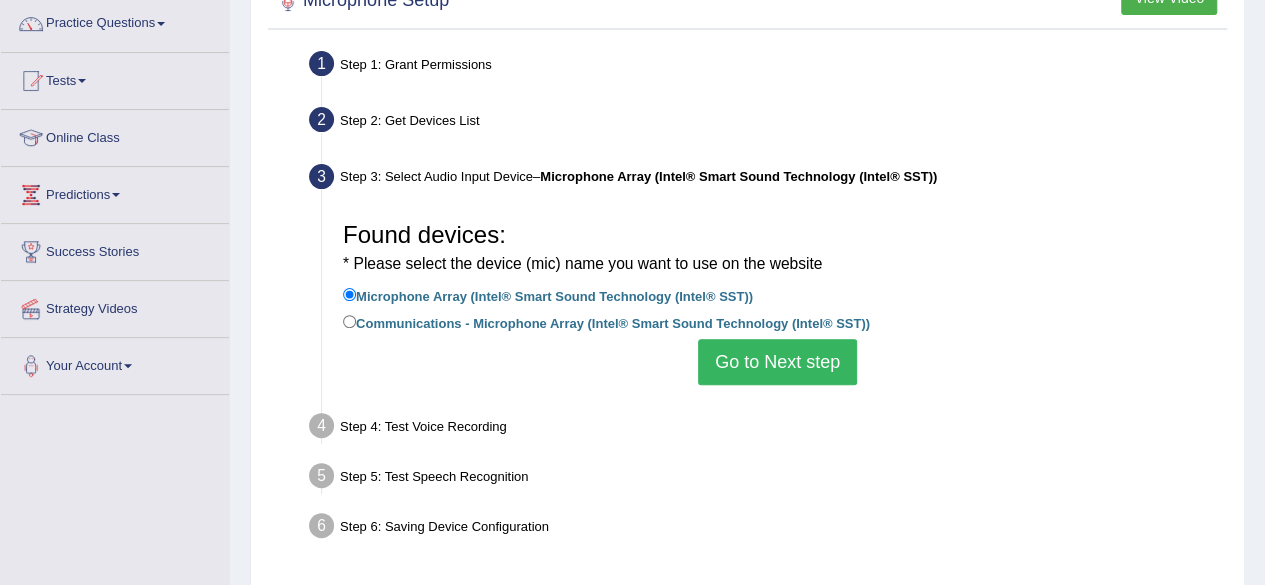 click on "Go to Next step" at bounding box center (777, 362) 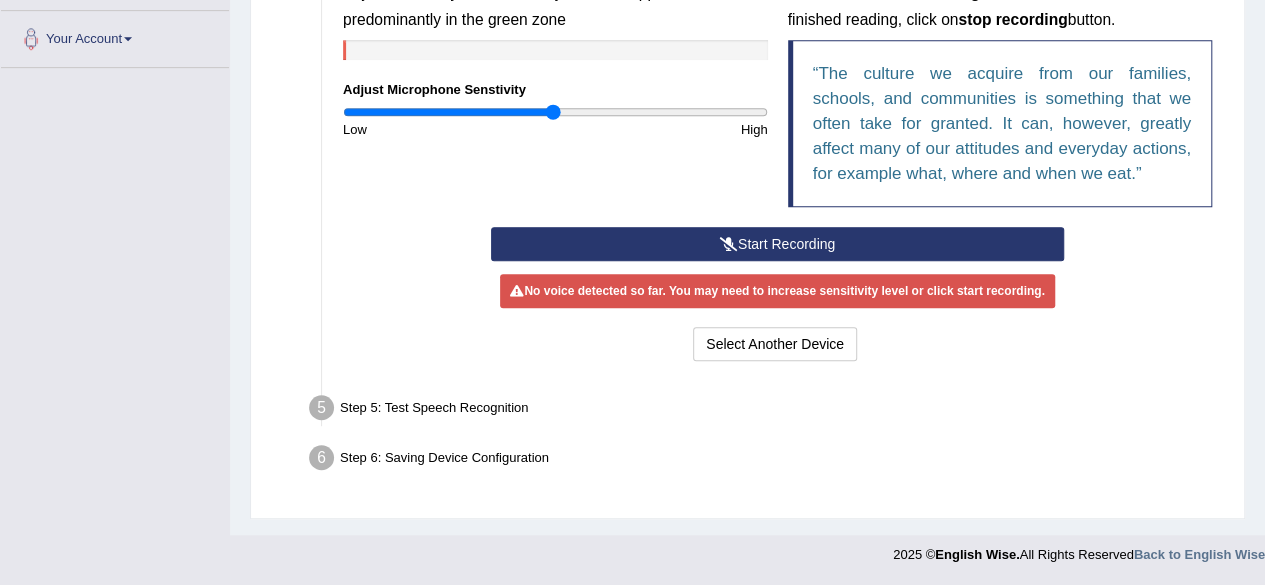 scroll, scrollTop: 508, scrollLeft: 0, axis: vertical 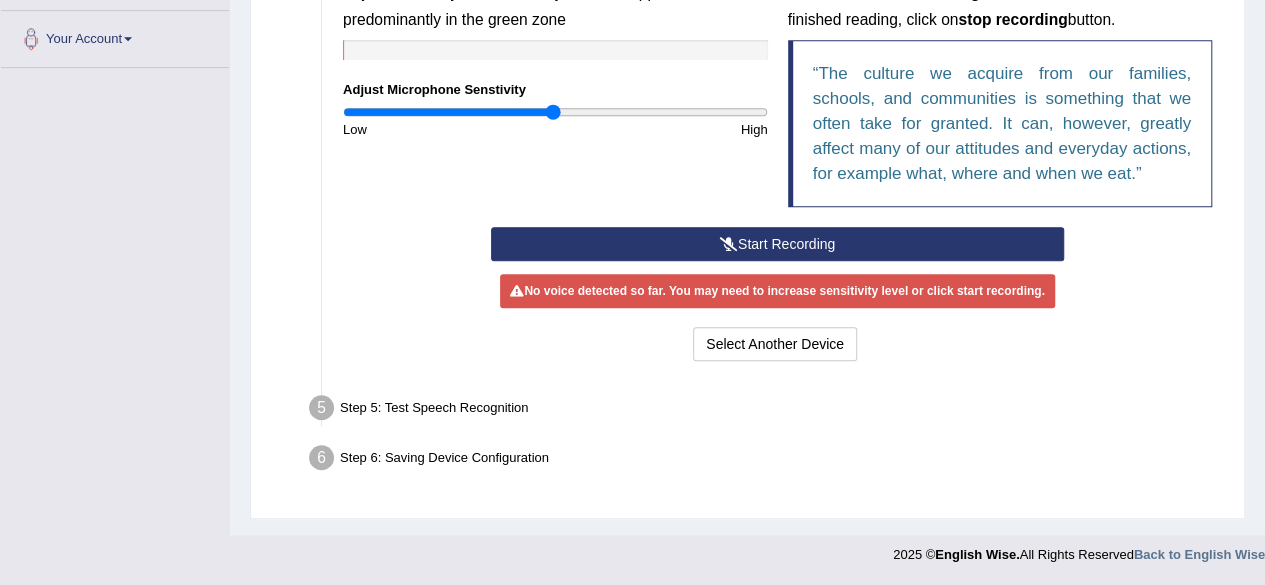 click on "Start Recording" at bounding box center [777, 244] 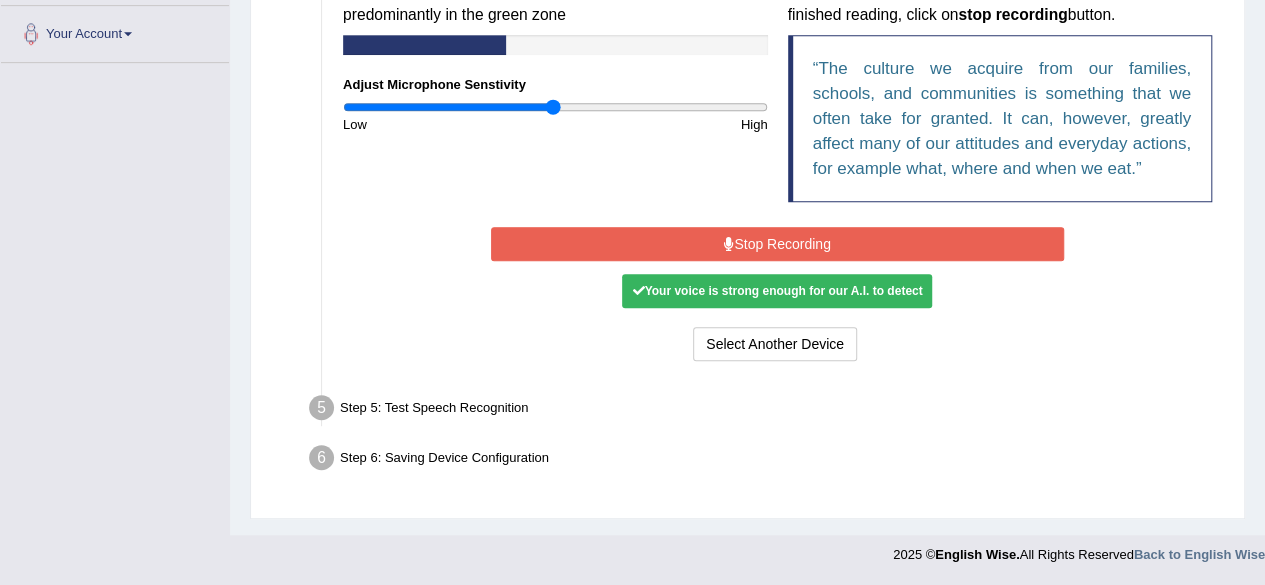 click on "Stop Recording" at bounding box center [777, 244] 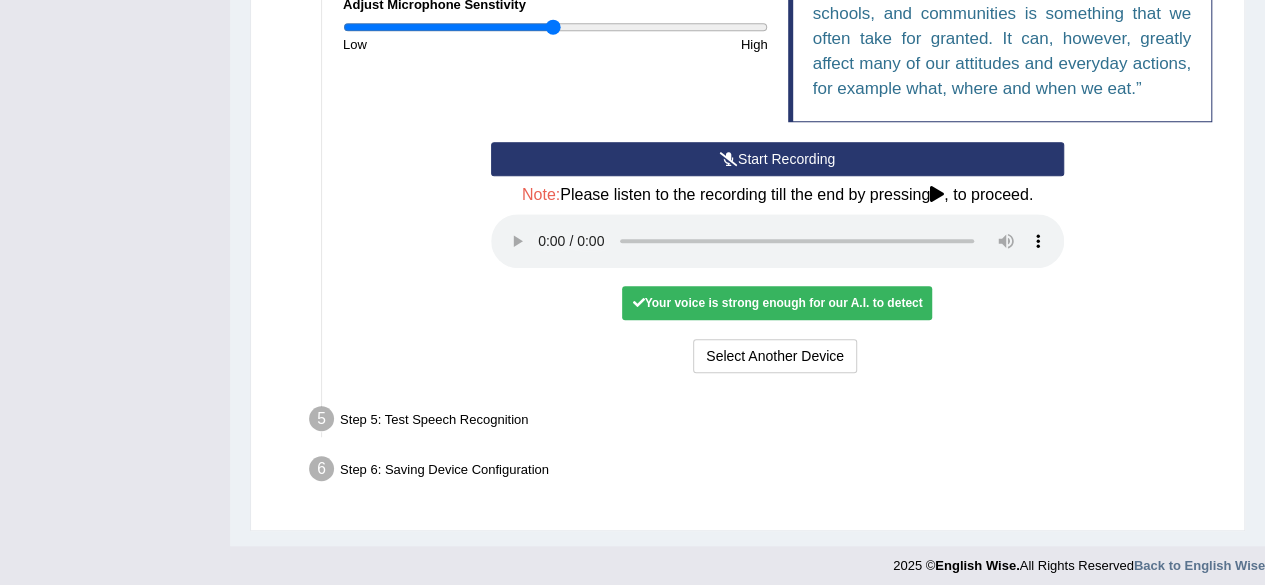 scroll, scrollTop: 605, scrollLeft: 0, axis: vertical 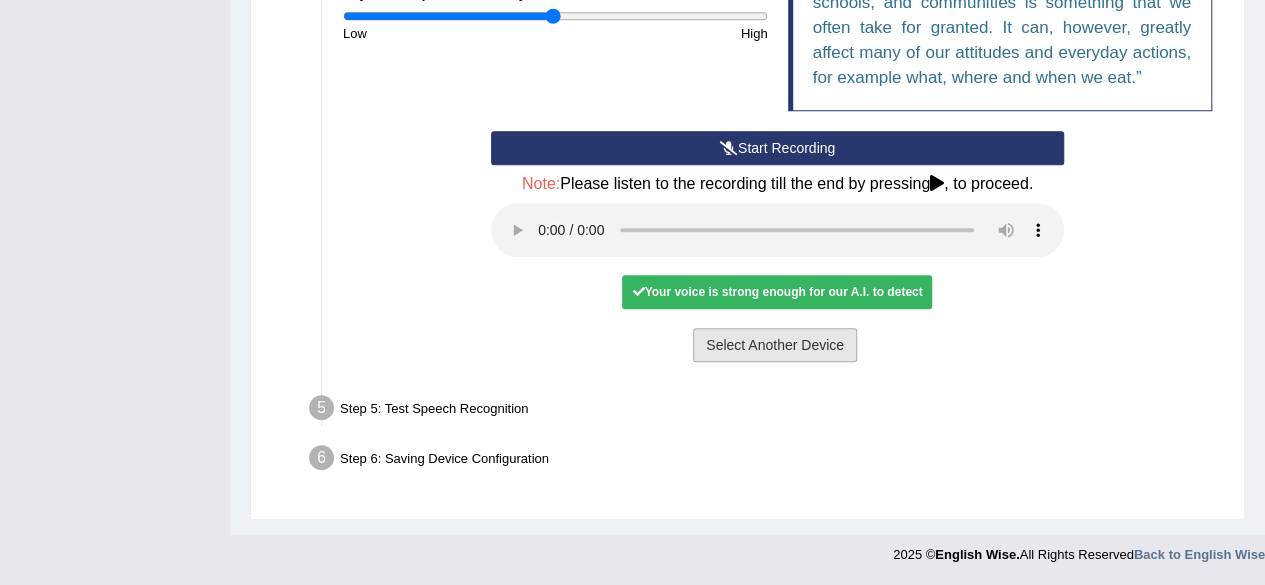 click on "Select Another Device" at bounding box center (775, 345) 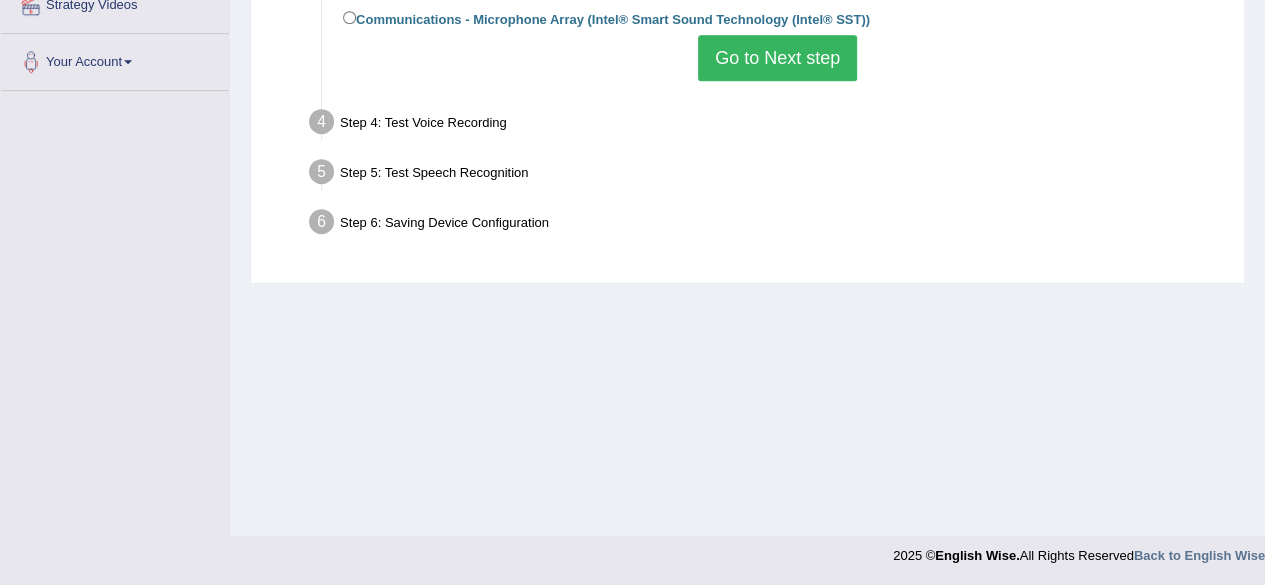 click on "Step 4: Test Voice Recording" at bounding box center (767, 125) 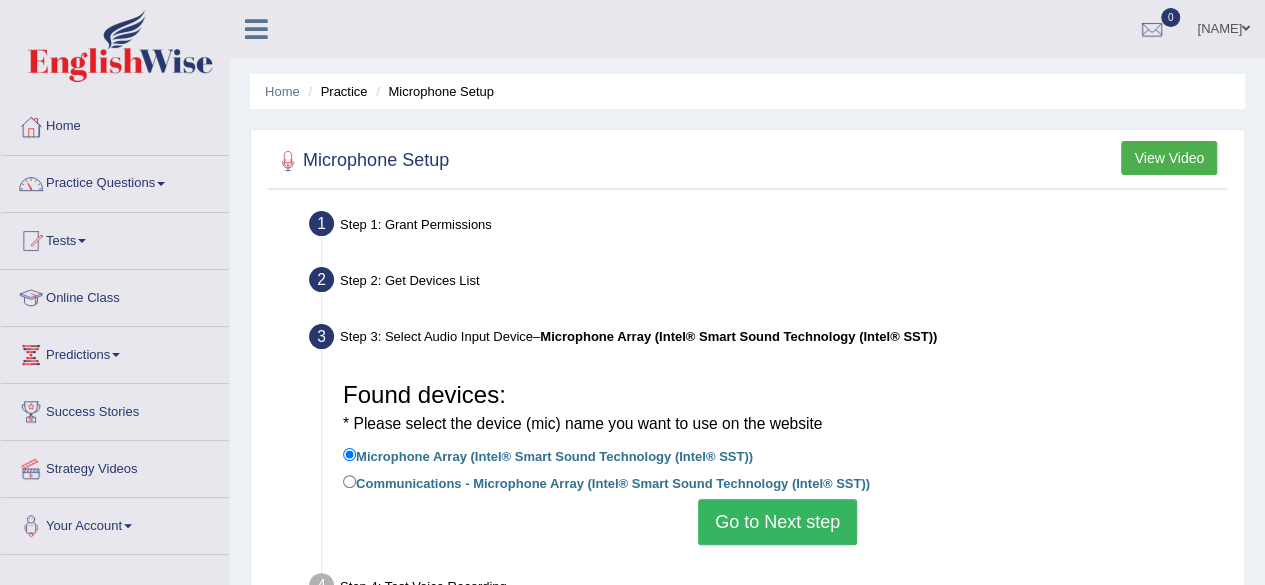 scroll, scrollTop: 0, scrollLeft: 0, axis: both 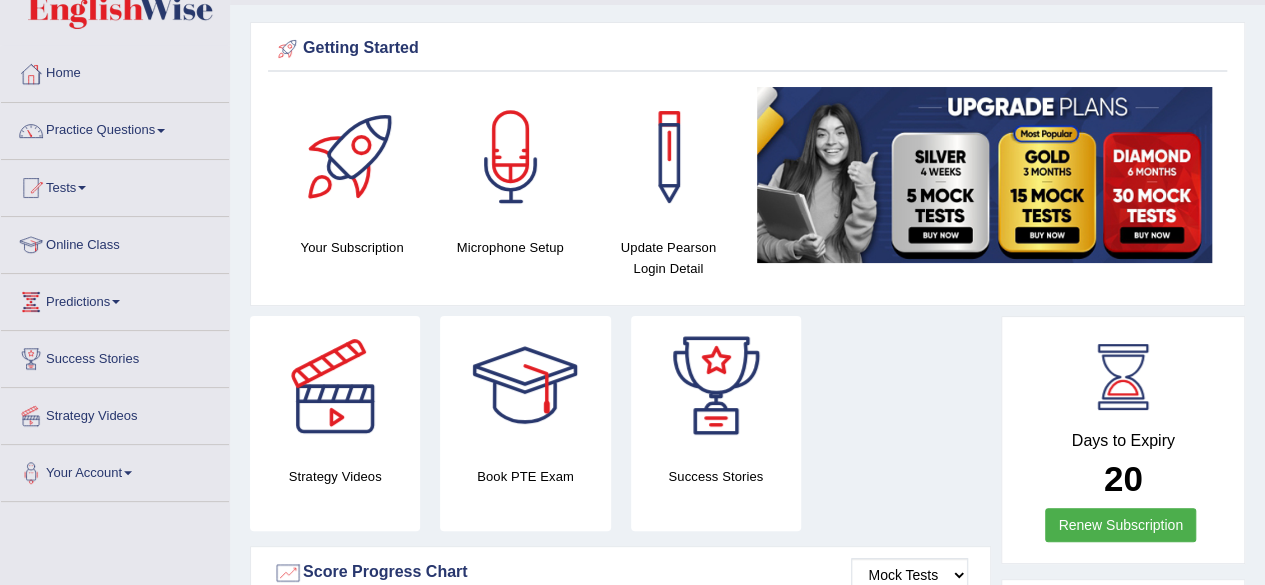 click on "Practice Questions" at bounding box center (115, 128) 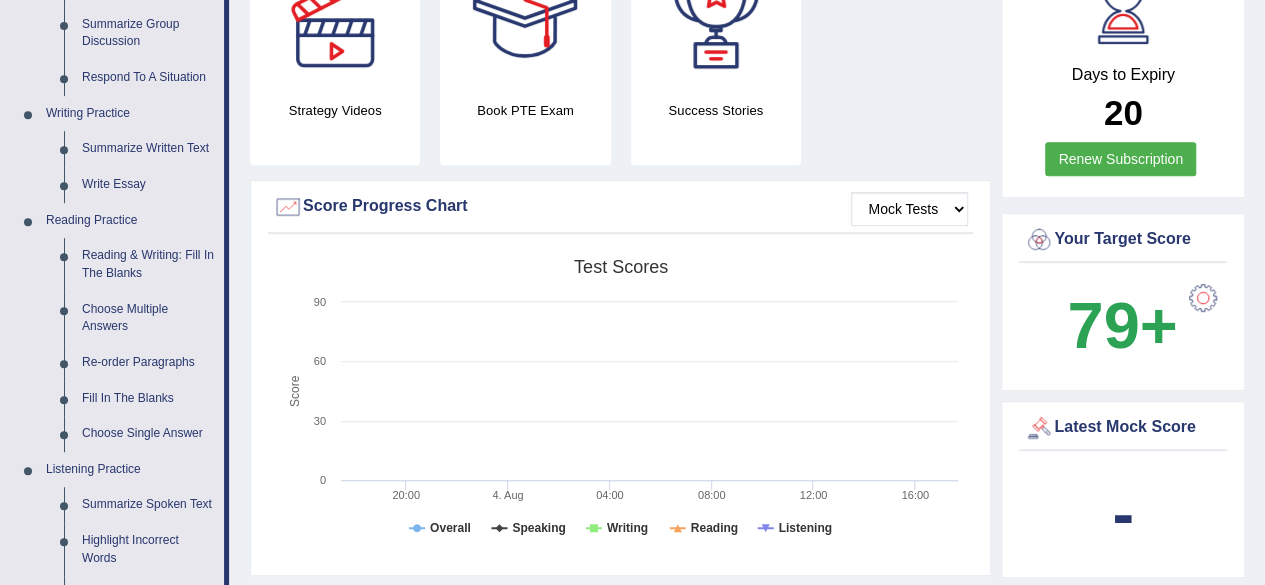 scroll, scrollTop: 420, scrollLeft: 0, axis: vertical 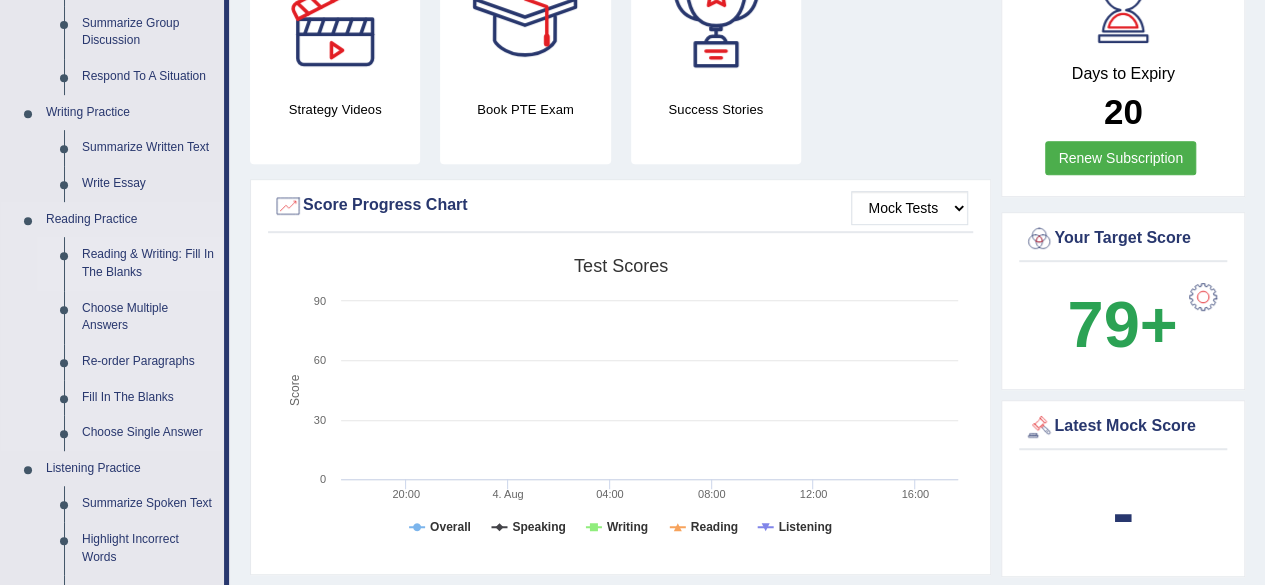 click on "Reading & Writing: Fill In The Blanks" at bounding box center [148, 263] 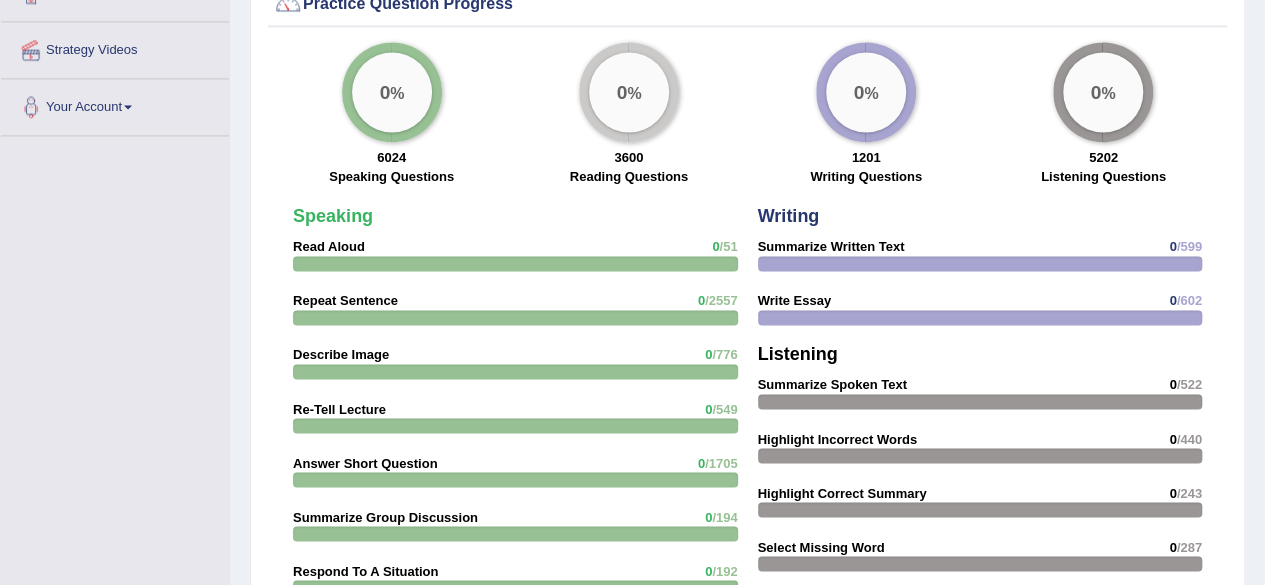 scroll, scrollTop: 1462, scrollLeft: 0, axis: vertical 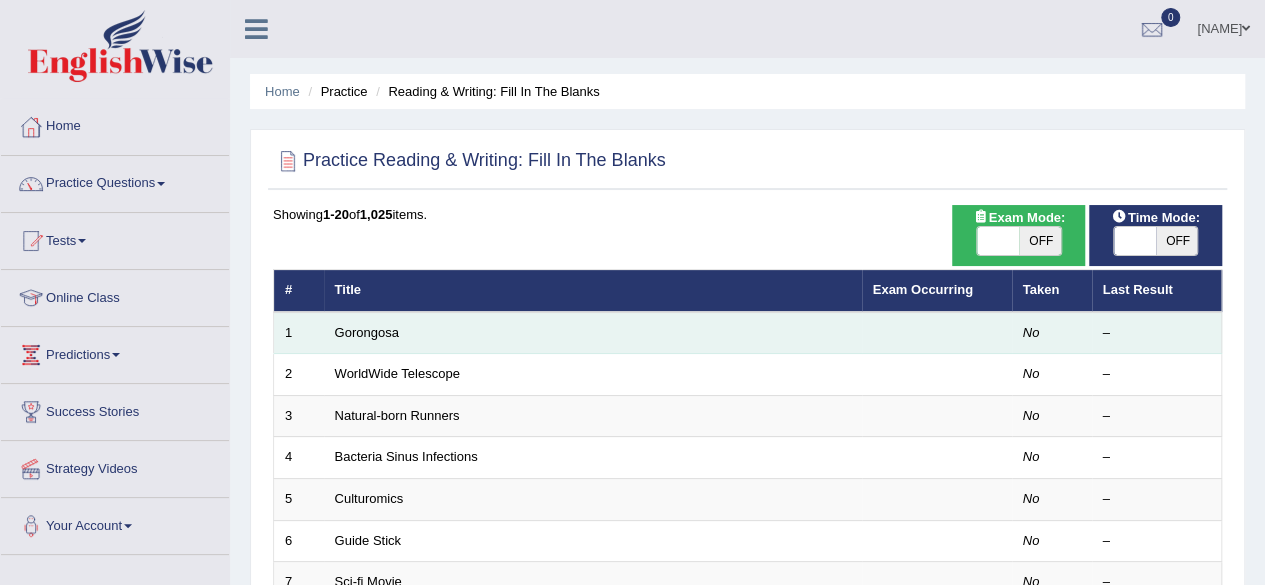 click on "1" at bounding box center (299, 333) 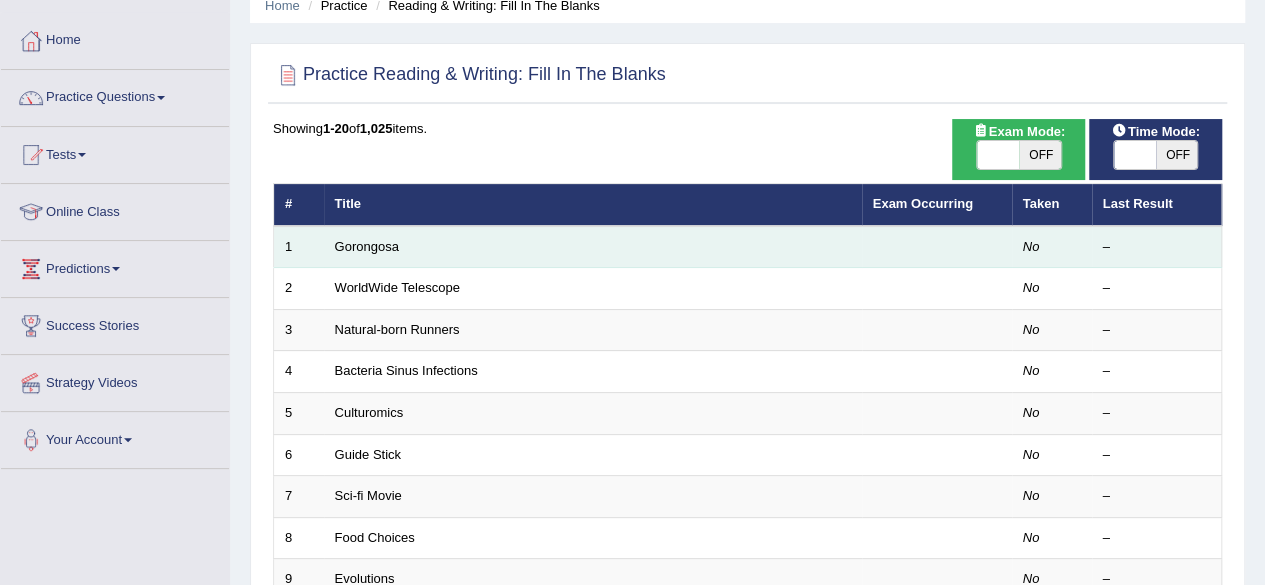 scroll, scrollTop: 79, scrollLeft: 0, axis: vertical 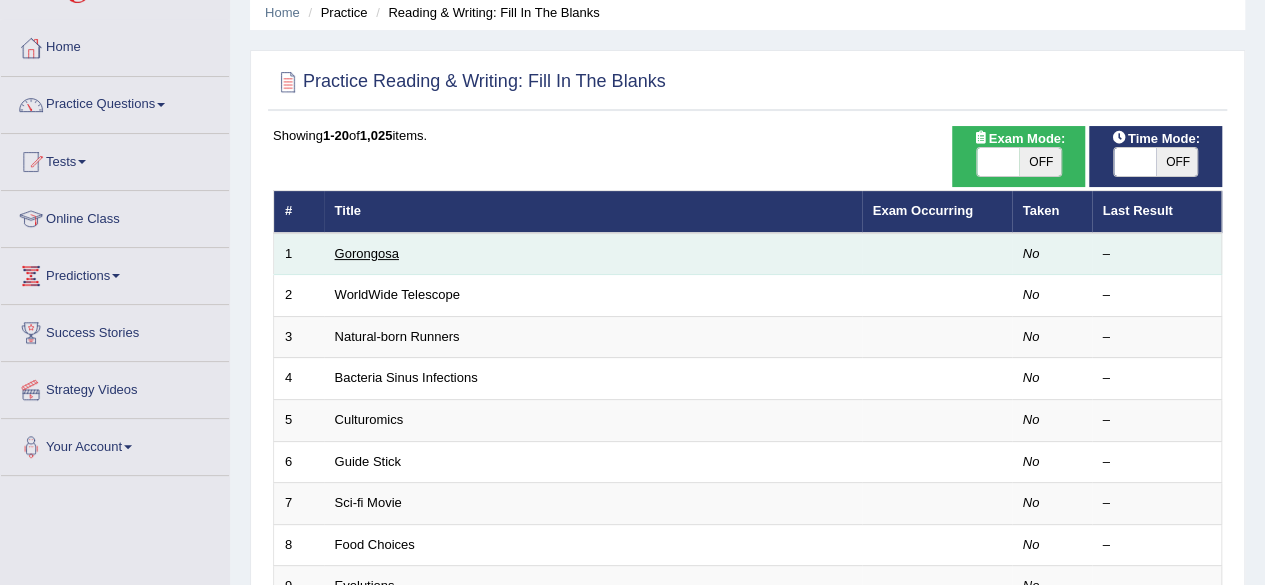 click on "Gorongosa" at bounding box center (367, 253) 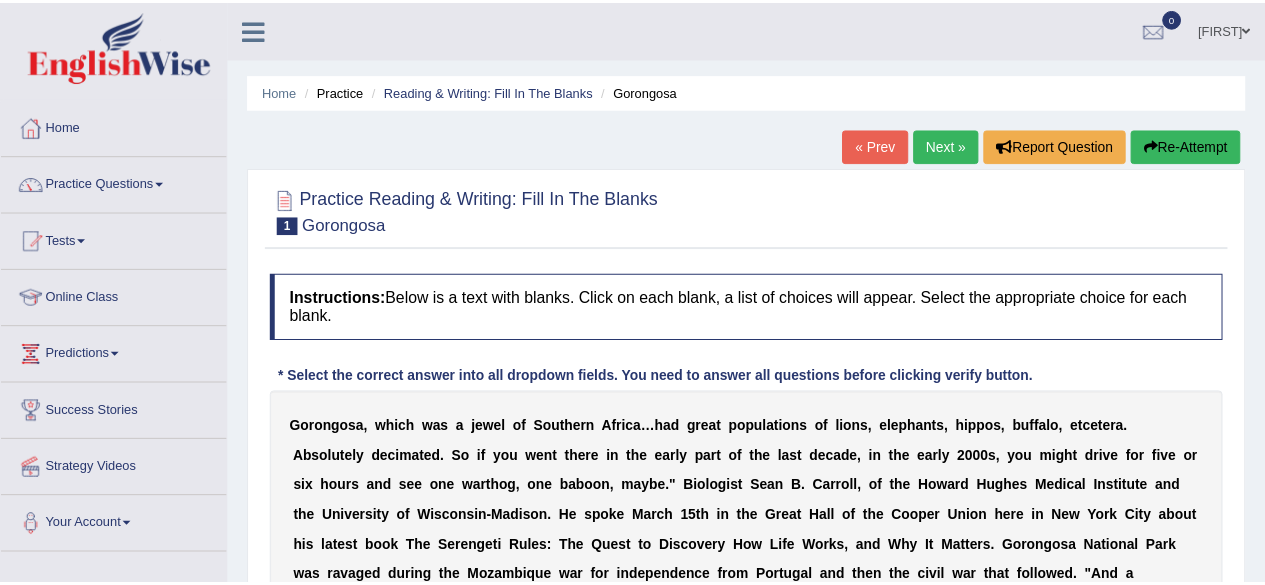 scroll, scrollTop: 0, scrollLeft: 0, axis: both 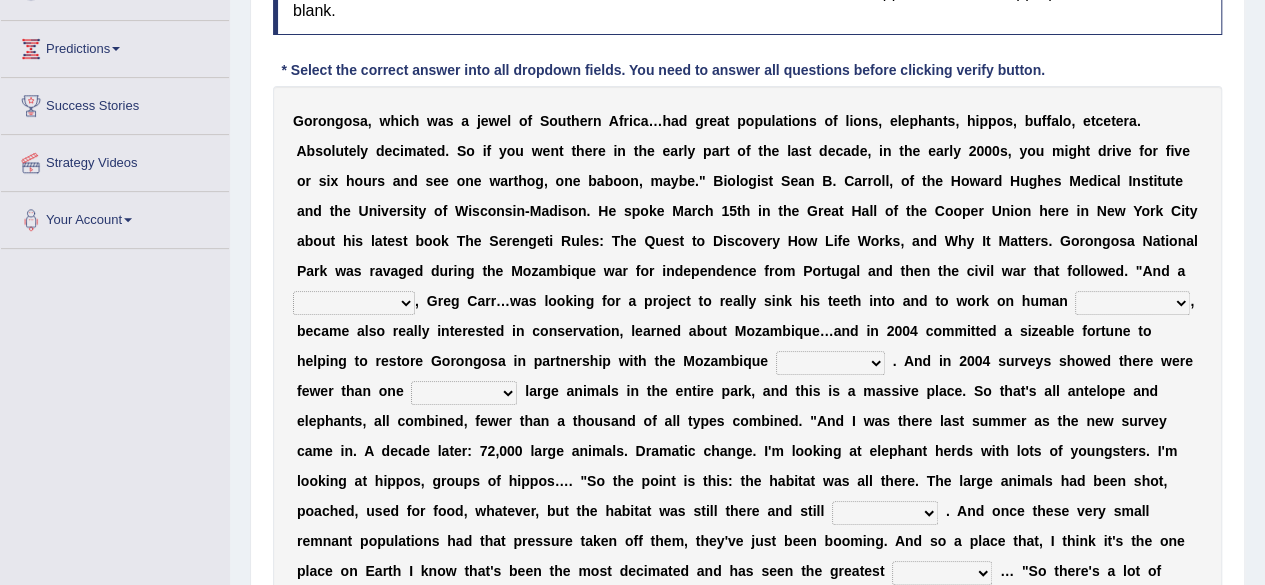 click on "passion solstice ballast philanthropist" at bounding box center [354, 303] 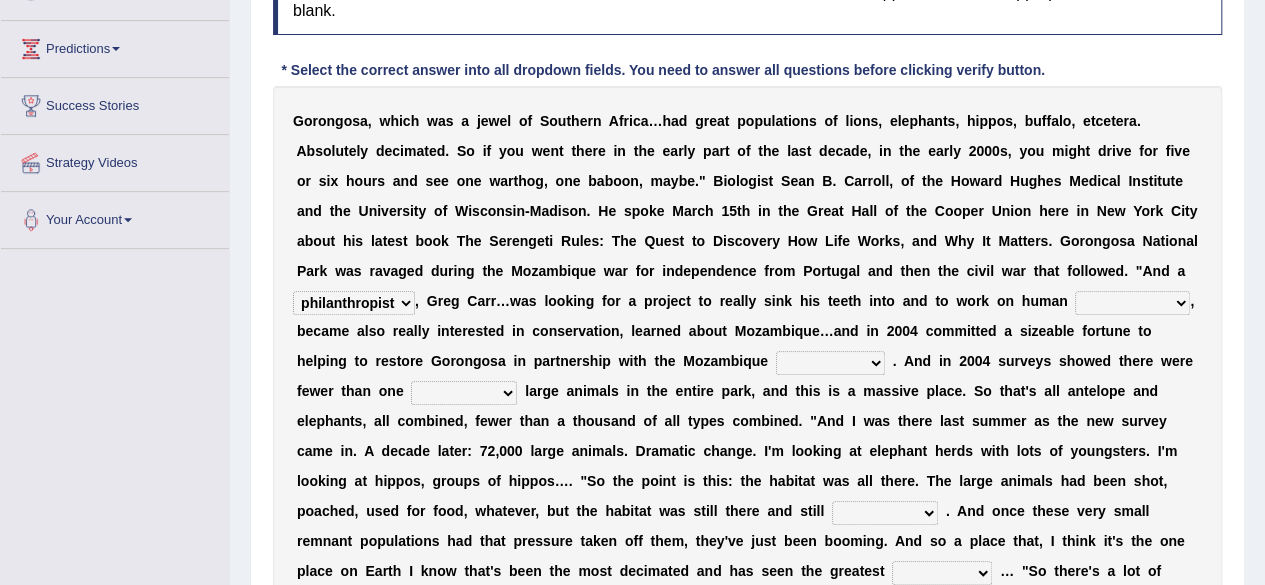 click on "passion solstice ballast philanthropist" at bounding box center (354, 303) 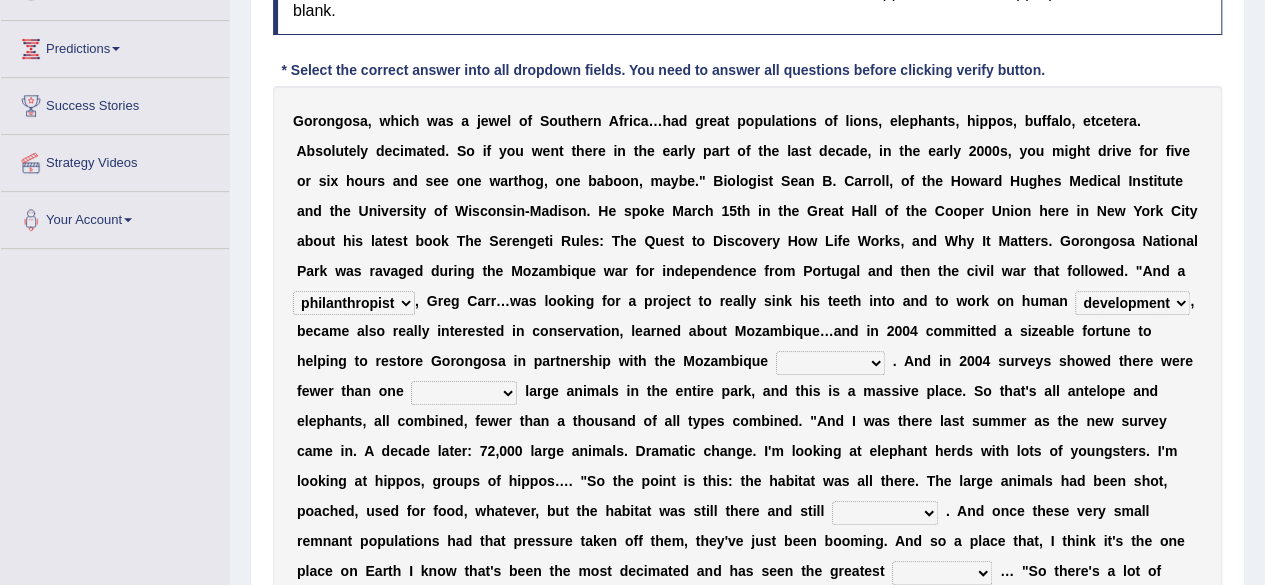 click on "parliament semanticist government journalist" at bounding box center [830, 363] 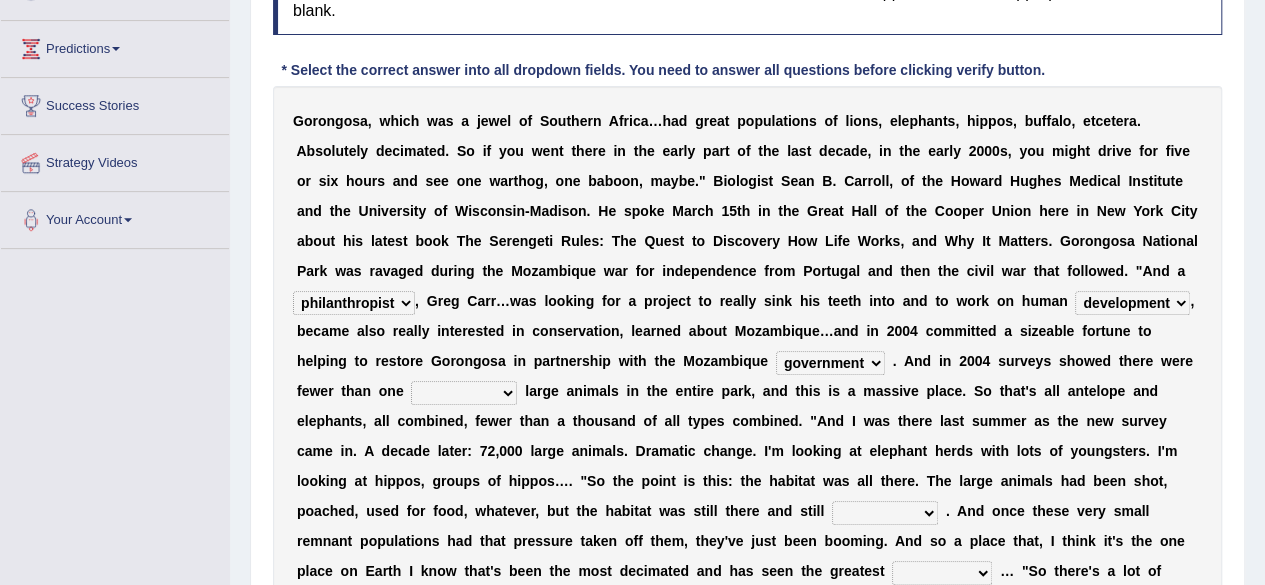 click on "deflowered embowered roundest thousand" at bounding box center [464, 393] 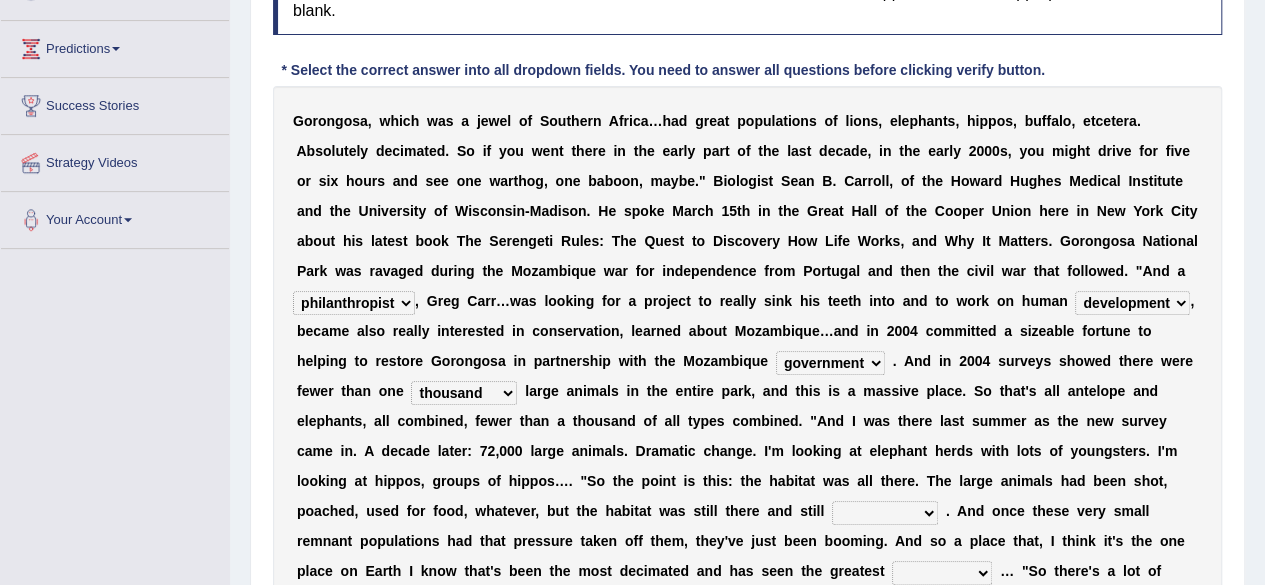 click on "assertive incidental compulsive productive" at bounding box center [885, 513] 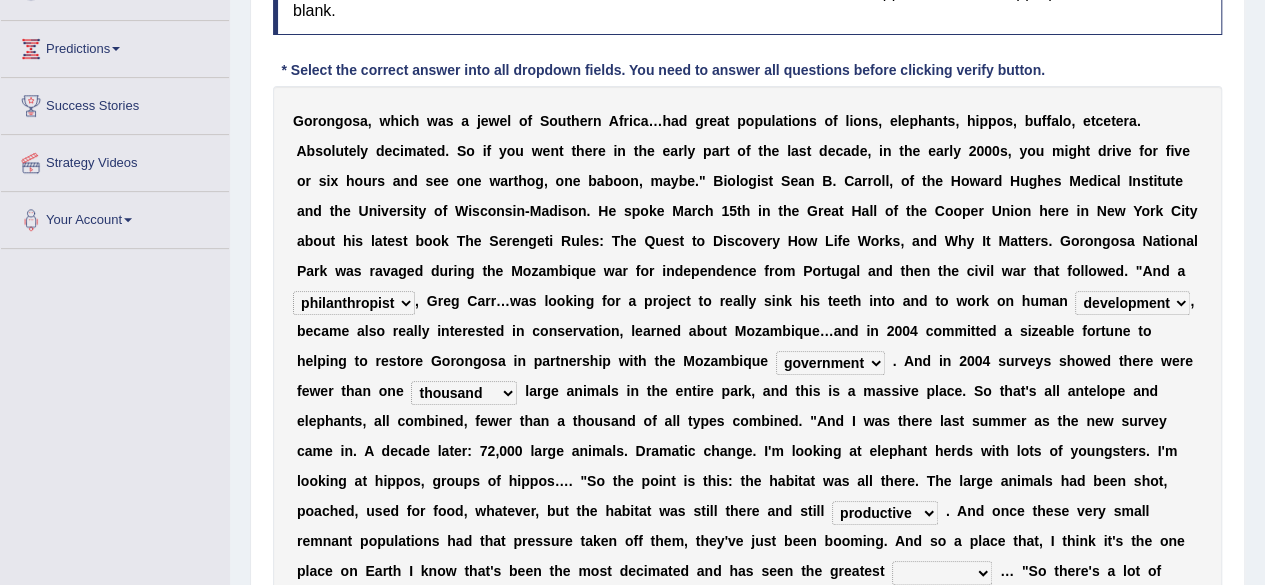 click on "recovery efficacy golly stumpy" at bounding box center (942, 573) 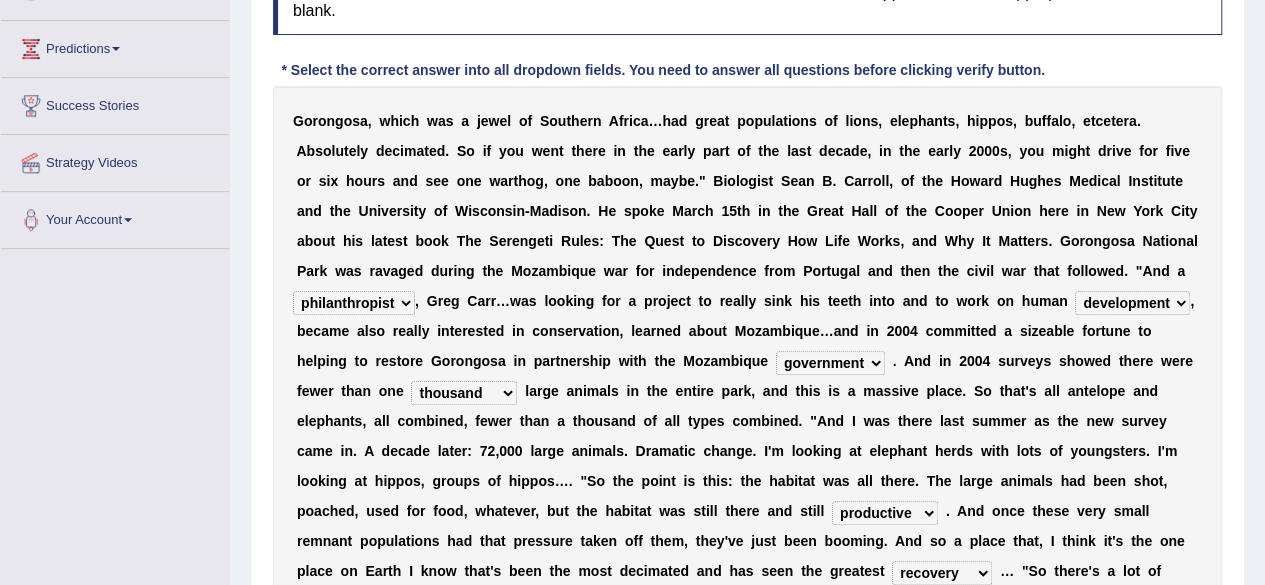 click on "recovery efficacy golly stumpy" at bounding box center (942, 573) 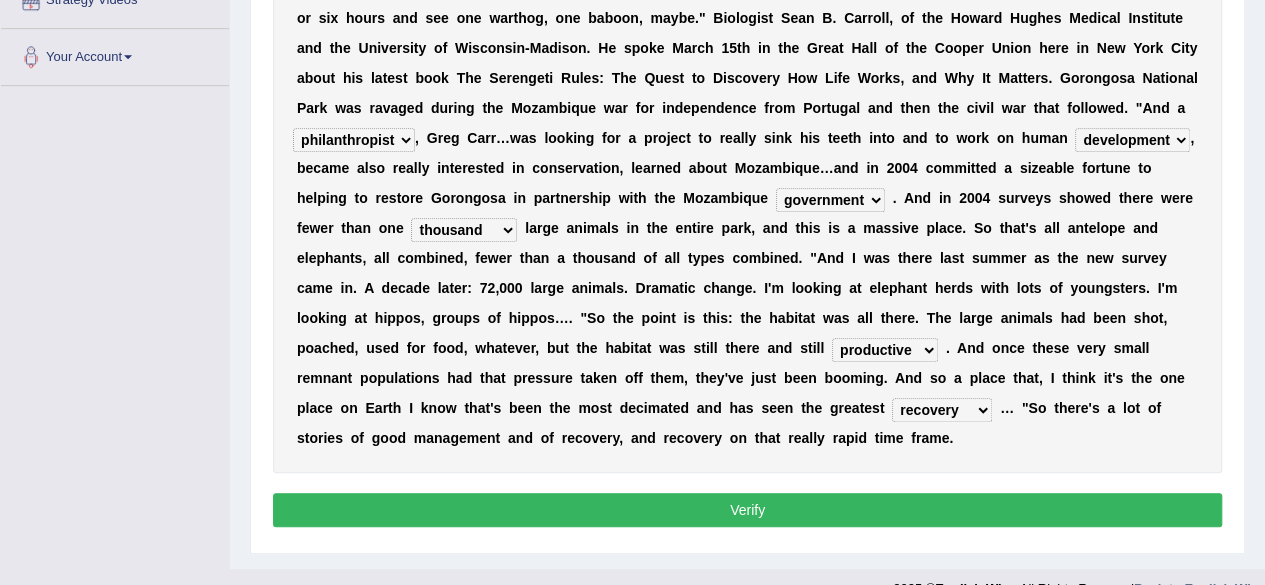 click on "Verify" at bounding box center [747, 510] 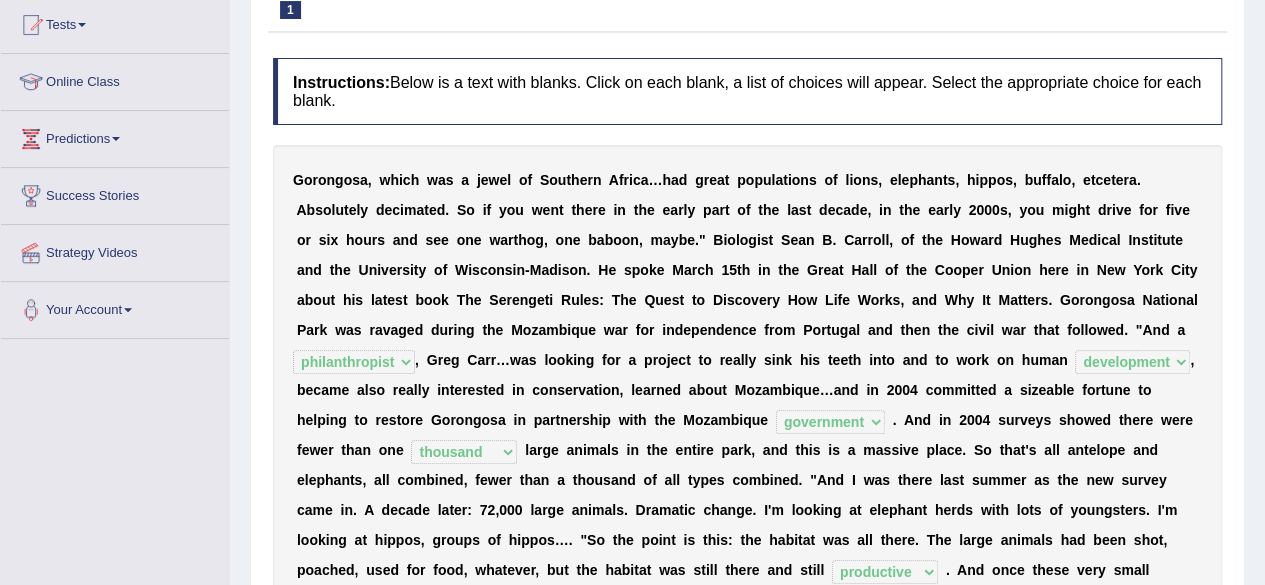 scroll, scrollTop: 0, scrollLeft: 0, axis: both 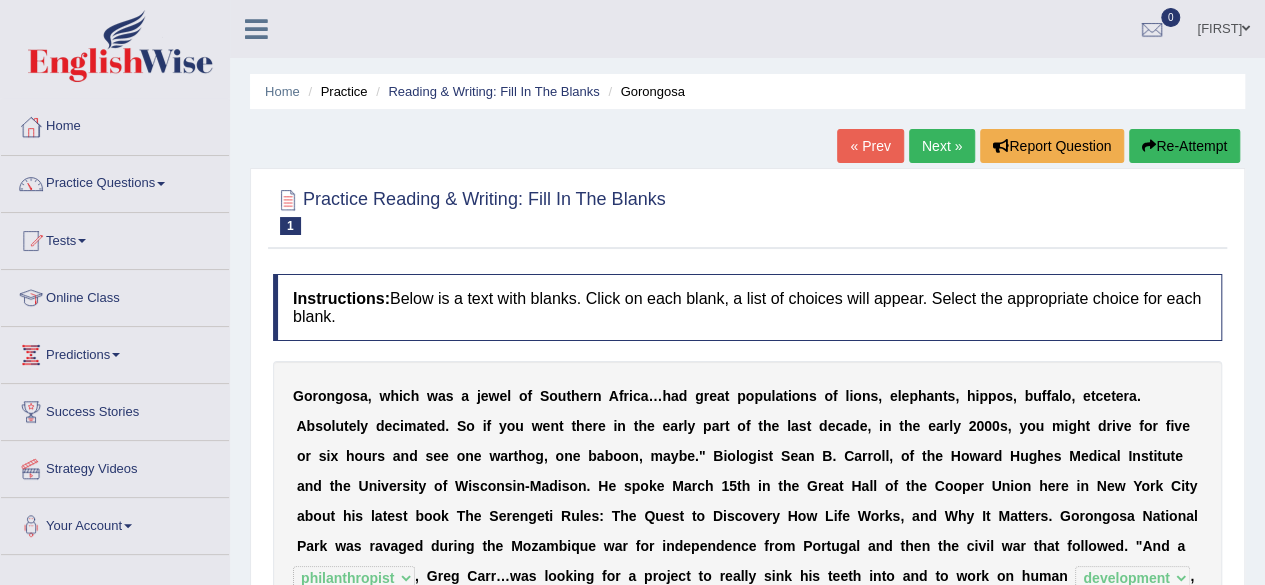 click on "Next »" at bounding box center [942, 146] 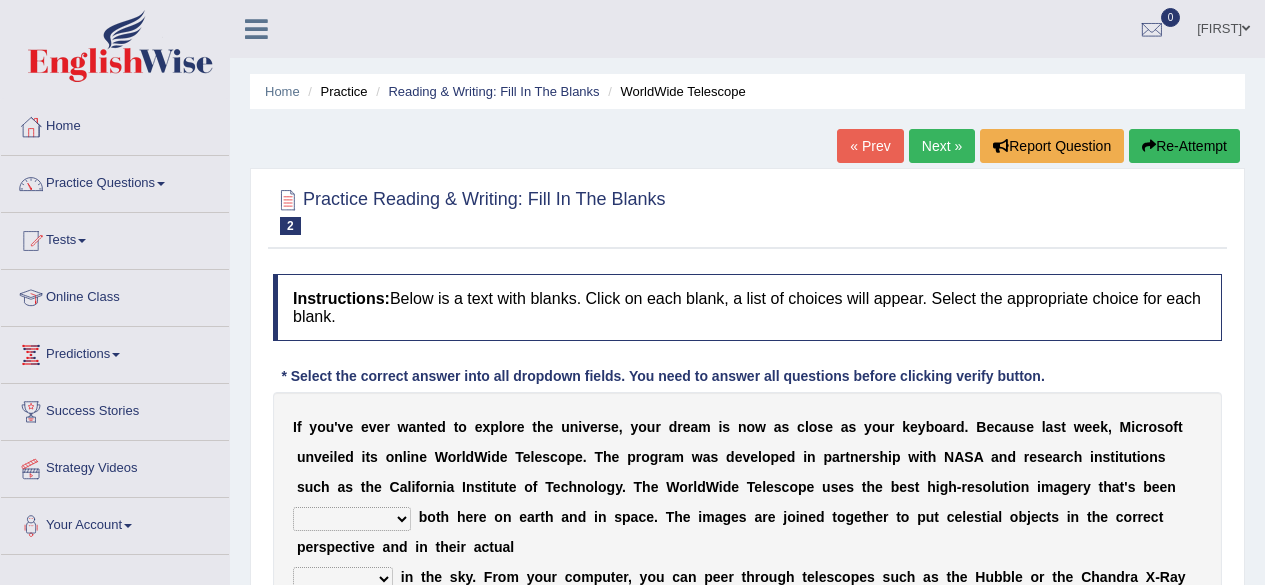 scroll, scrollTop: 0, scrollLeft: 0, axis: both 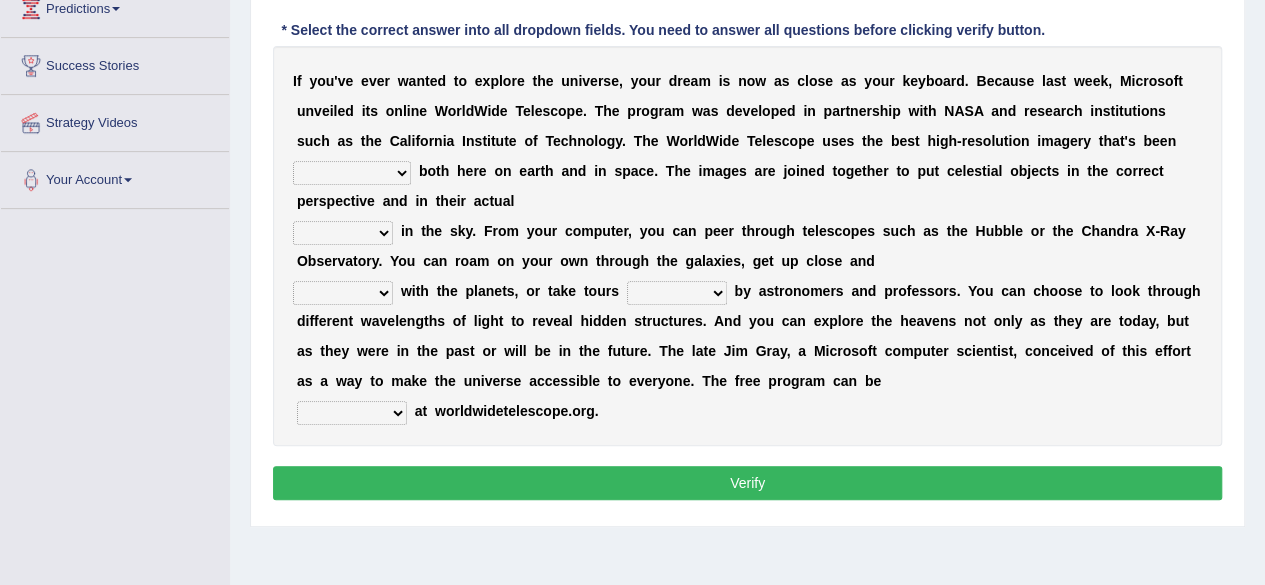click on "degraded ascended remonstrated generated" at bounding box center (352, 173) 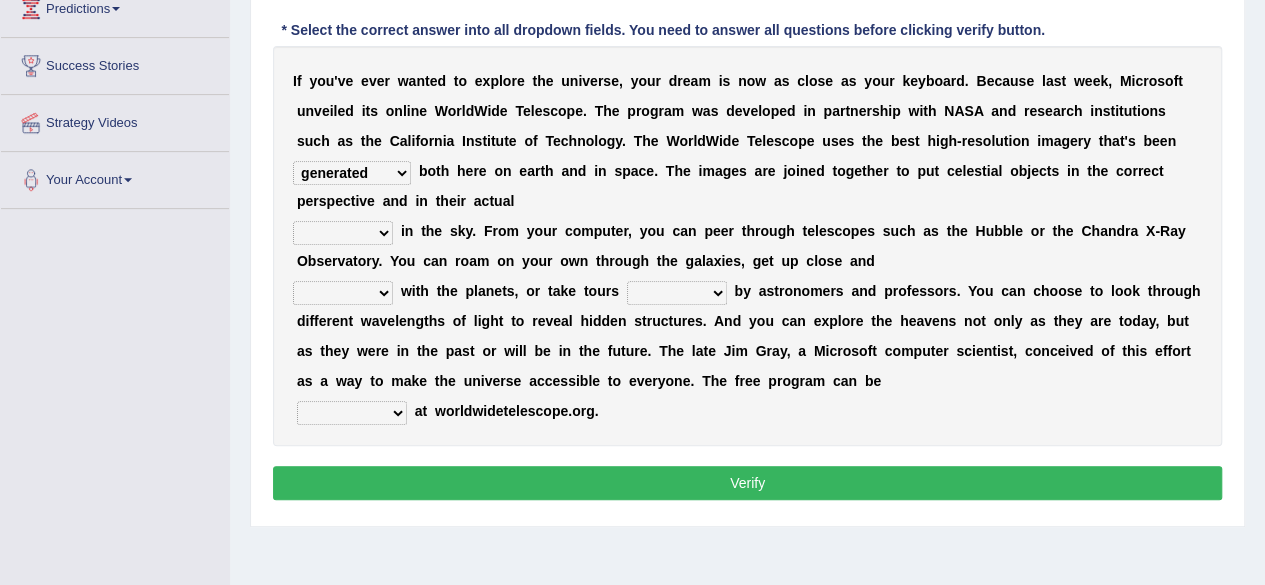 click on "aspects parts conditions positions" at bounding box center [343, 233] 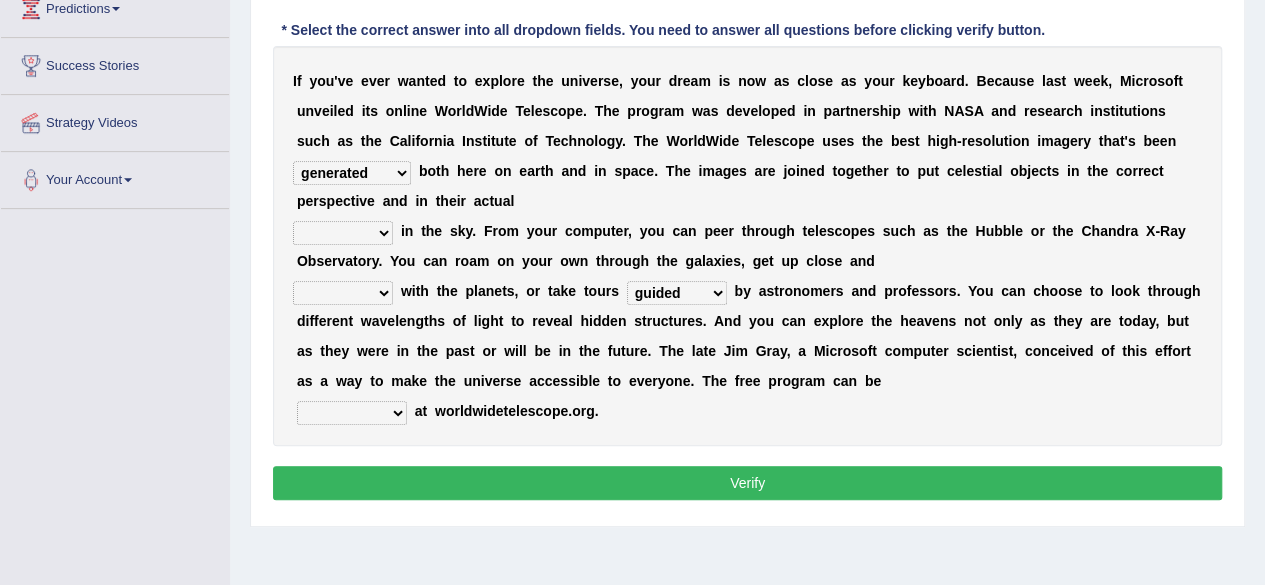click on "guide guided guiding to guide" at bounding box center [677, 293] 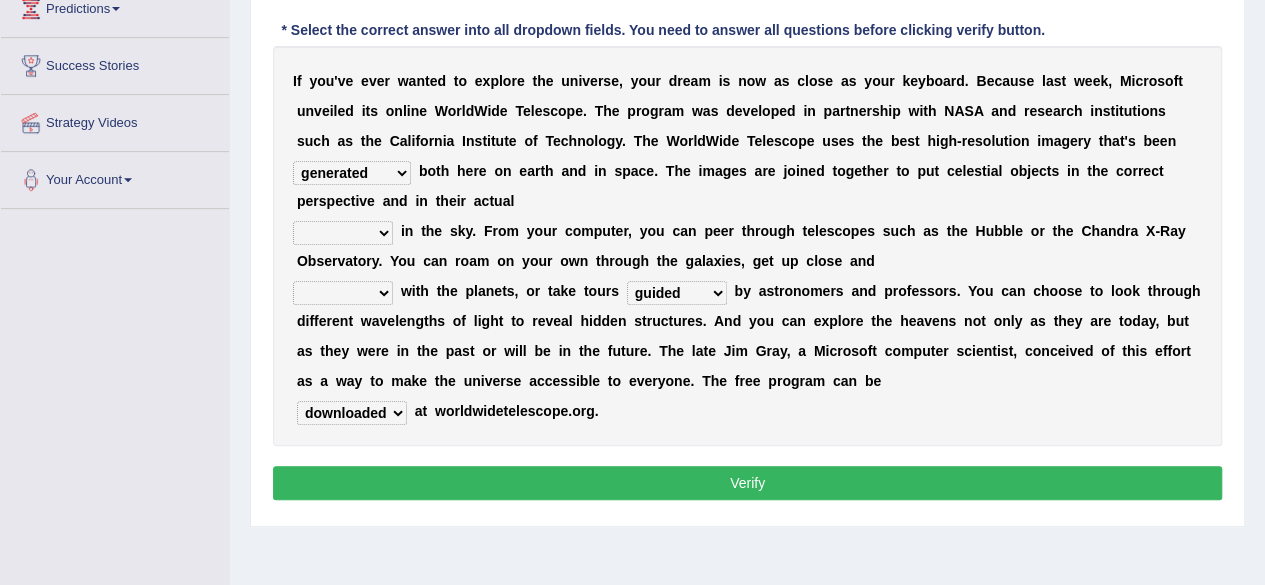 click on "personal individual apart polite" at bounding box center [343, 293] 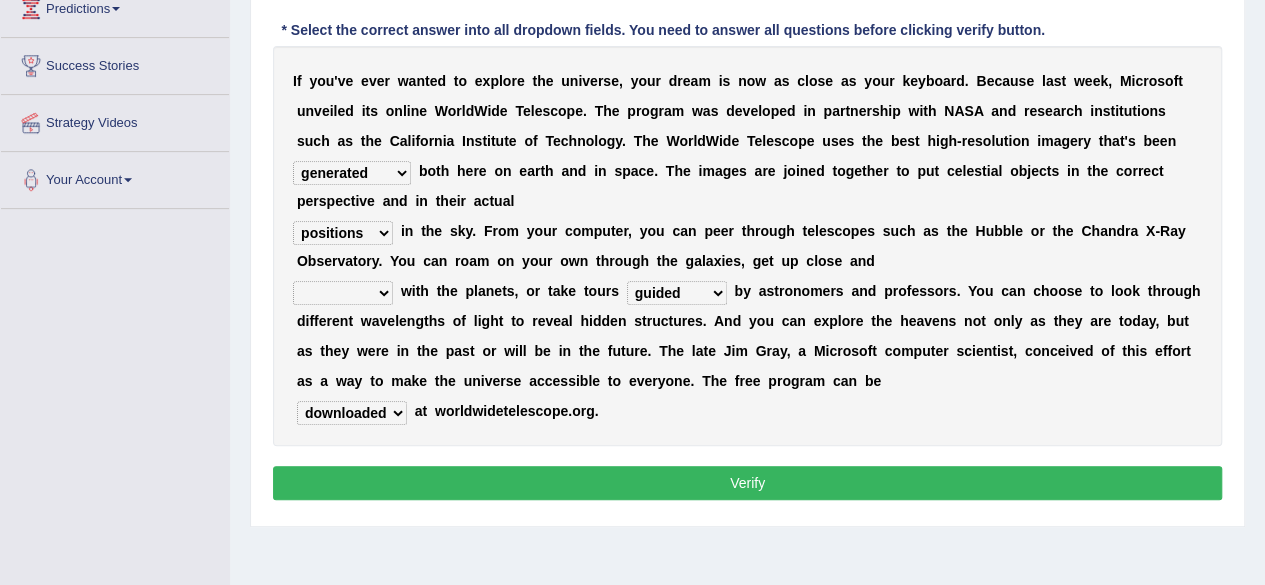 click on "aspects parts conditions positions" at bounding box center (343, 233) 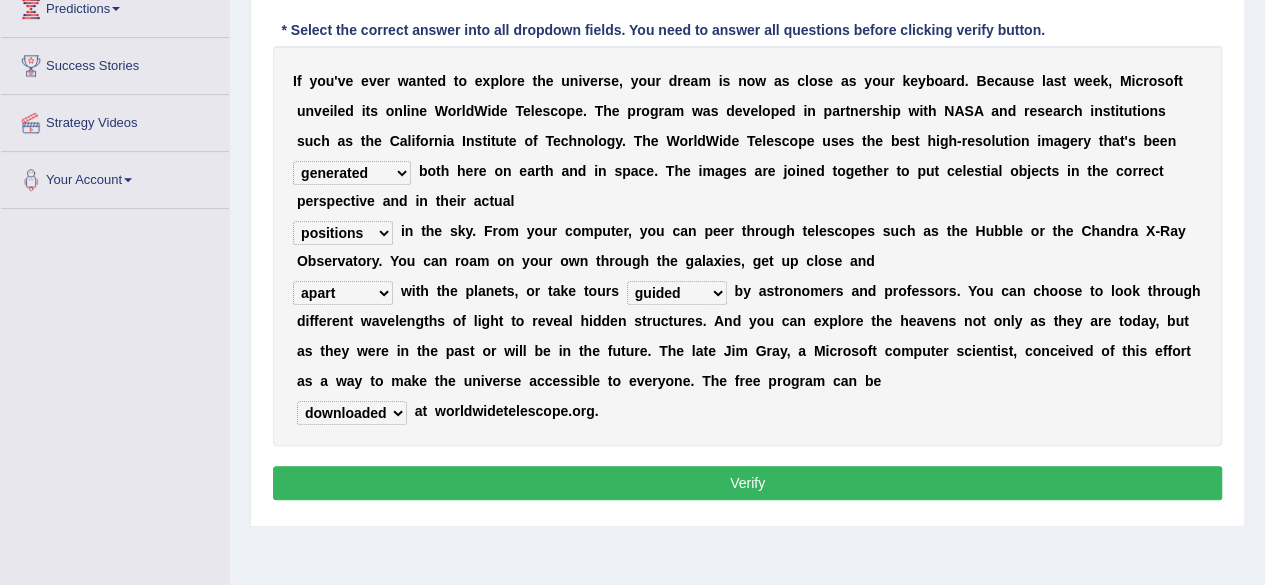 click on "Verify" at bounding box center [747, 483] 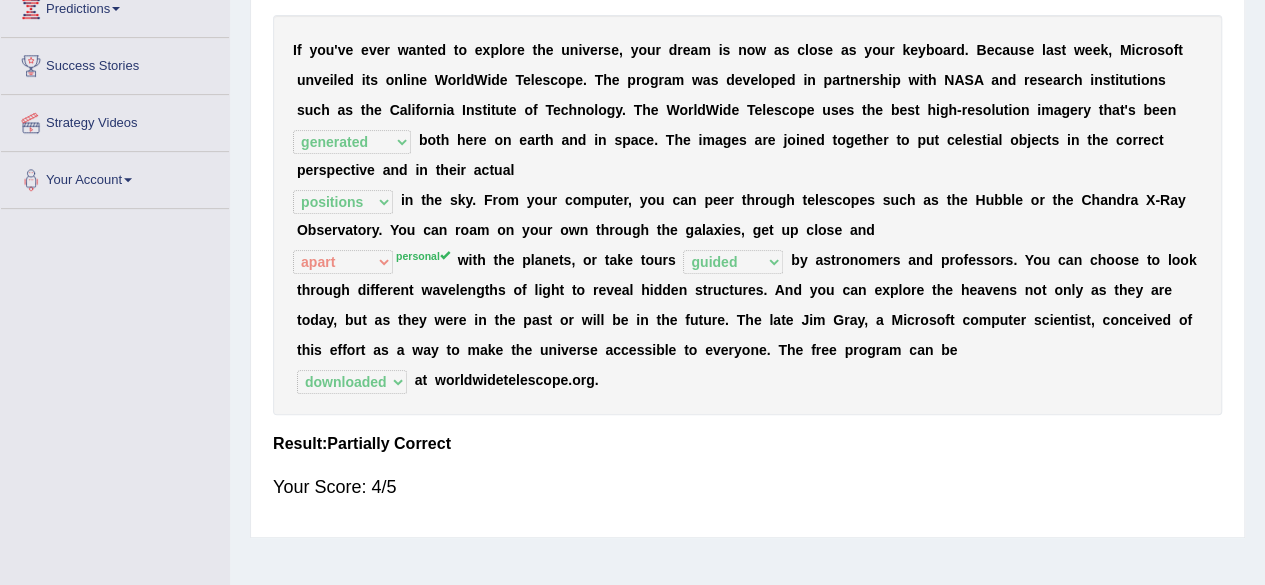 click on "personal" at bounding box center [423, 256] 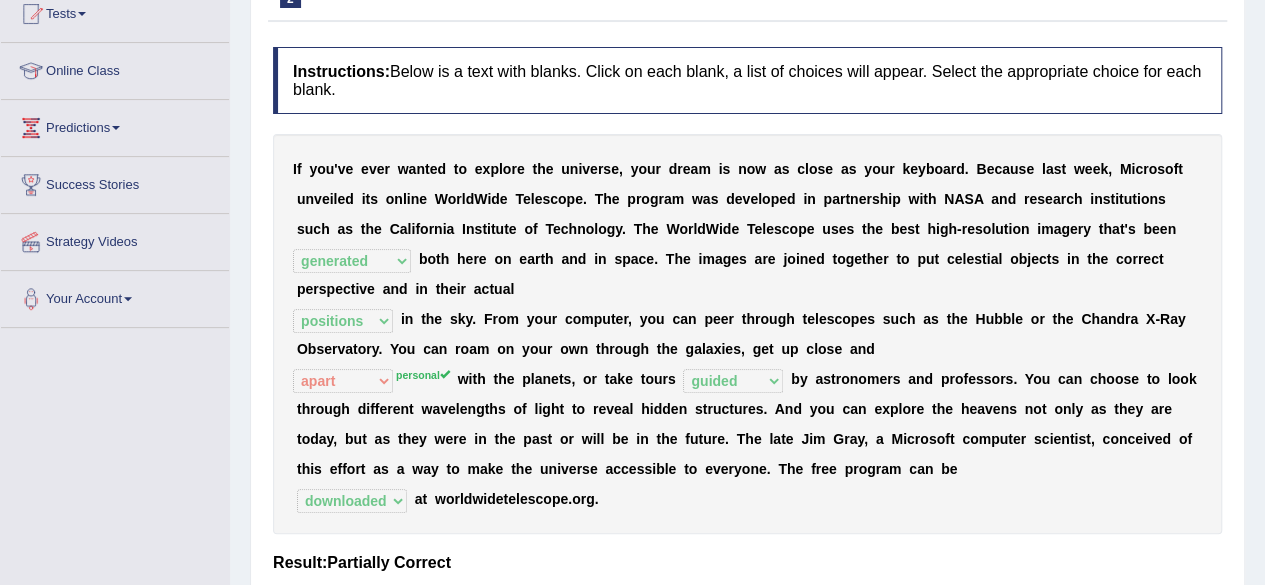 scroll, scrollTop: 86, scrollLeft: 0, axis: vertical 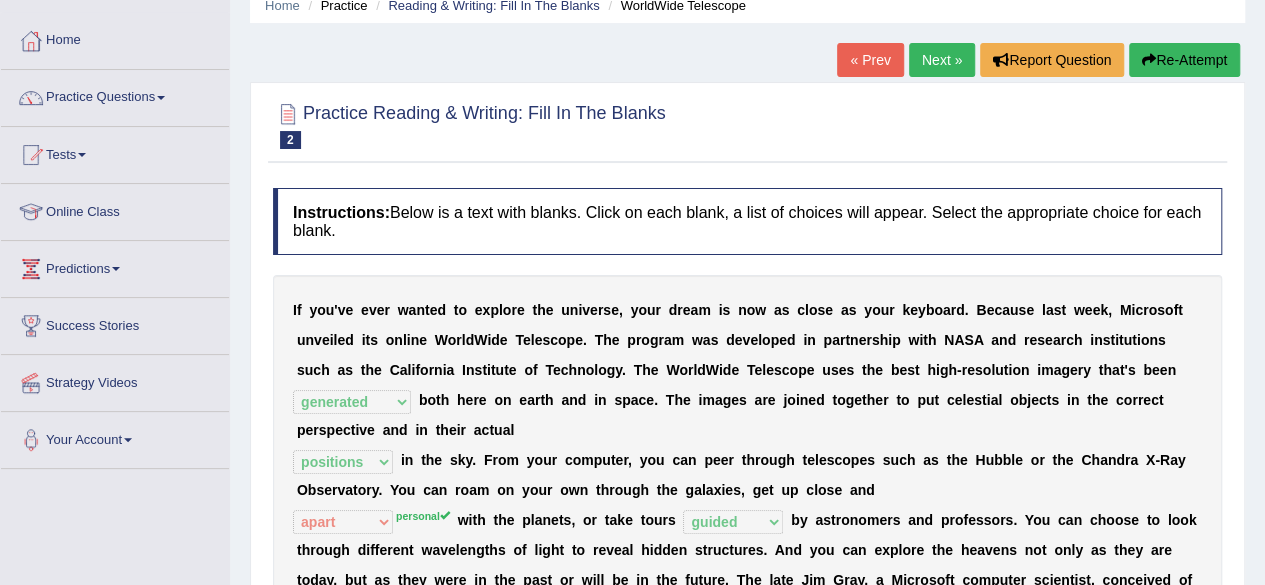 click on "Next »" at bounding box center (942, 60) 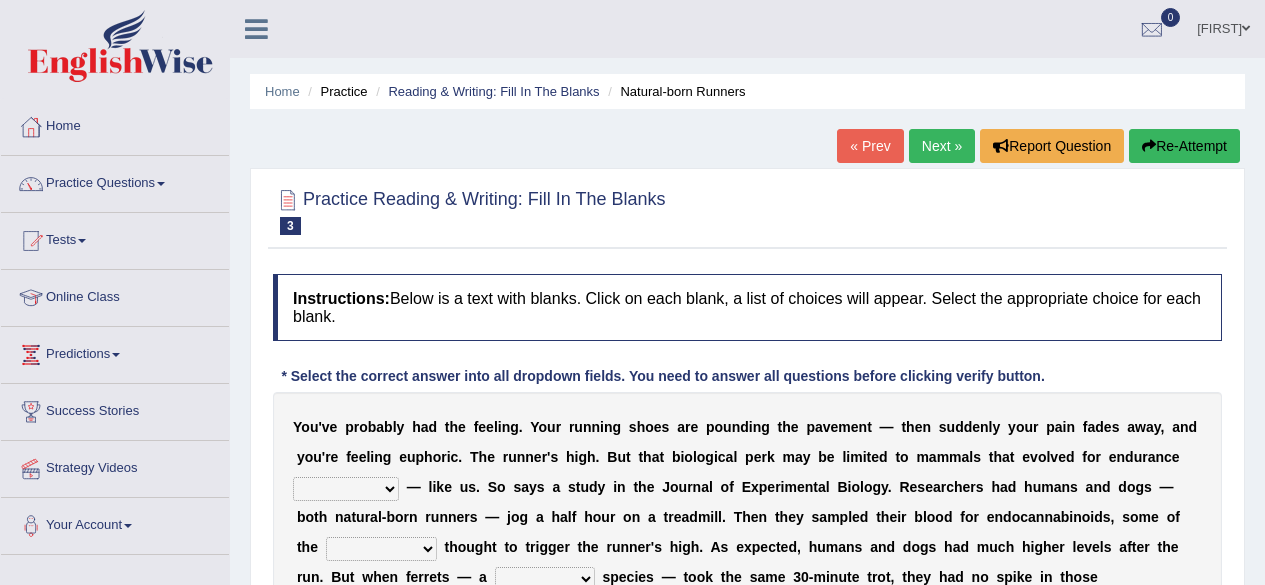 scroll, scrollTop: 0, scrollLeft: 0, axis: both 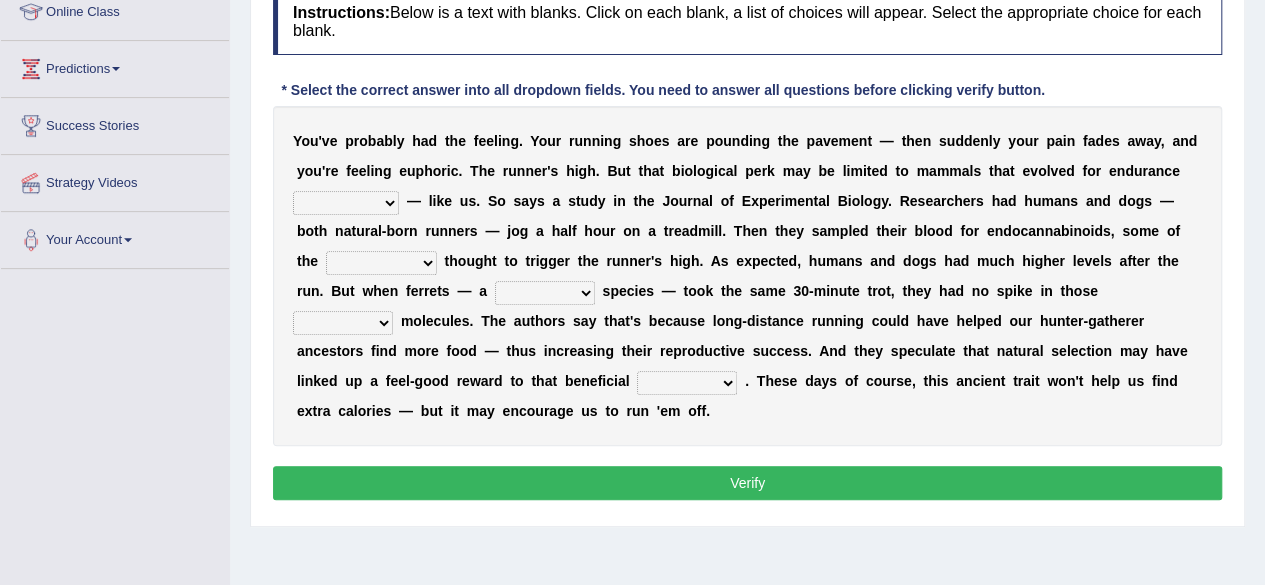 click on "dykes personalize classifies exercise" at bounding box center [346, 203] 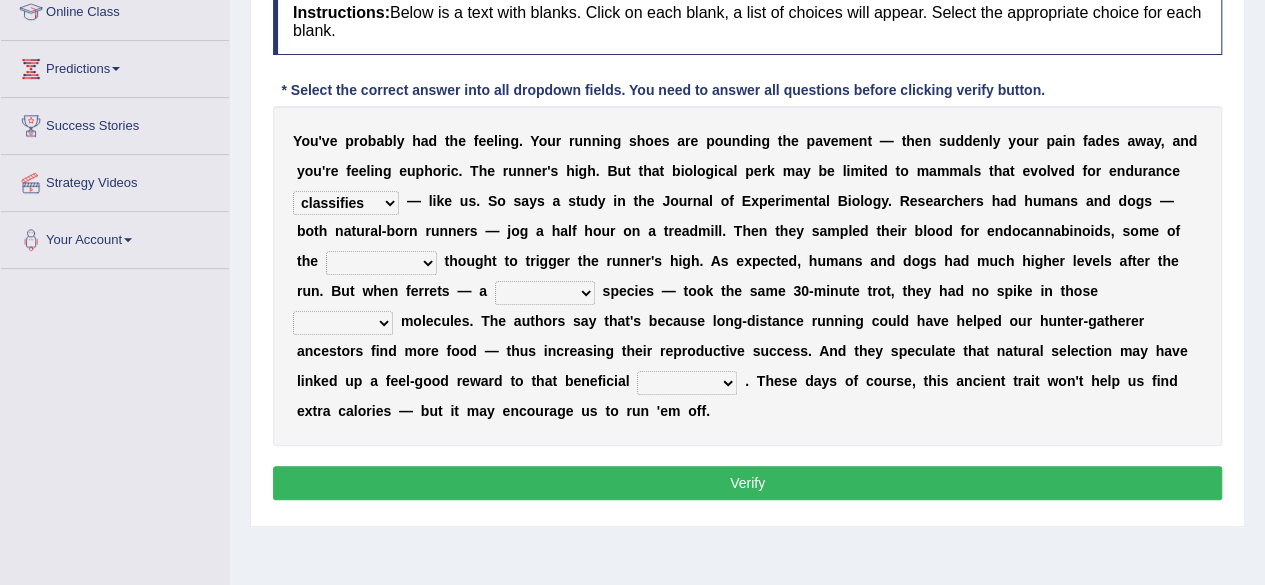click on "dykes personalize classifies exercise" at bounding box center (346, 203) 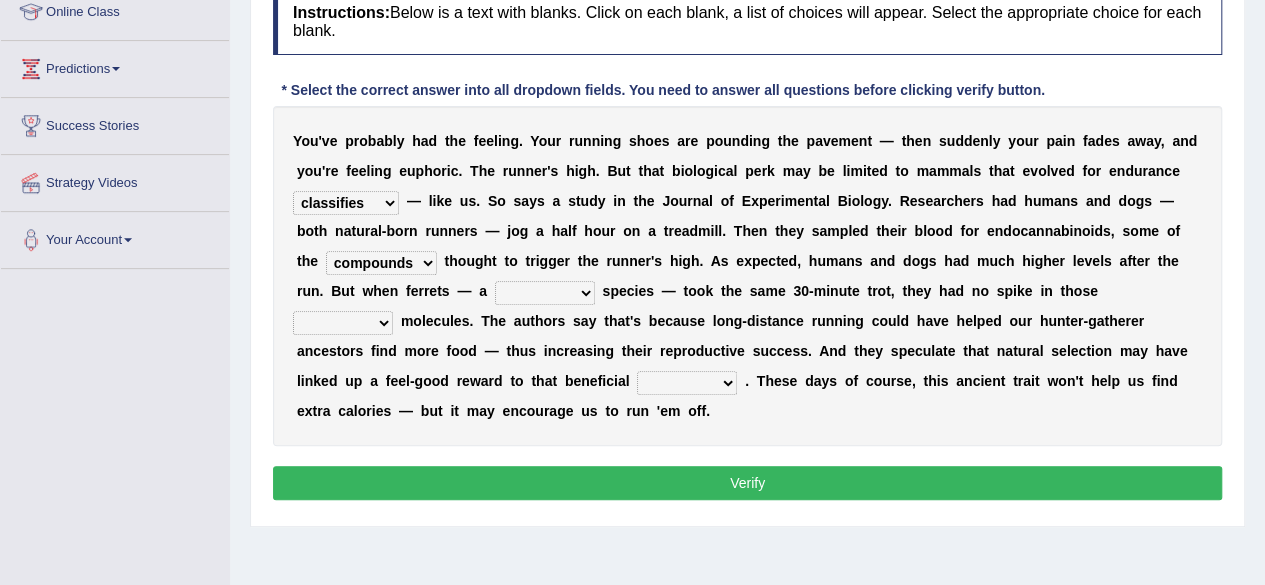 click on "almshouse turnarounds compounds foxhounds" at bounding box center [381, 263] 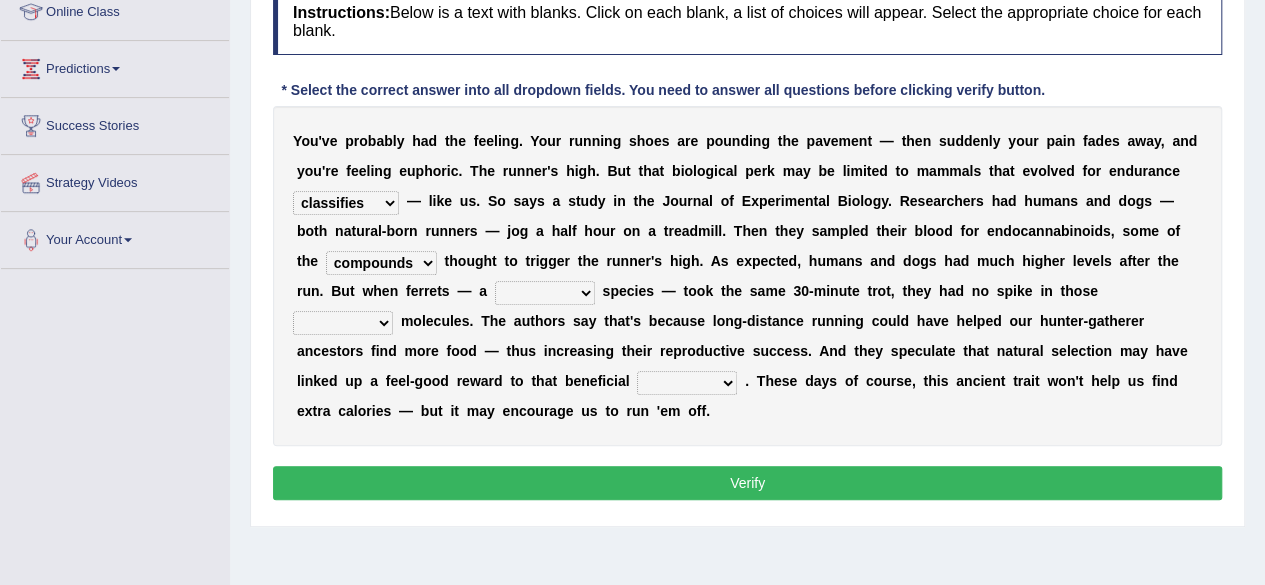 click on "excellency merely faerie sedentary" at bounding box center (545, 293) 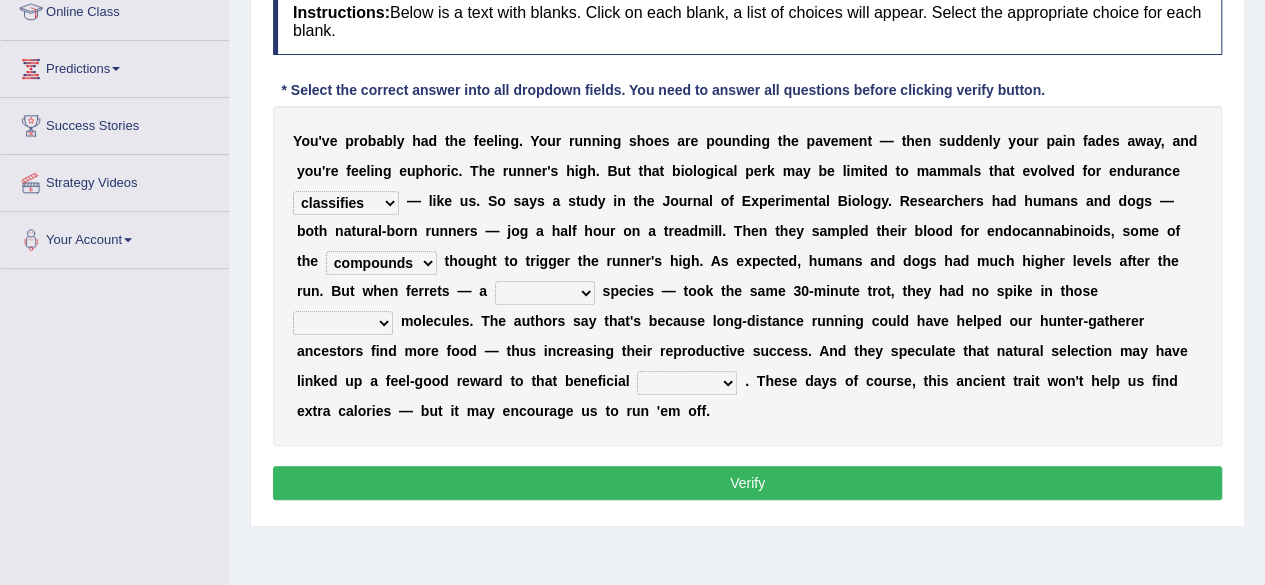 click on "groaned feel-good inchoate loaned" at bounding box center (343, 323) 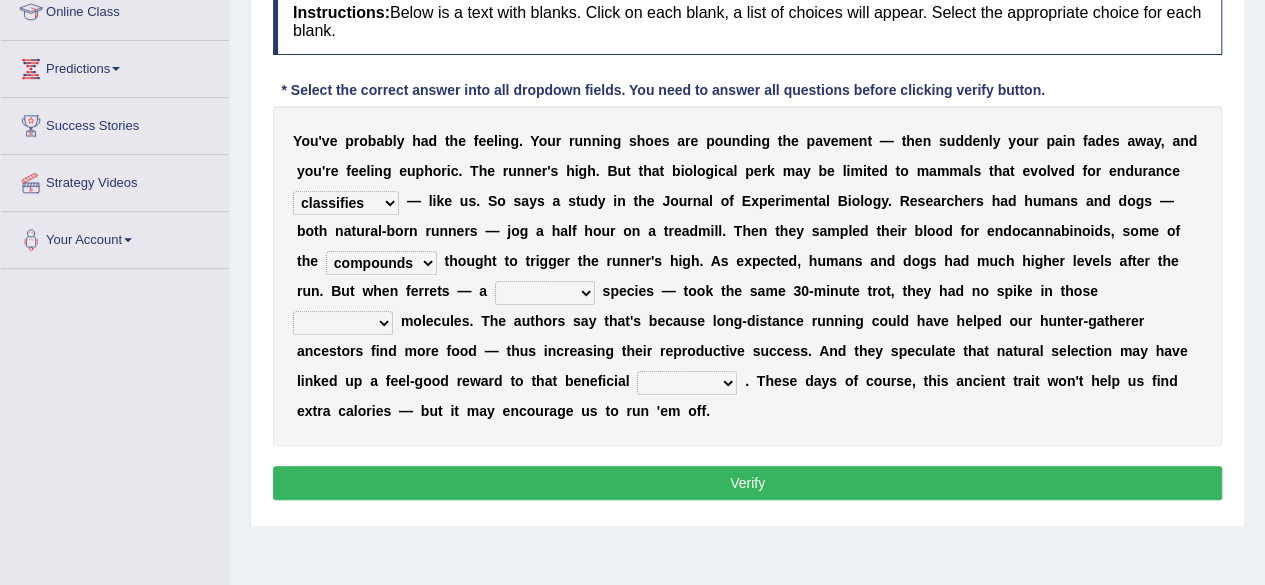 click on "Y o u ' v e    p r o b a b l y    h a d    t h e    f e e l i n g .    Y o u r    r u n n i n g    s h o e s    a r e    p o u n d i n g    t h e    p a v e m e n t    —    t h e n    s u d d e n l y    y o u r    p a i n    f a d e s    a w a y ,    a n d    y o u ' r e    f e e l i n g    e u p h o r i c .    T h e    r u n n e r ' s    h i g h .    B u t    t h a t    b i o l o g i c a l    p e r k    m a y    b e    l i m i t e d    t o    m a m m a l s    t h a t    e v o l v e d    f o r    e n d u r a n c e    dykes personalize classifies exercise    —    l i k e    u s .    S o    s a y s    a    s t u d y    i n    t h e    J o u r n a l    o f    E x p e r i m e n t a l    B i o l o g y .    R e s e a r c h e r s    h a d    h u m a n s    a n d    d o g s    —    b o t h    n a t u r a l - b o r n    r u n n e r s    —    j o g    a    h a l f    h o u r    o n    a    t r e a d m i l l .    T h e n    t h e y    s a m" at bounding box center [747, 276] 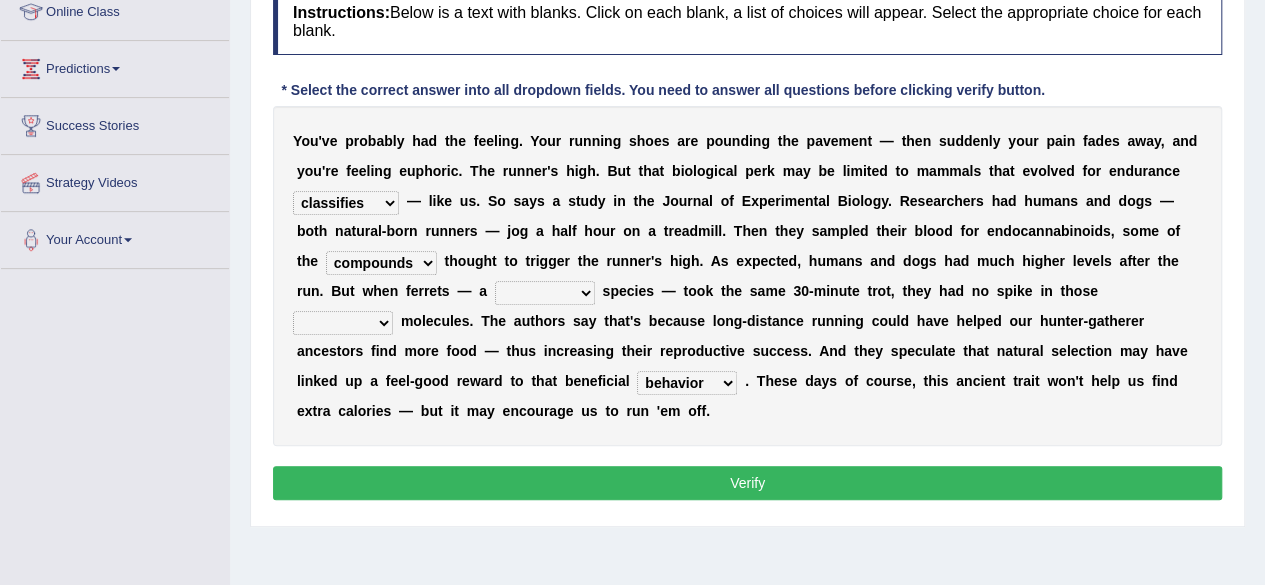 click on "excellency merely faerie sedentary" at bounding box center (545, 293) 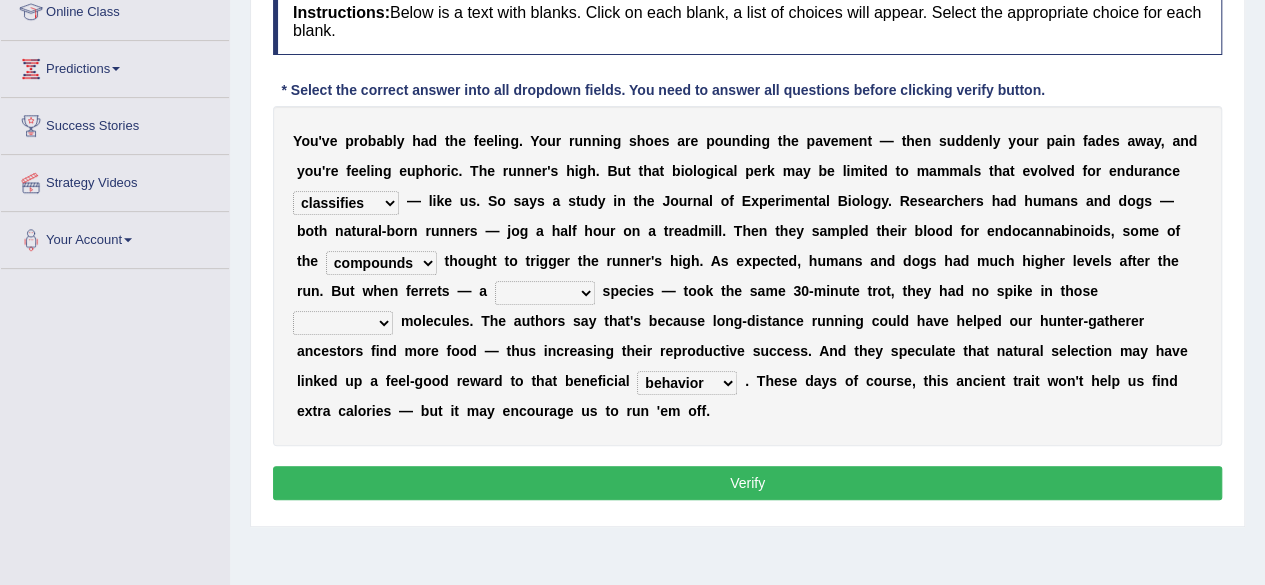 select on "merely" 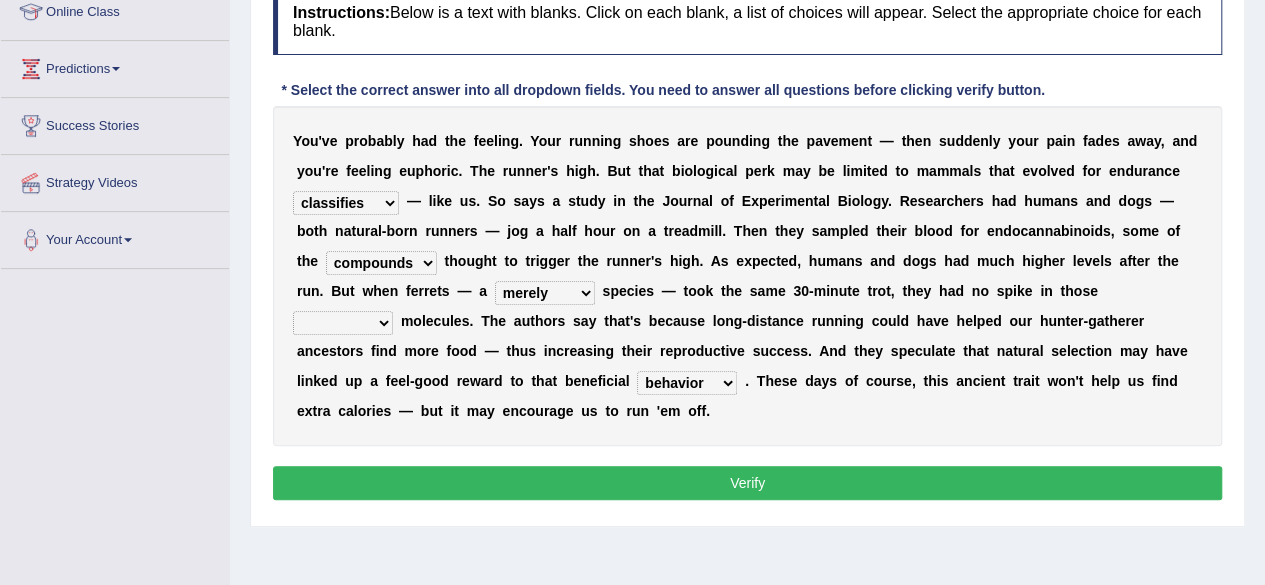 click on "groaned feel-good inchoate loaned" at bounding box center [343, 323] 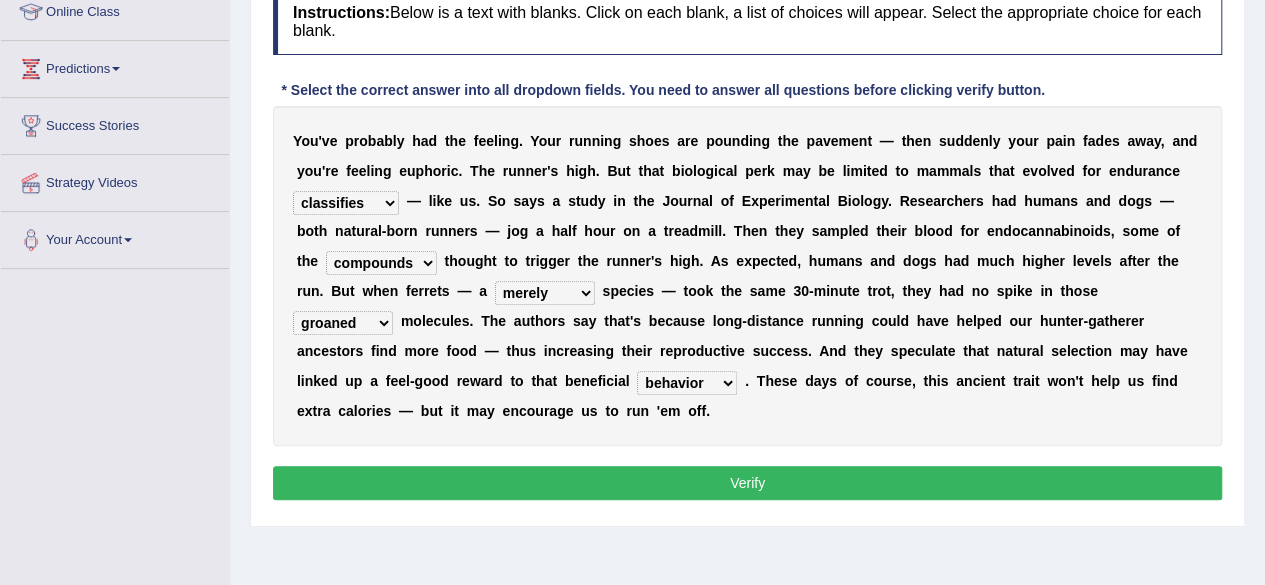 click on "Verify" at bounding box center [747, 483] 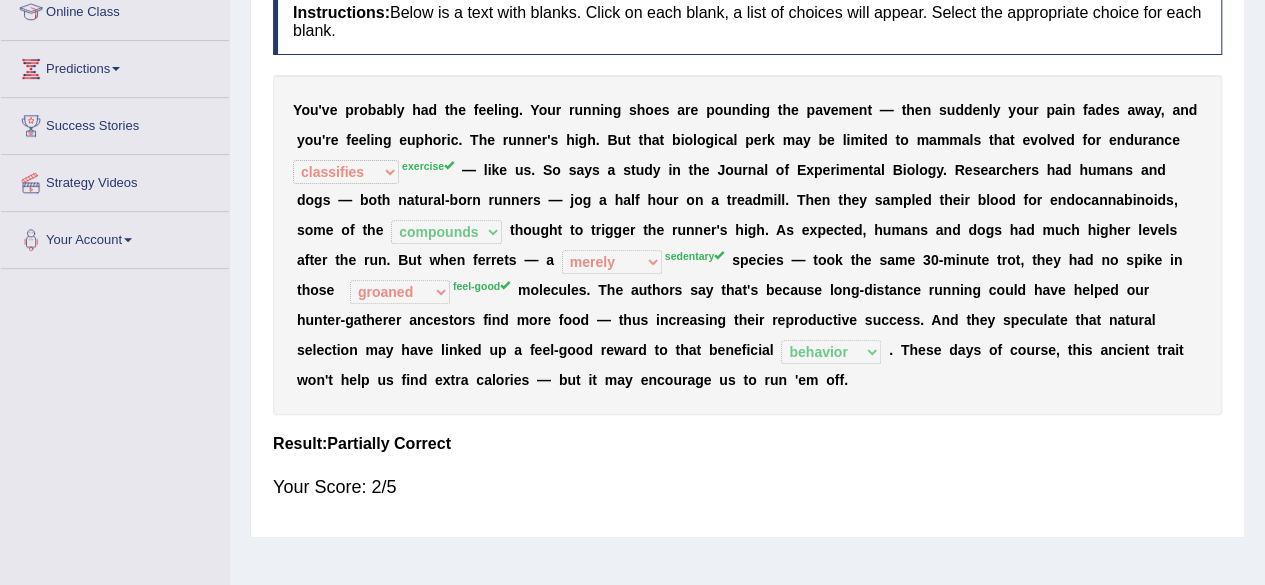 click on "exercise" at bounding box center [428, 166] 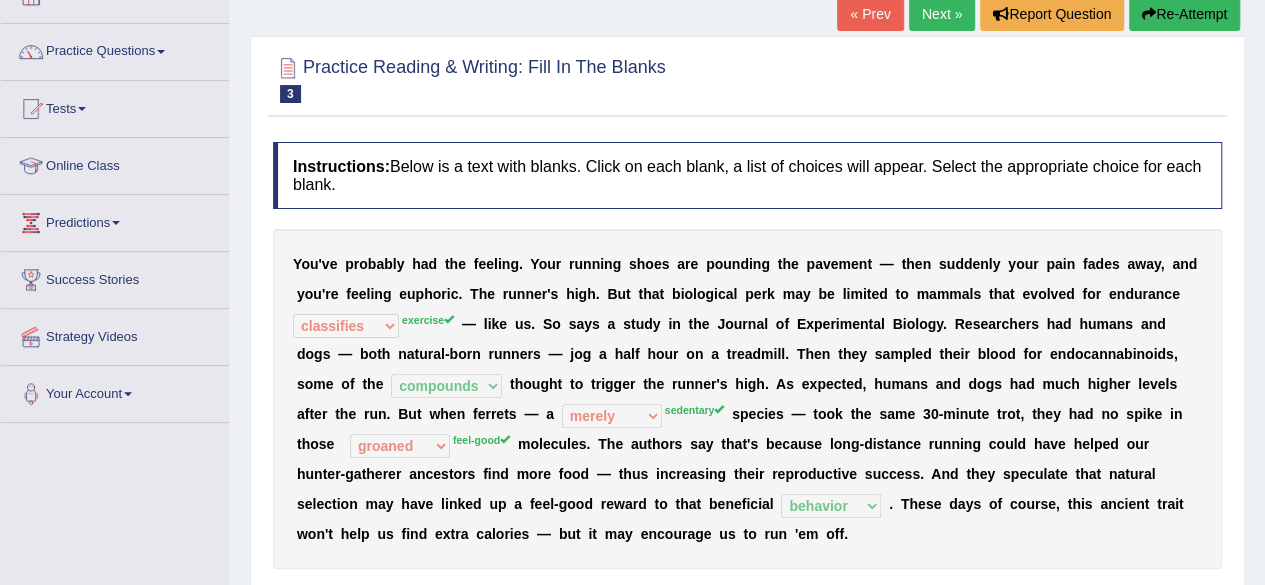 scroll, scrollTop: 0, scrollLeft: 0, axis: both 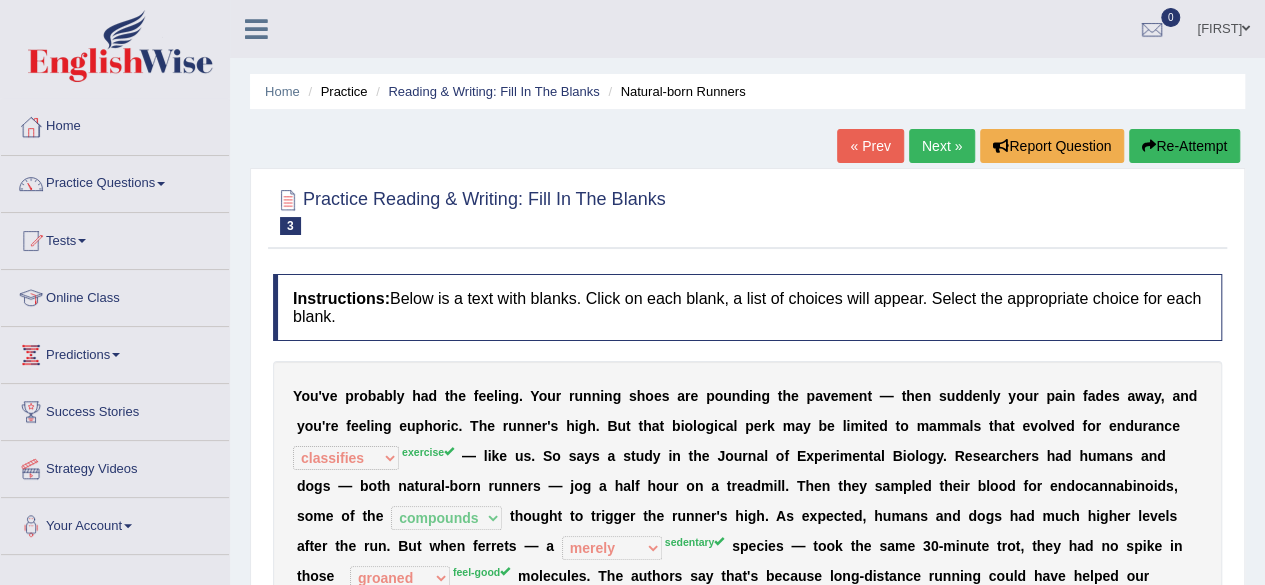 click on "Next »" at bounding box center (942, 146) 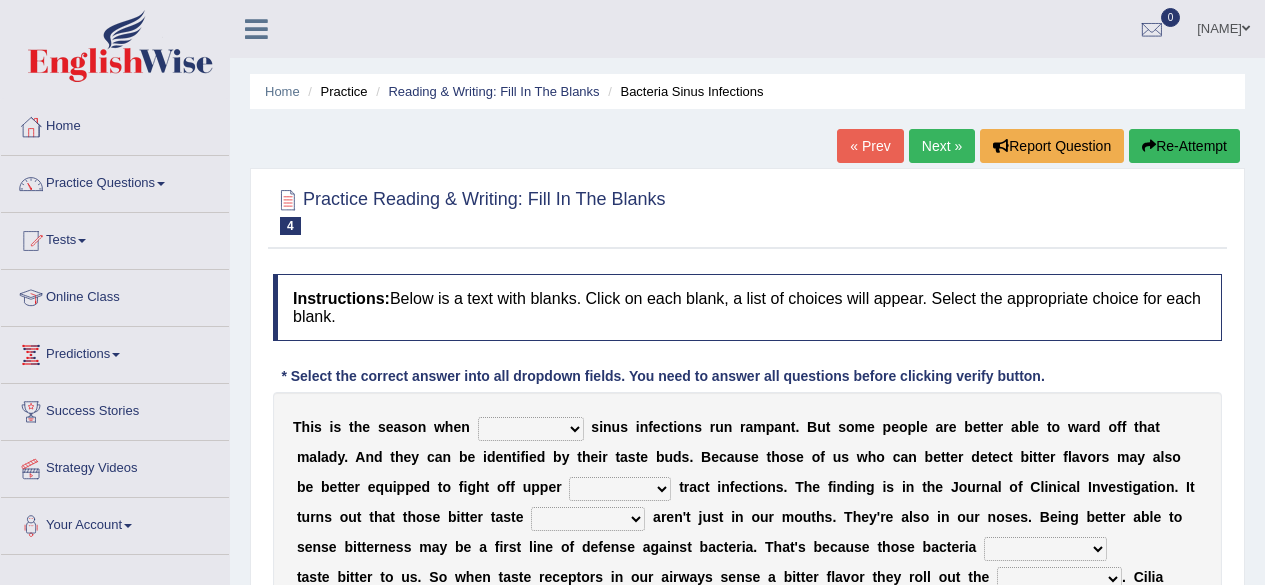 scroll, scrollTop: 33, scrollLeft: 0, axis: vertical 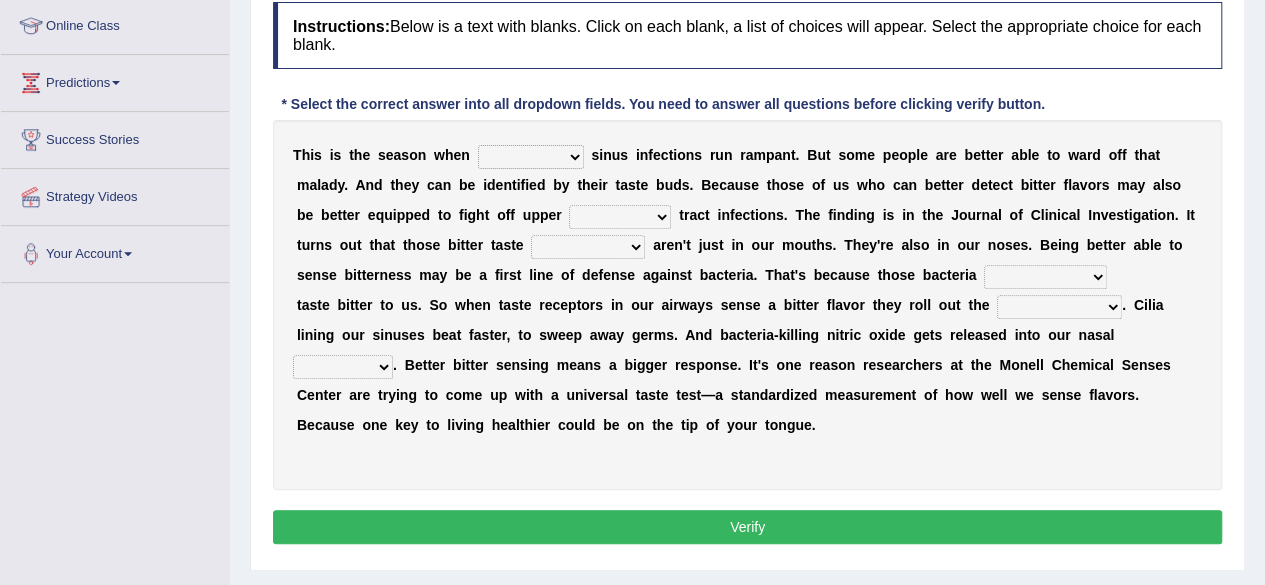 click at bounding box center [474, 155] 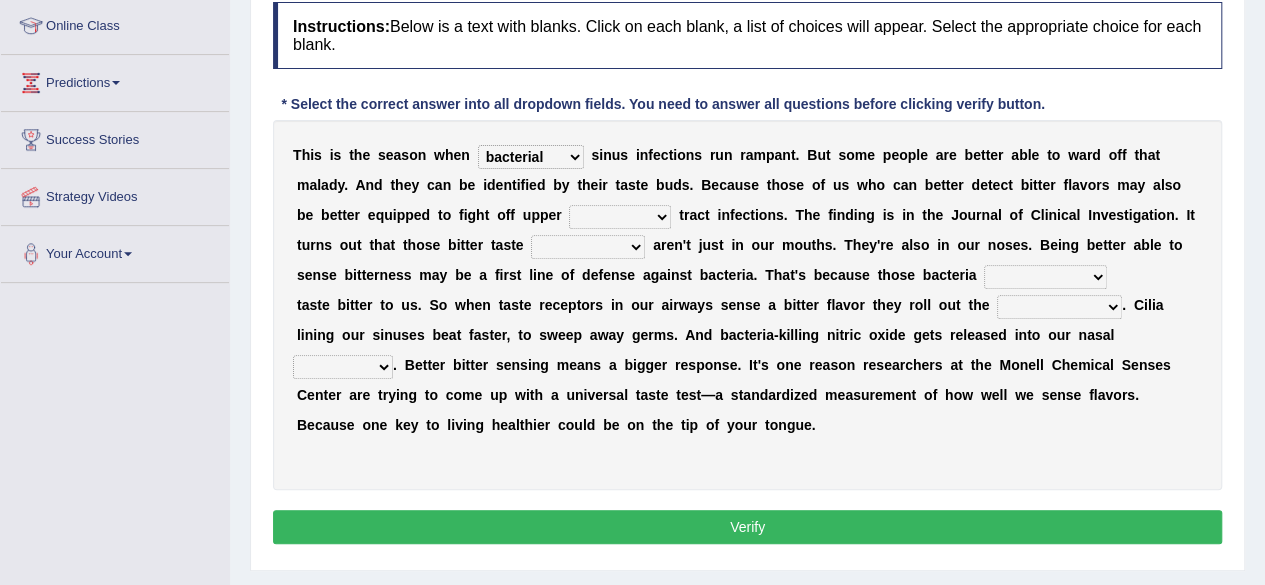 click on "conventicle atheist bacterial prissier" at bounding box center [531, 157] 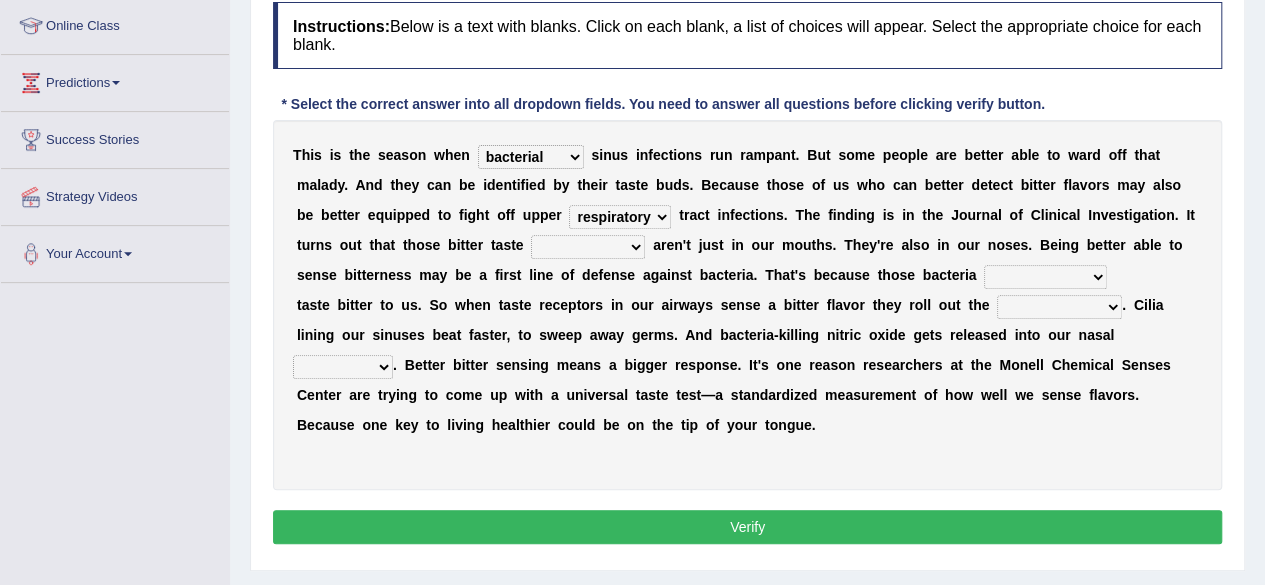 click on "depressions dinners submissions receptors" at bounding box center (588, 247) 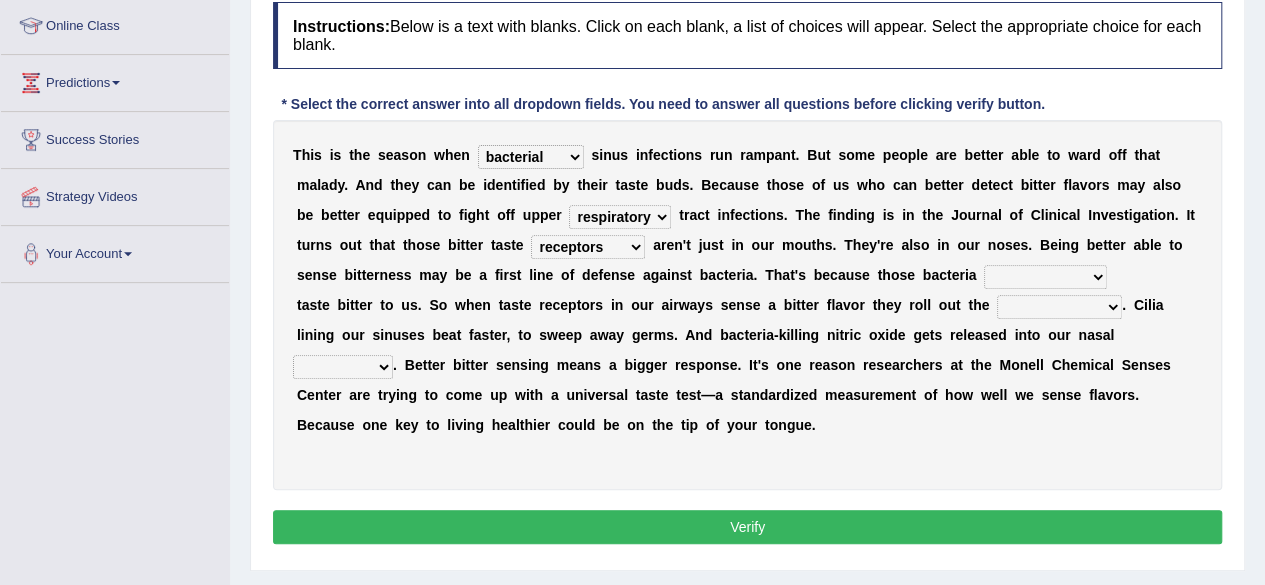 click on "depressions dinners submissions receptors" at bounding box center [588, 247] 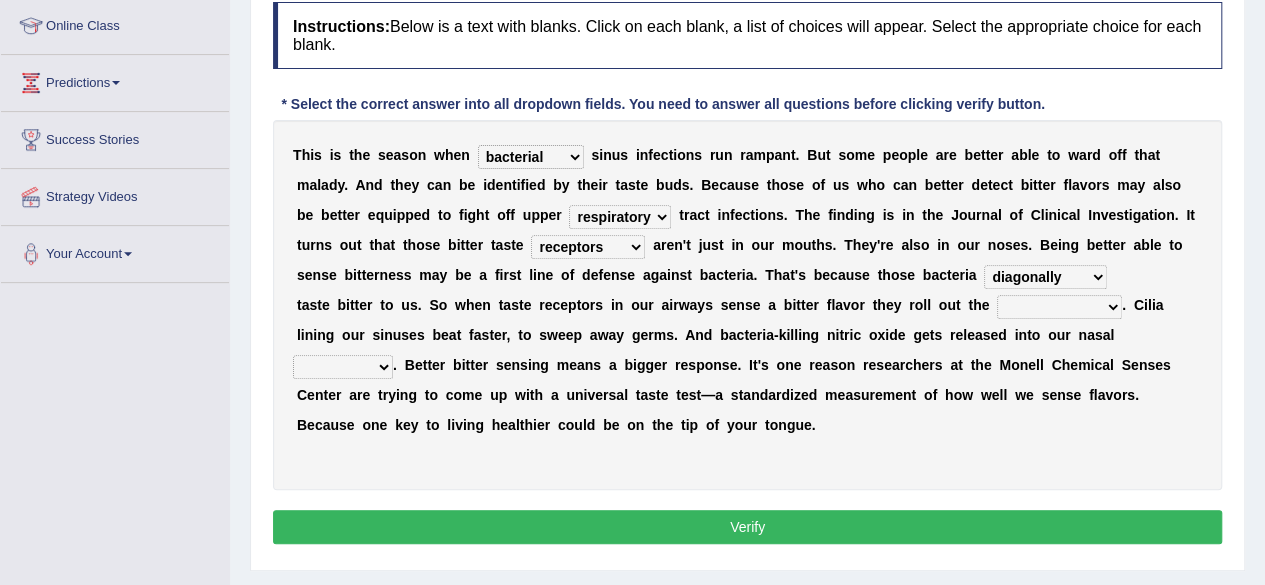 click at bounding box center [980, 275] 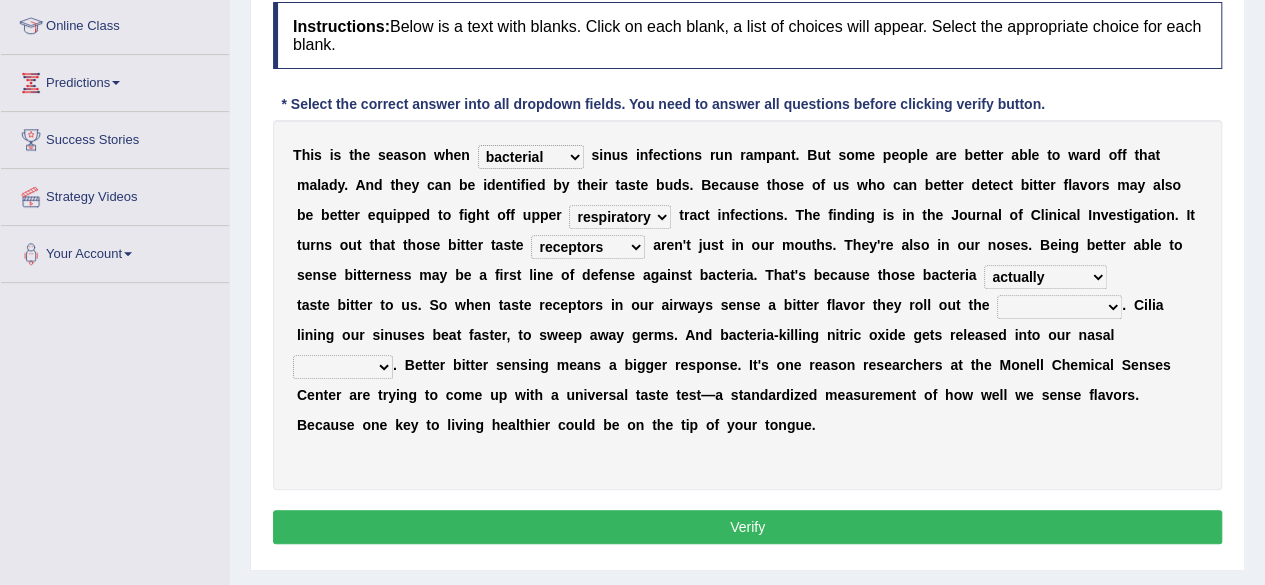 click on "defenses contradictions chestnuts pelvis" at bounding box center (1059, 307) 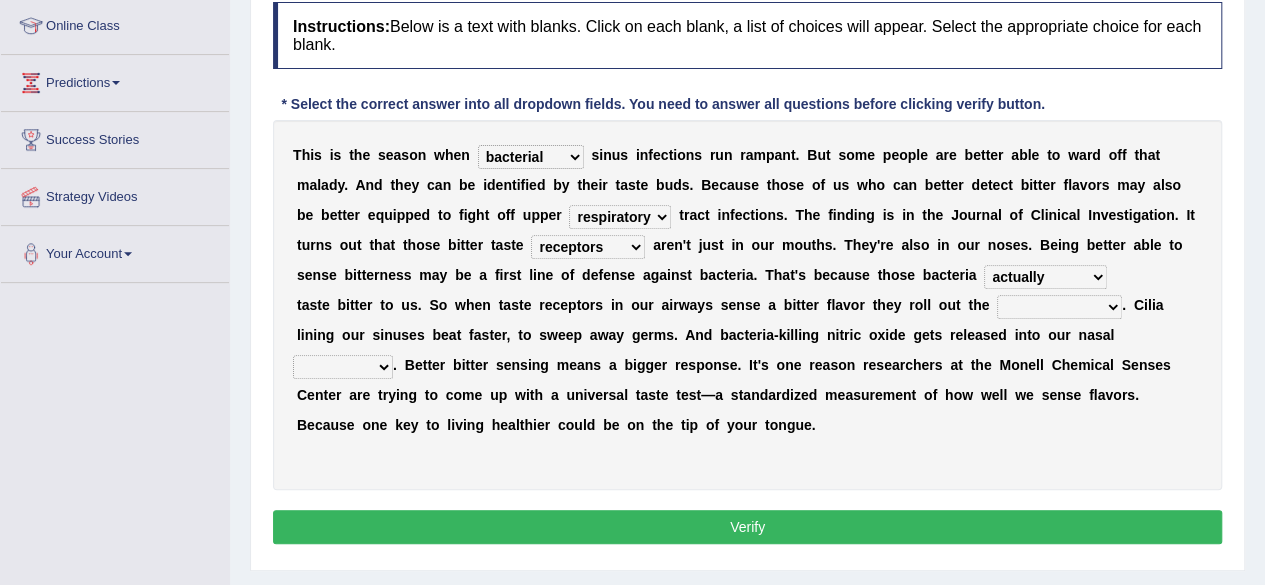 click on "causalities localities infirmities cavities" at bounding box center (343, 367) 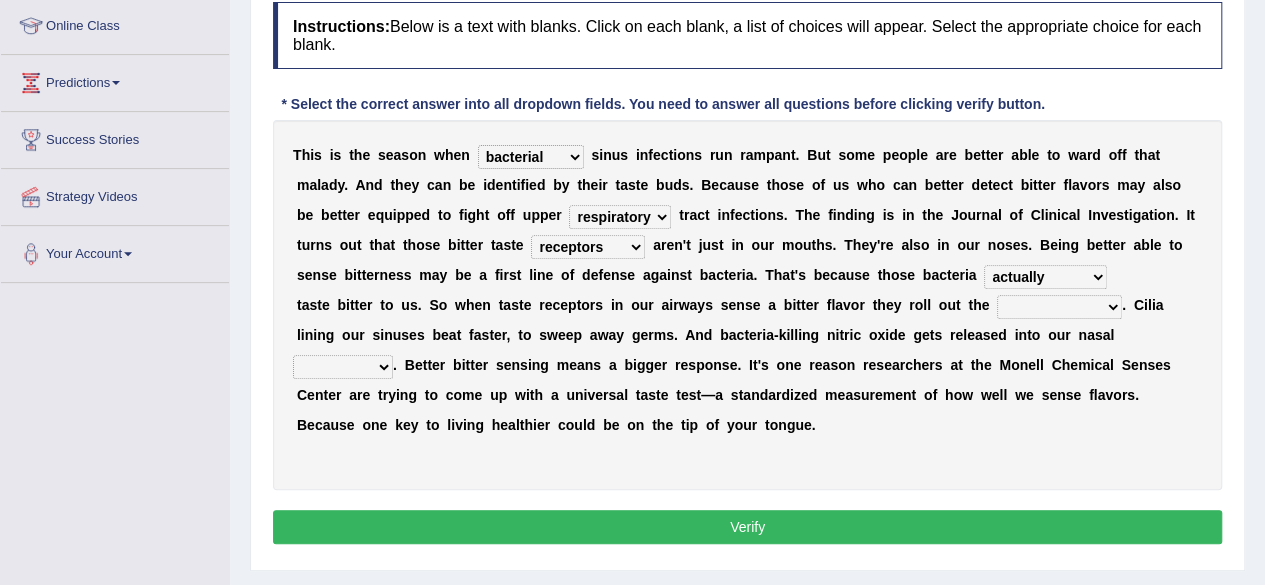 select on "cavities" 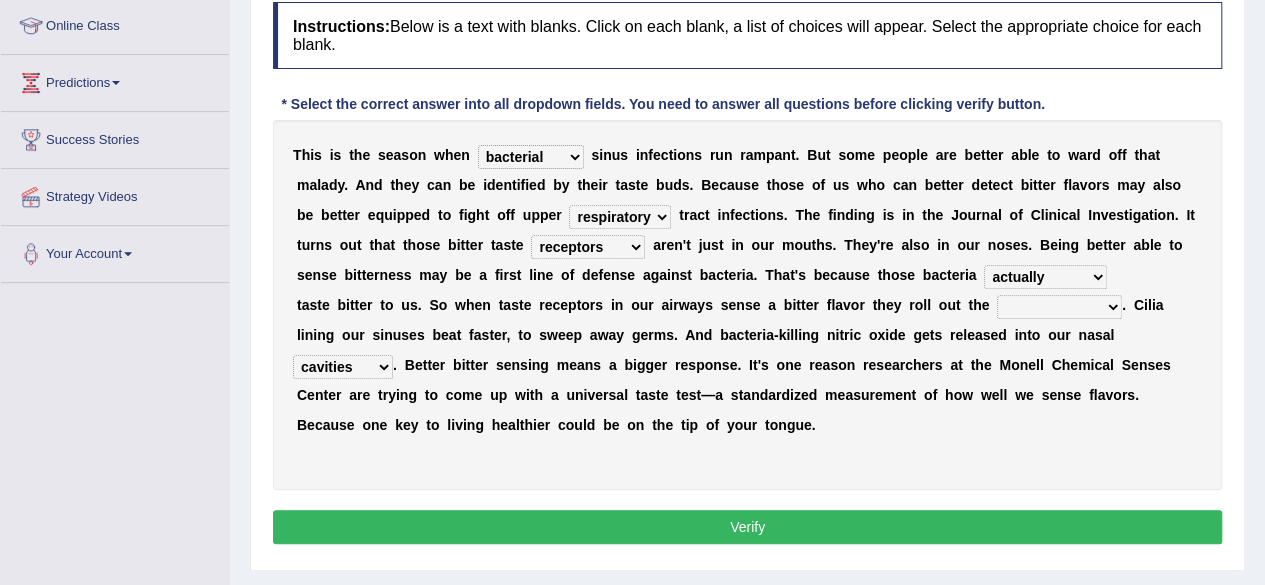 click on "causalities localities infirmities cavities" at bounding box center (343, 367) 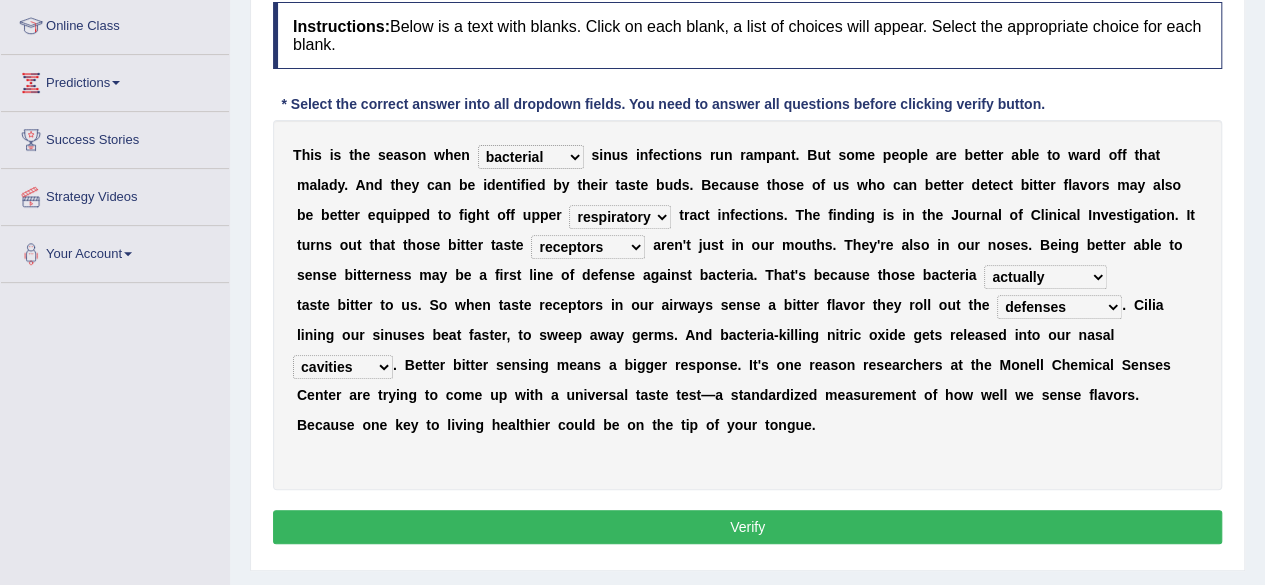 click on "Verify" at bounding box center (747, 527) 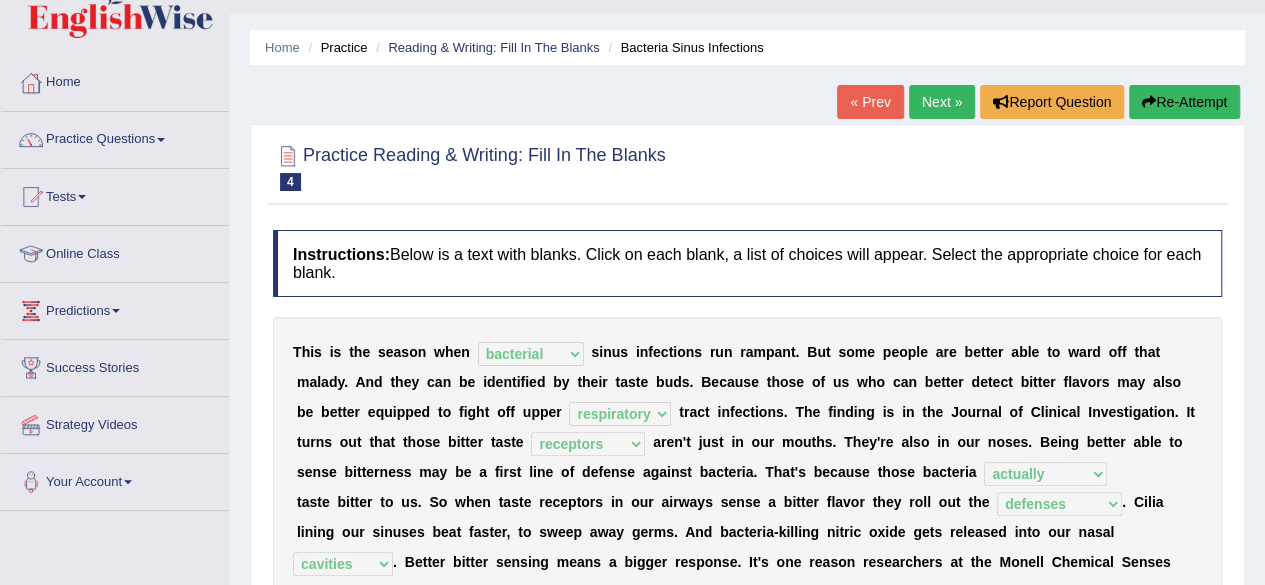 scroll, scrollTop: 0, scrollLeft: 0, axis: both 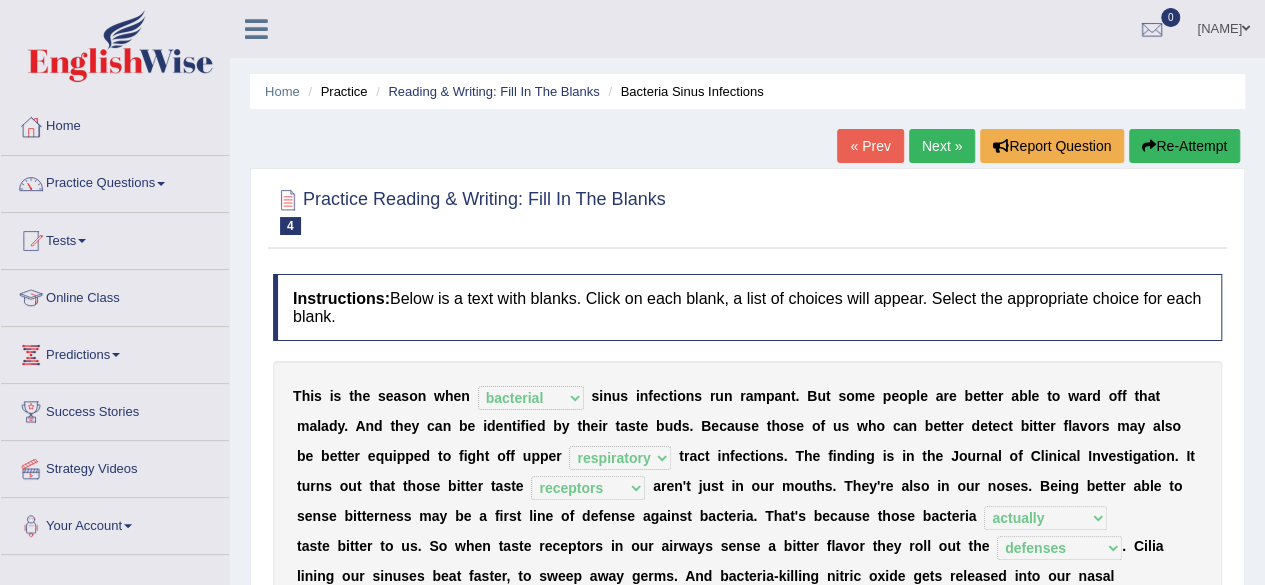 click on "Next »" at bounding box center [942, 146] 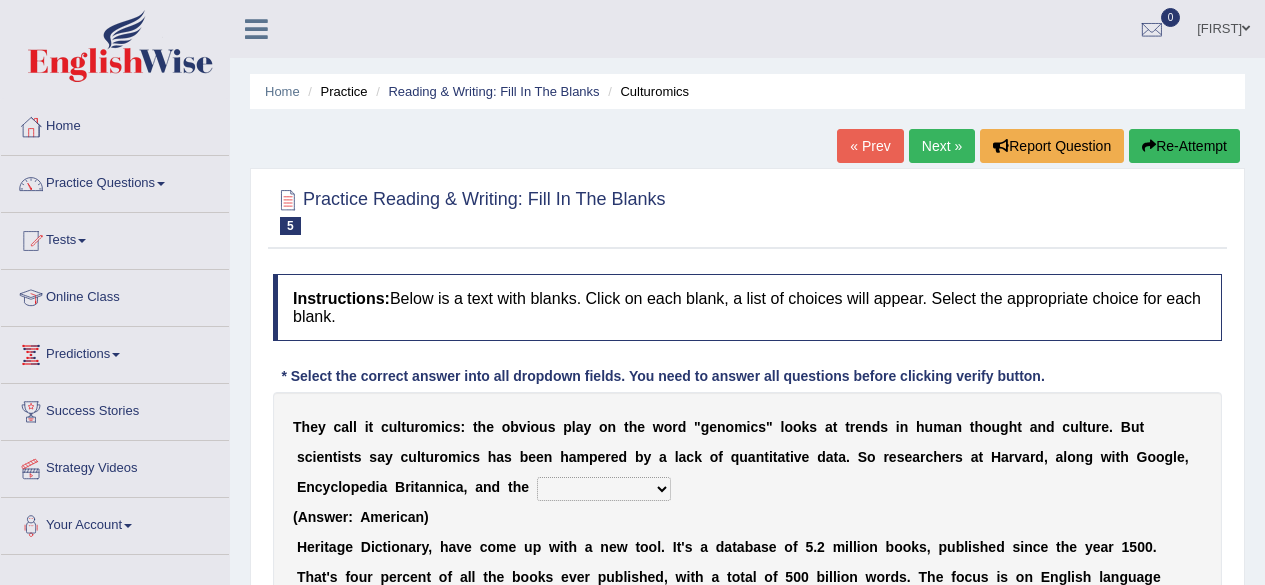 scroll, scrollTop: 223, scrollLeft: 0, axis: vertical 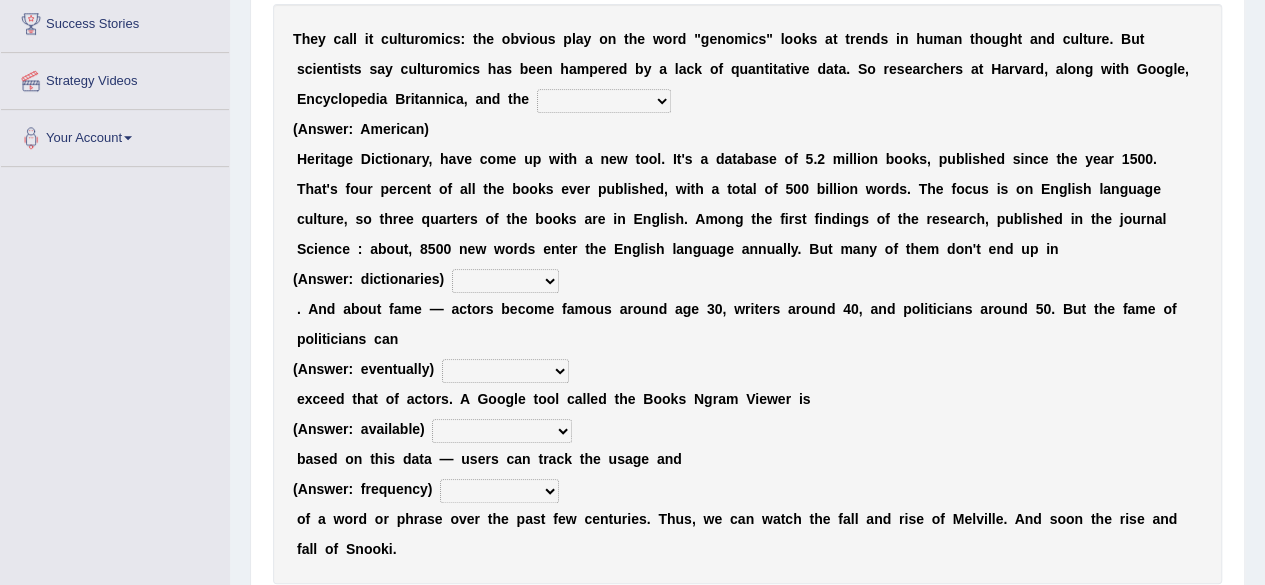 click on "Mettlesome Silicon Acetaminophen American" at bounding box center [604, 101] 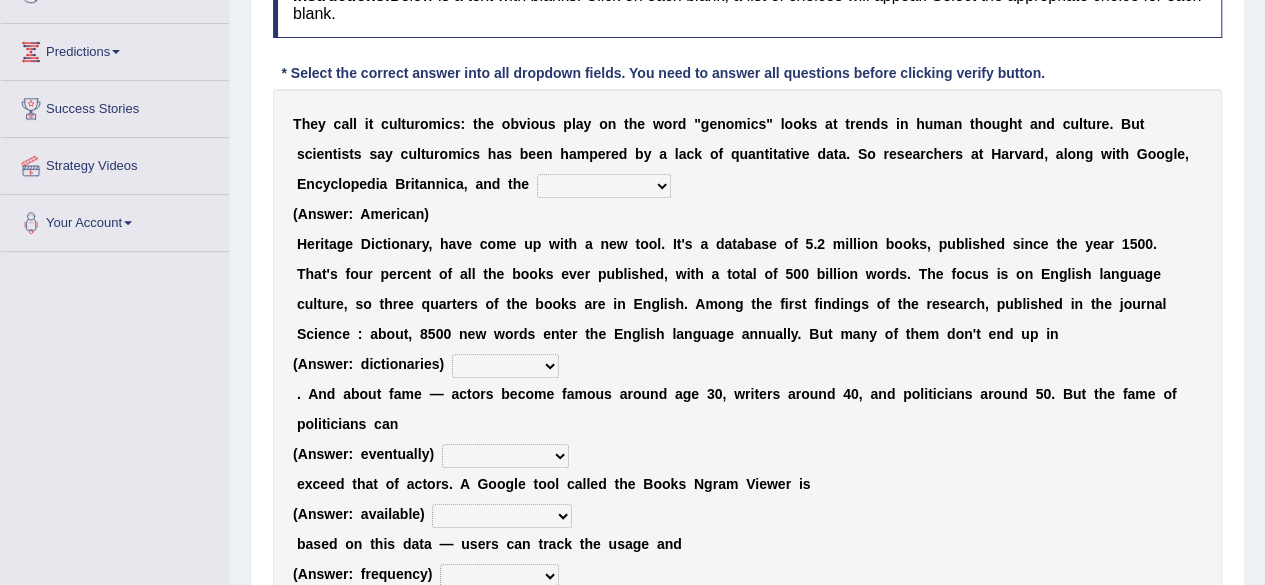 scroll, scrollTop: 302, scrollLeft: 0, axis: vertical 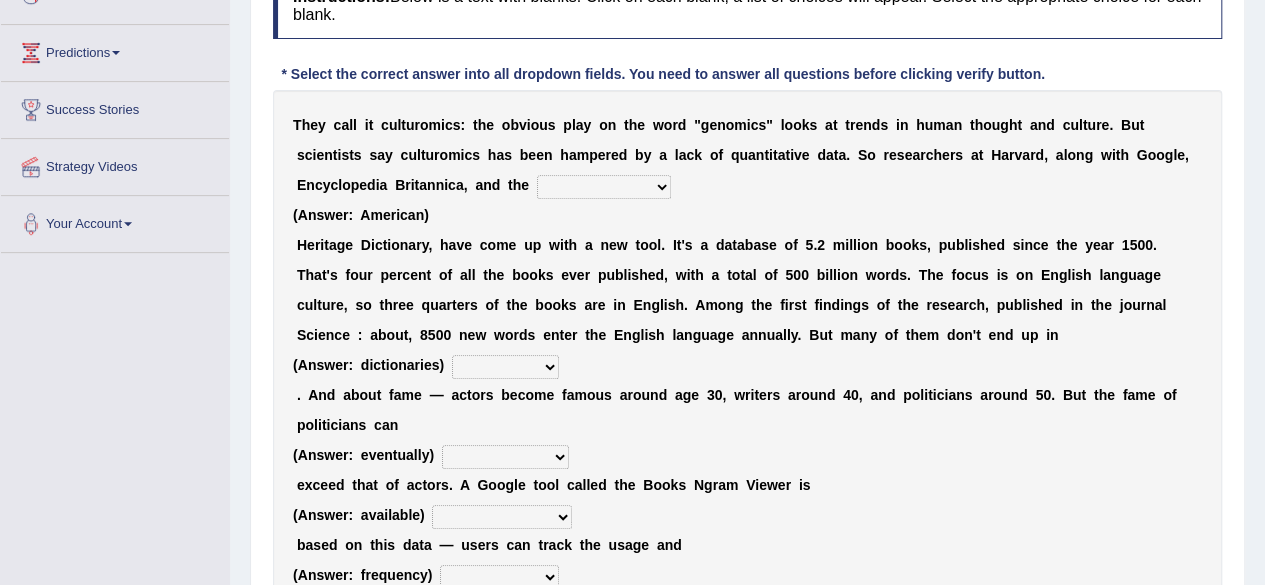 click on "Mettlesome Silicon Acetaminophen American" at bounding box center [604, 187] 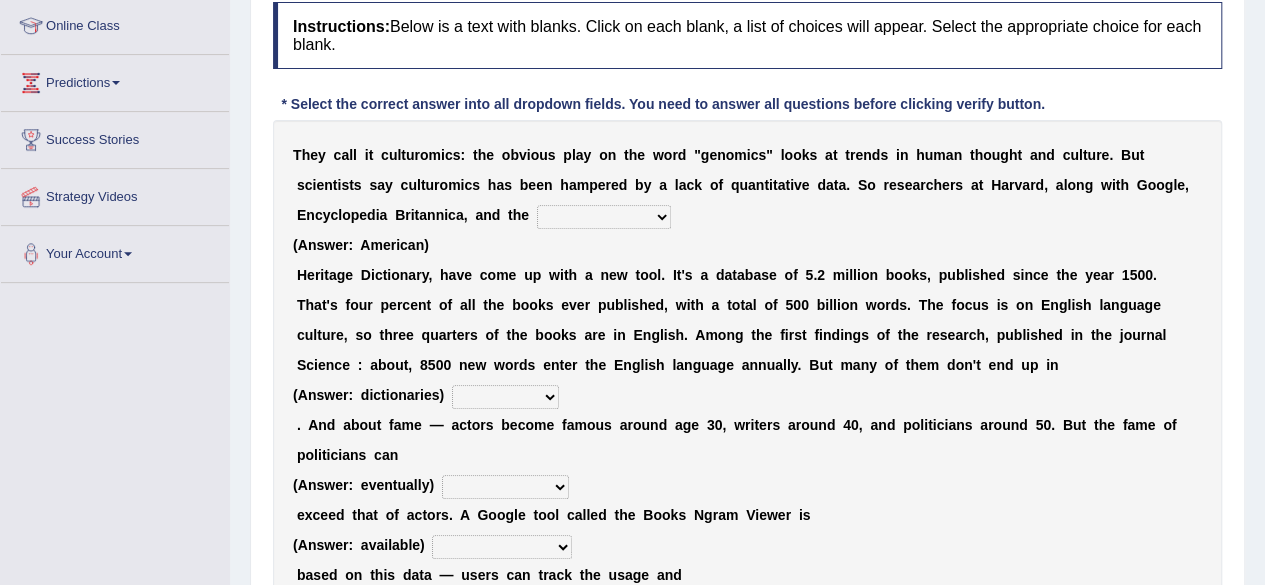 scroll, scrollTop: 268, scrollLeft: 0, axis: vertical 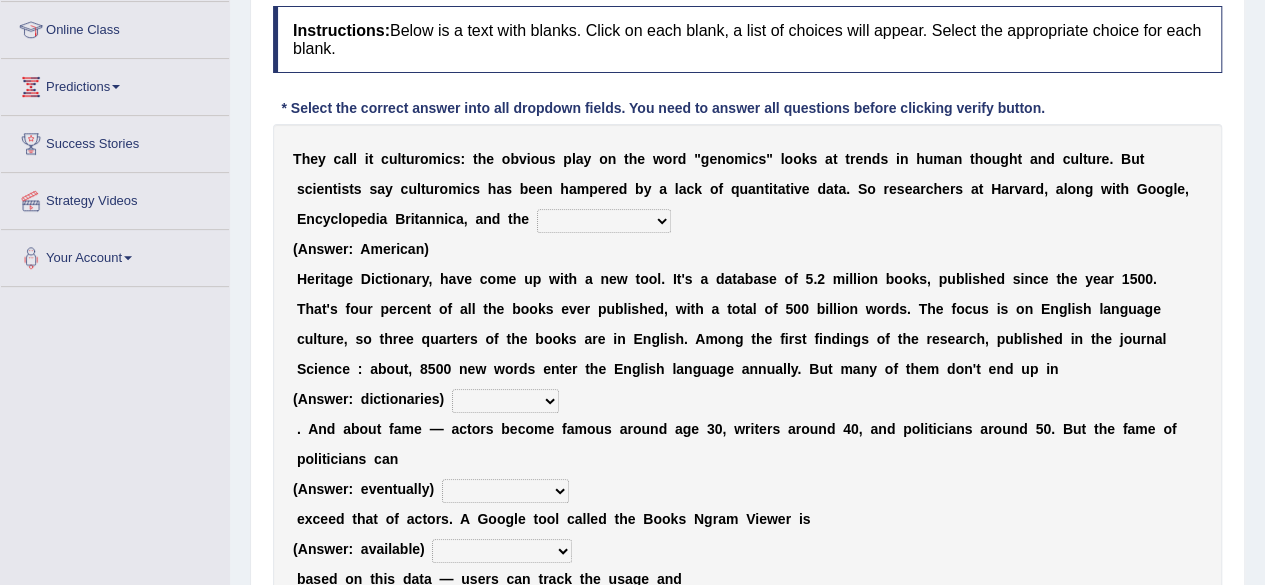 click on "a" at bounding box center (412, 249) 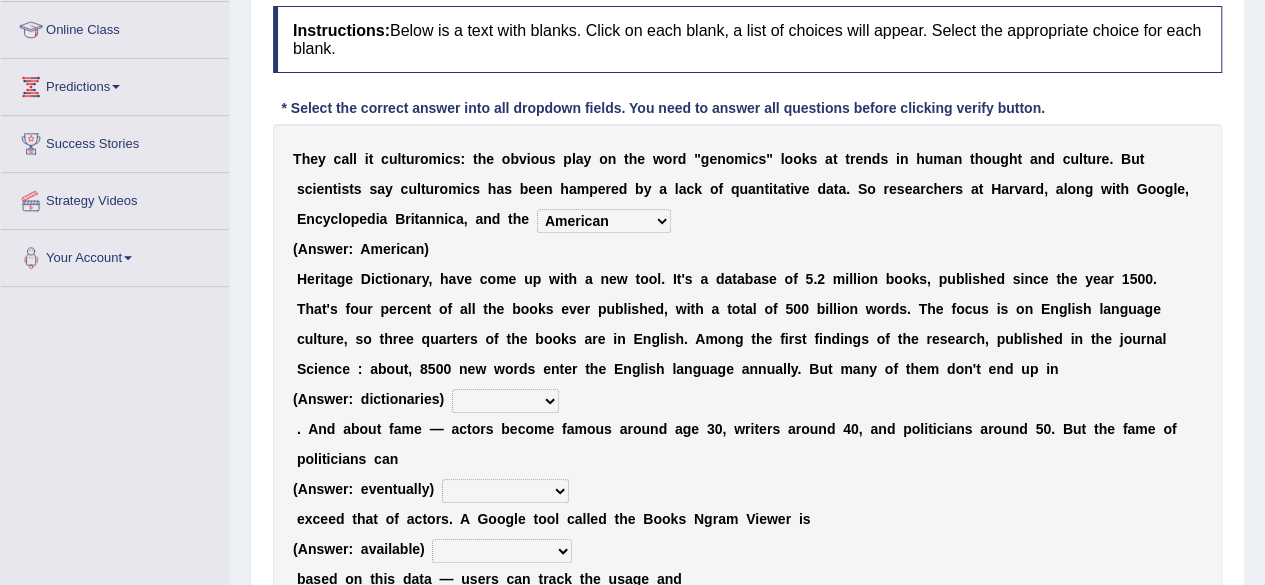 click on "Mettlesome Silicon Acetaminophen American" at bounding box center [604, 221] 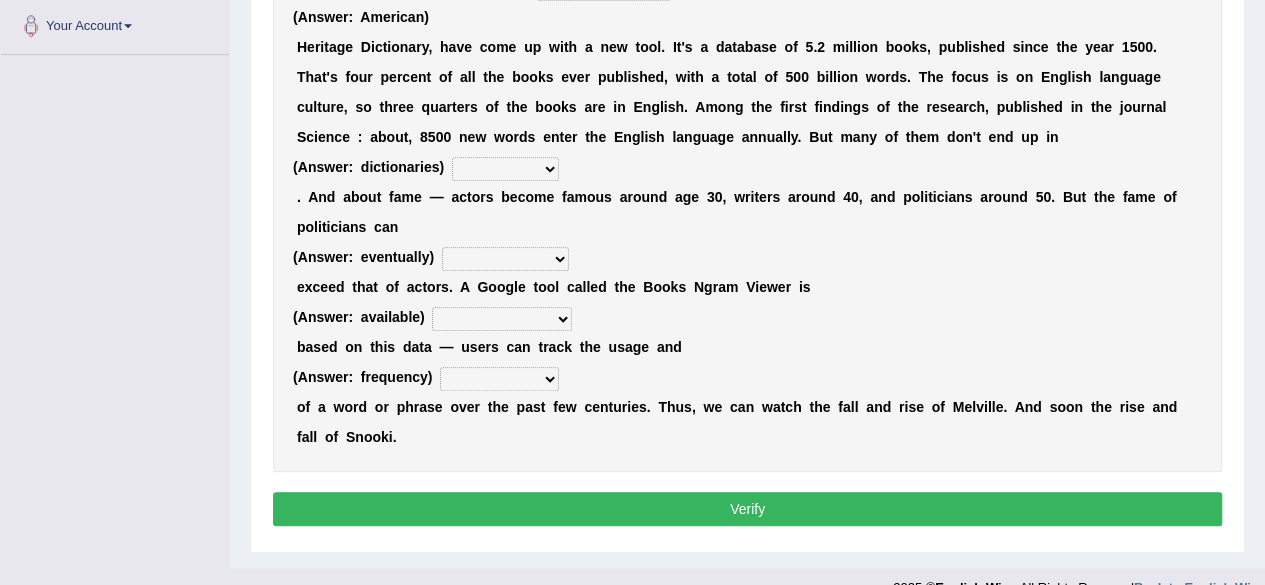 scroll, scrollTop: 511, scrollLeft: 0, axis: vertical 